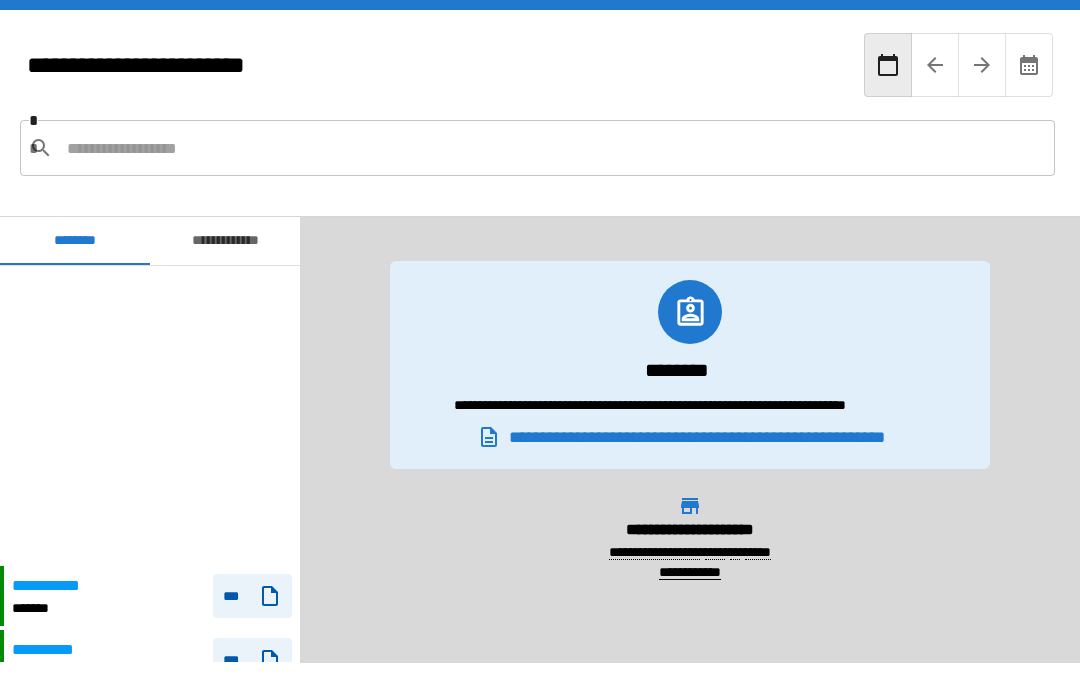 scroll, scrollTop: 0, scrollLeft: 0, axis: both 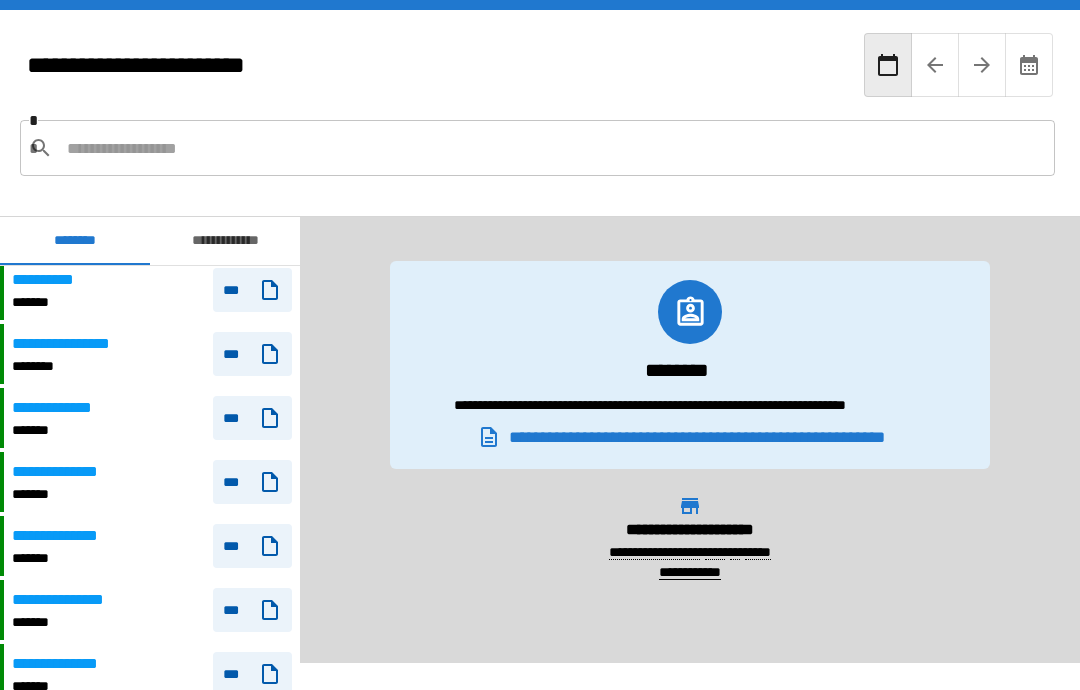 click on "**********" at bounding box center [62, 408] 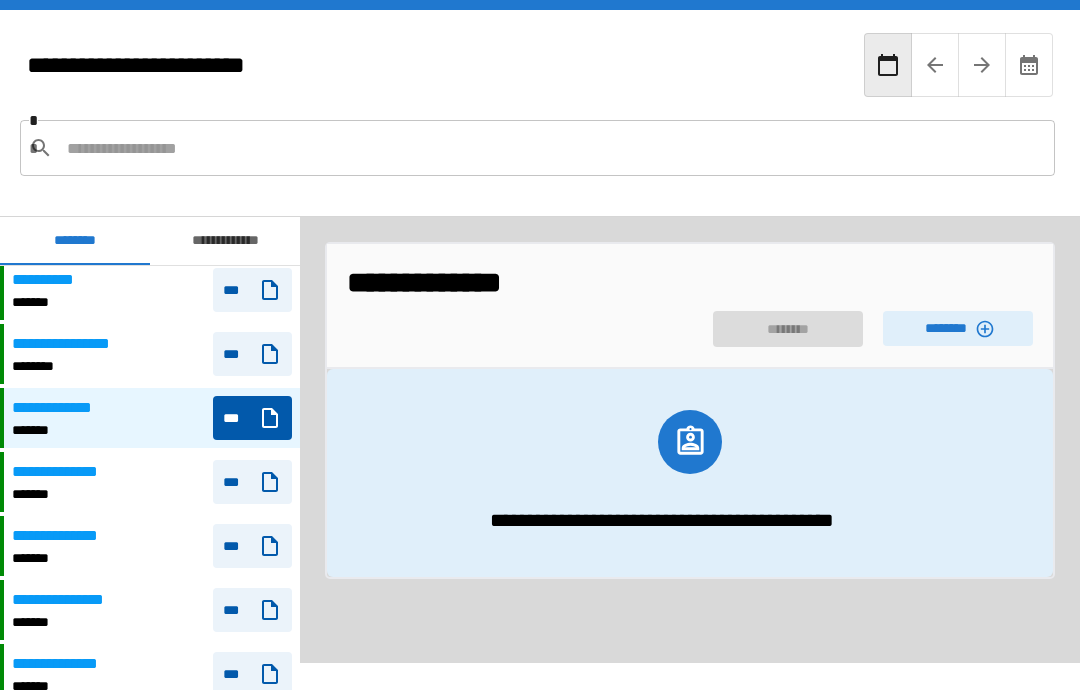 click on "********" at bounding box center (958, 328) 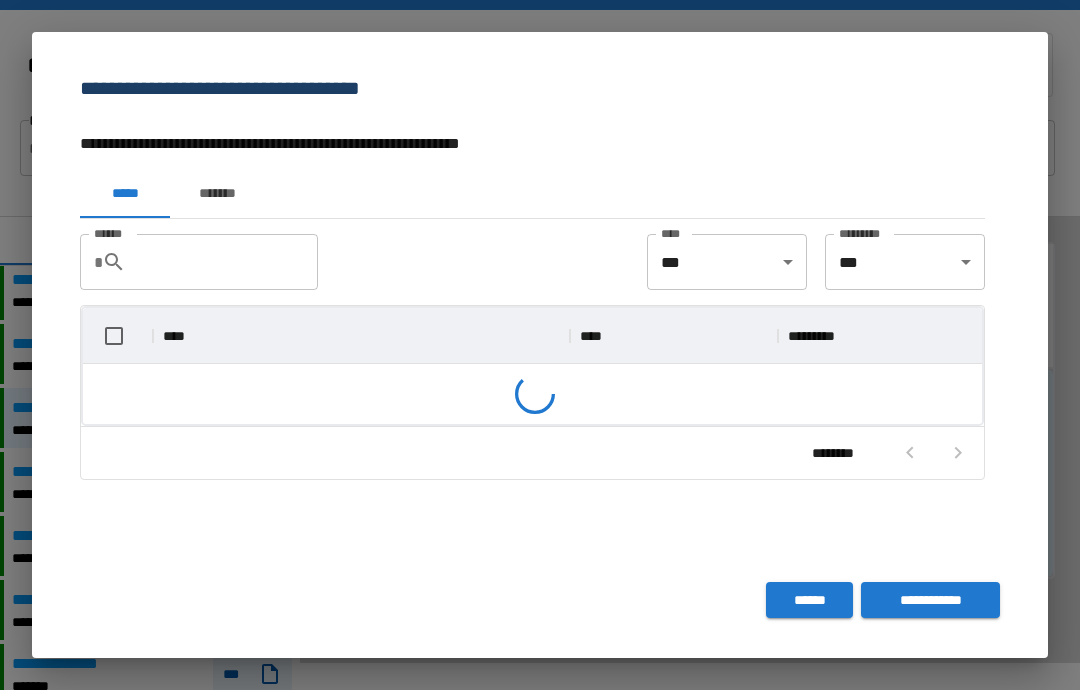 scroll, scrollTop: 116, scrollLeft: 899, axis: both 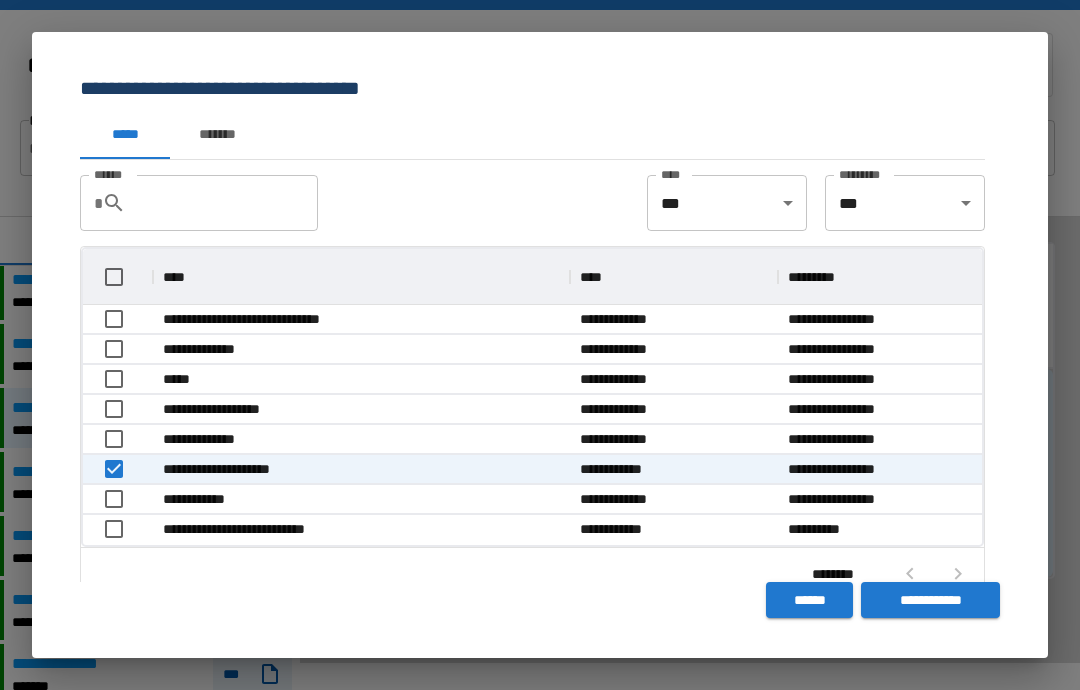 click on "**********" at bounding box center (930, 600) 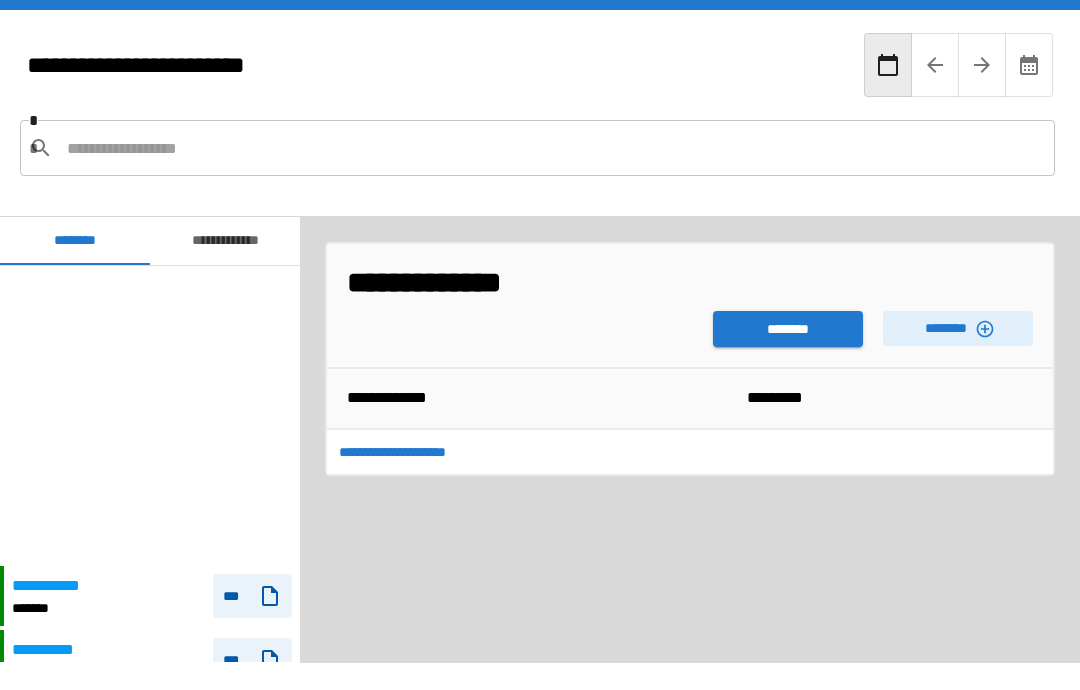 scroll, scrollTop: 300, scrollLeft: 0, axis: vertical 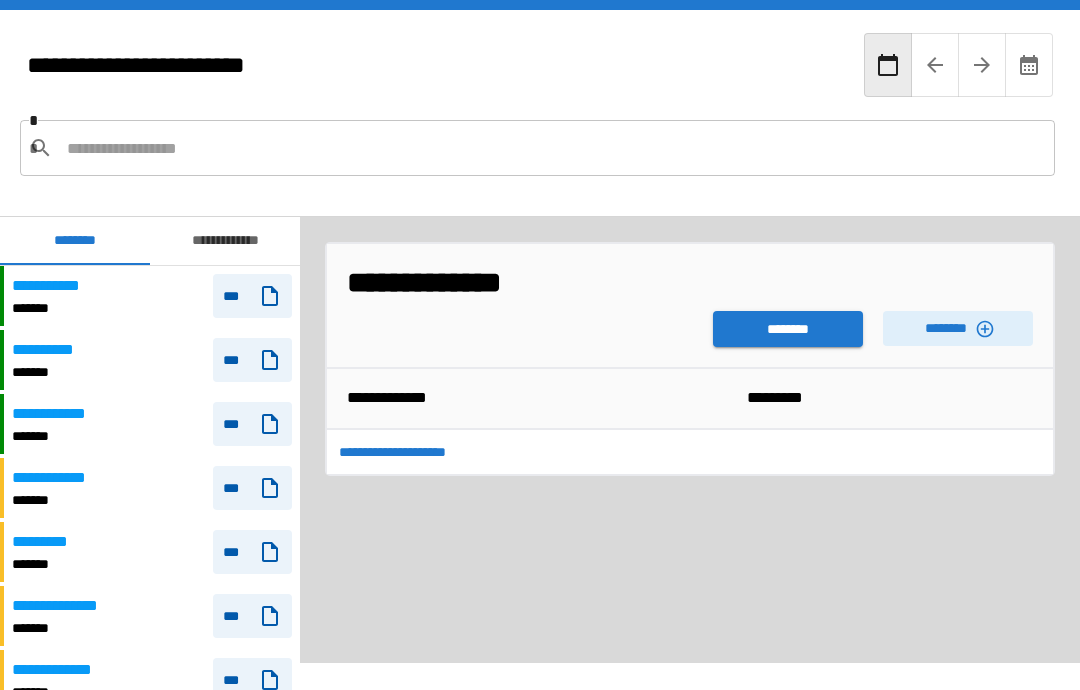 click on "********" at bounding box center (788, 329) 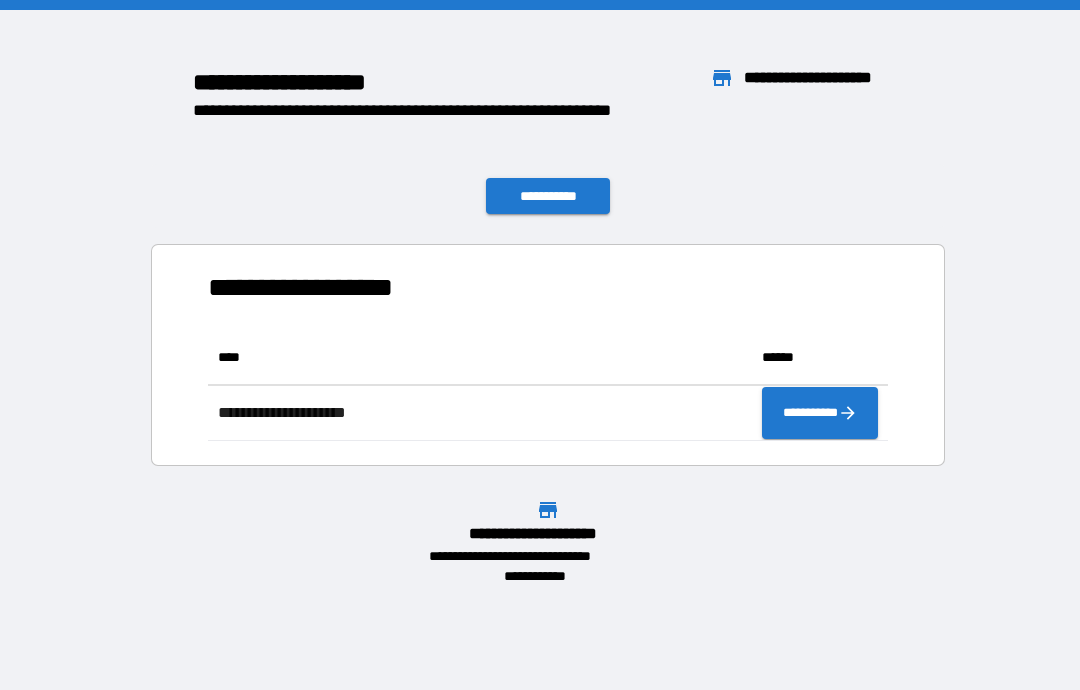 scroll, scrollTop: 1, scrollLeft: 1, axis: both 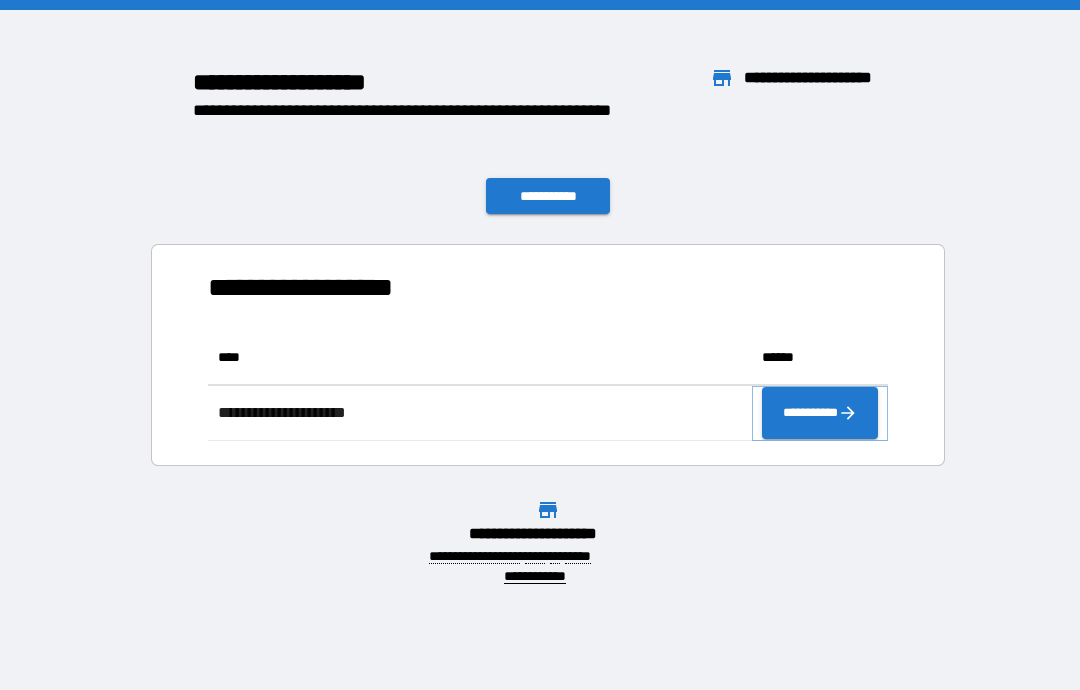 click on "**********" at bounding box center (820, 413) 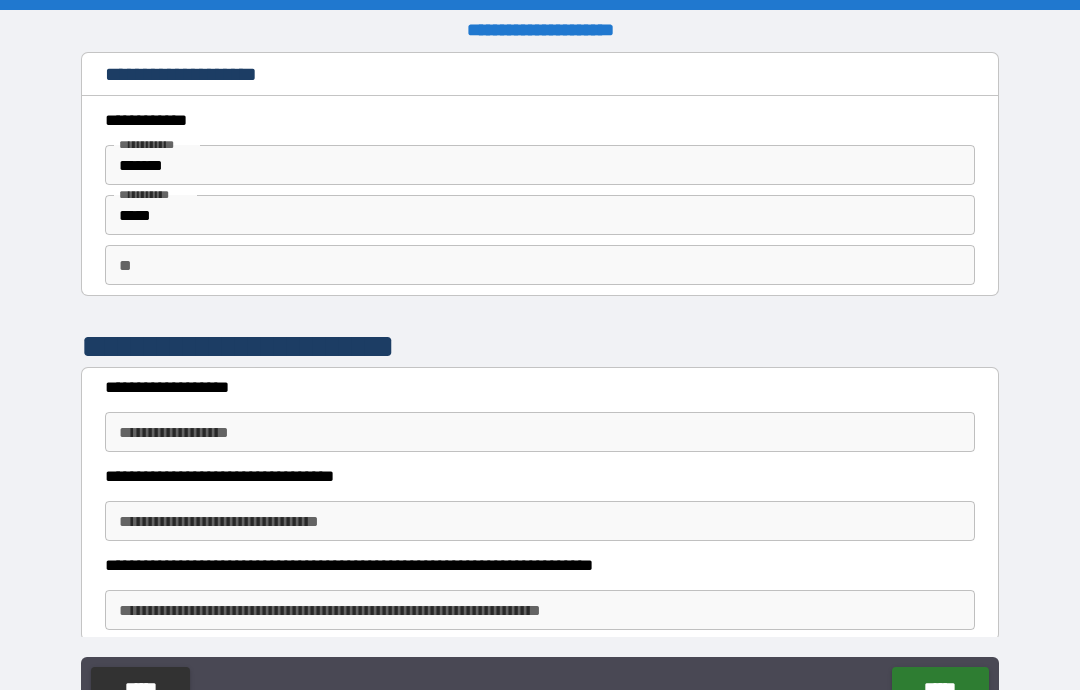 click on "**********" at bounding box center [540, 432] 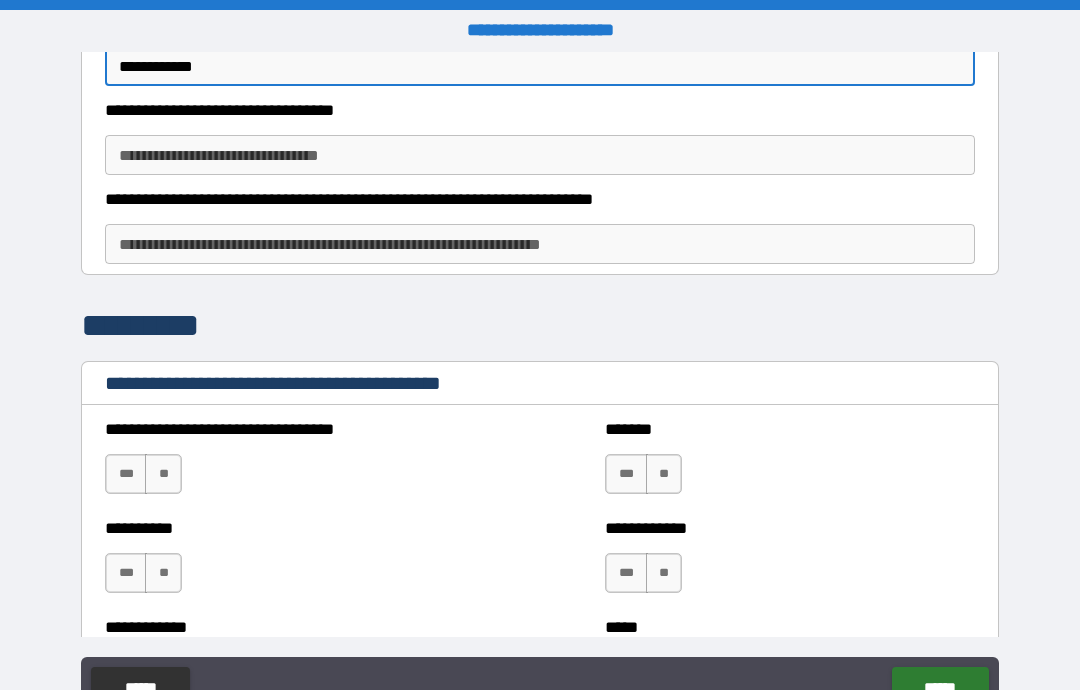 scroll, scrollTop: 372, scrollLeft: 0, axis: vertical 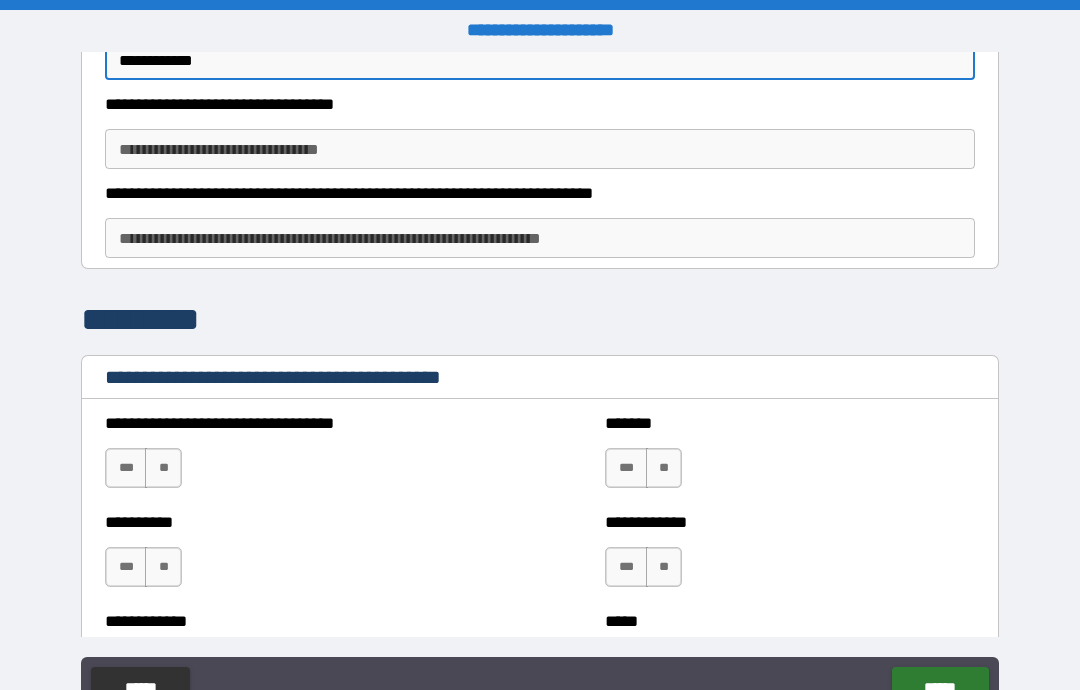 type on "**********" 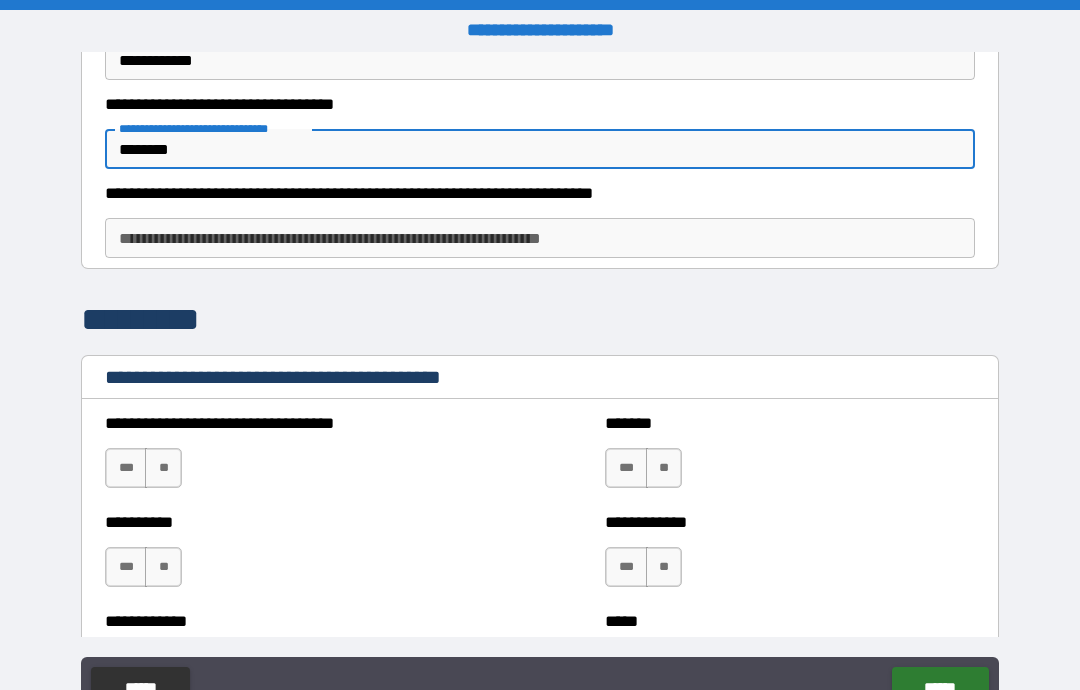 type on "********" 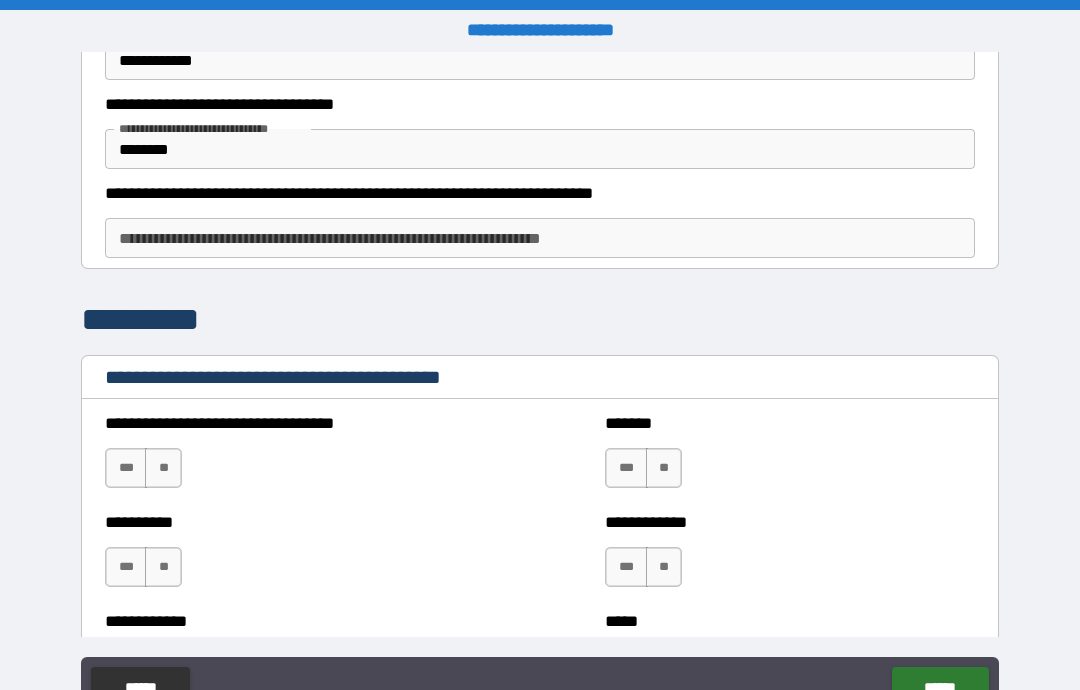 click on "**********" at bounding box center (540, 238) 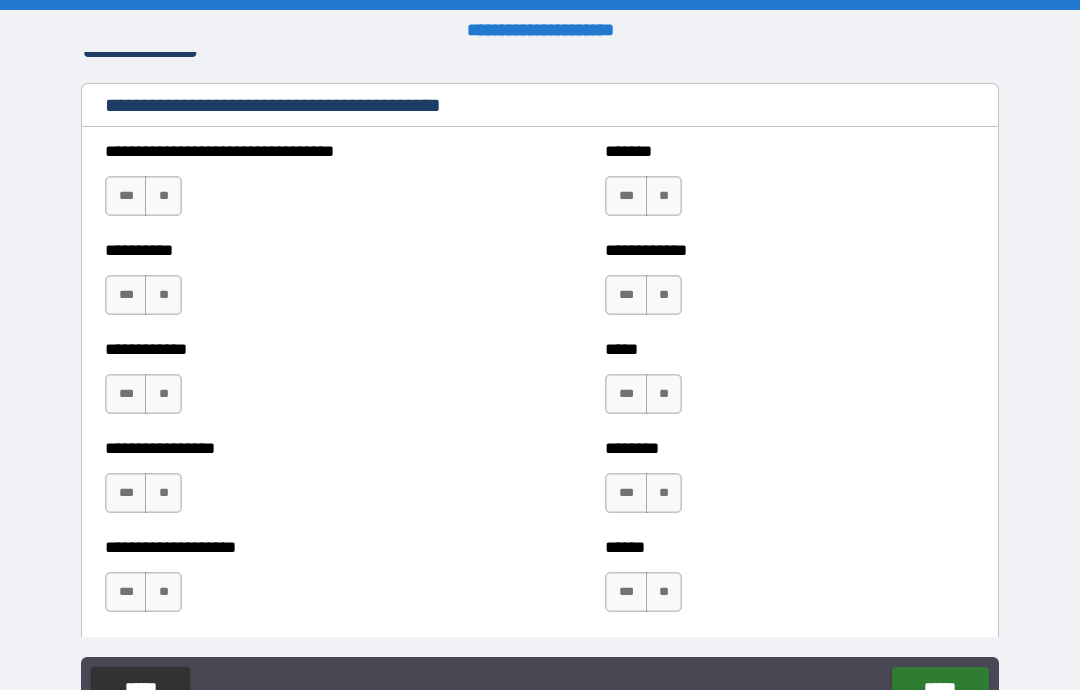 scroll, scrollTop: 645, scrollLeft: 0, axis: vertical 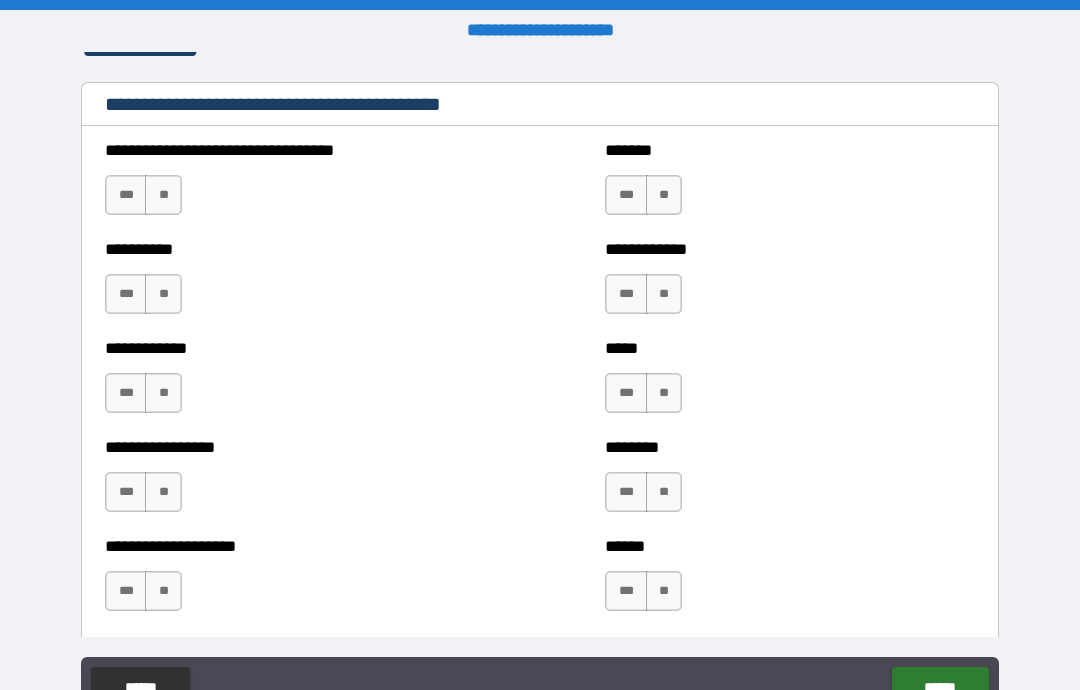 type on "********" 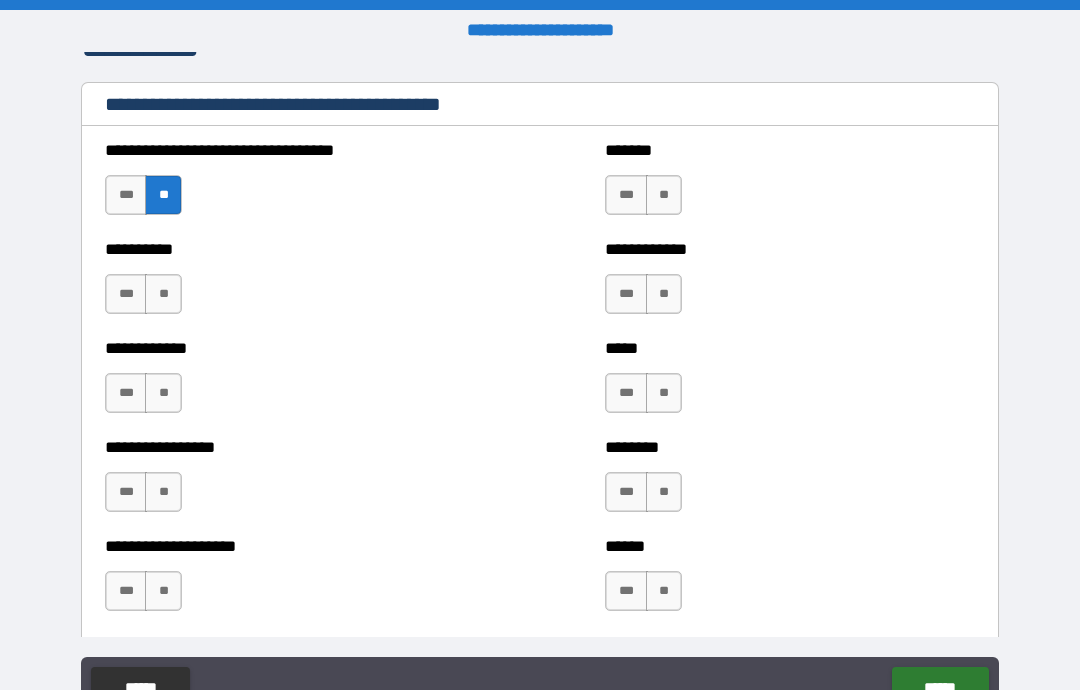 click on "**" at bounding box center (163, 294) 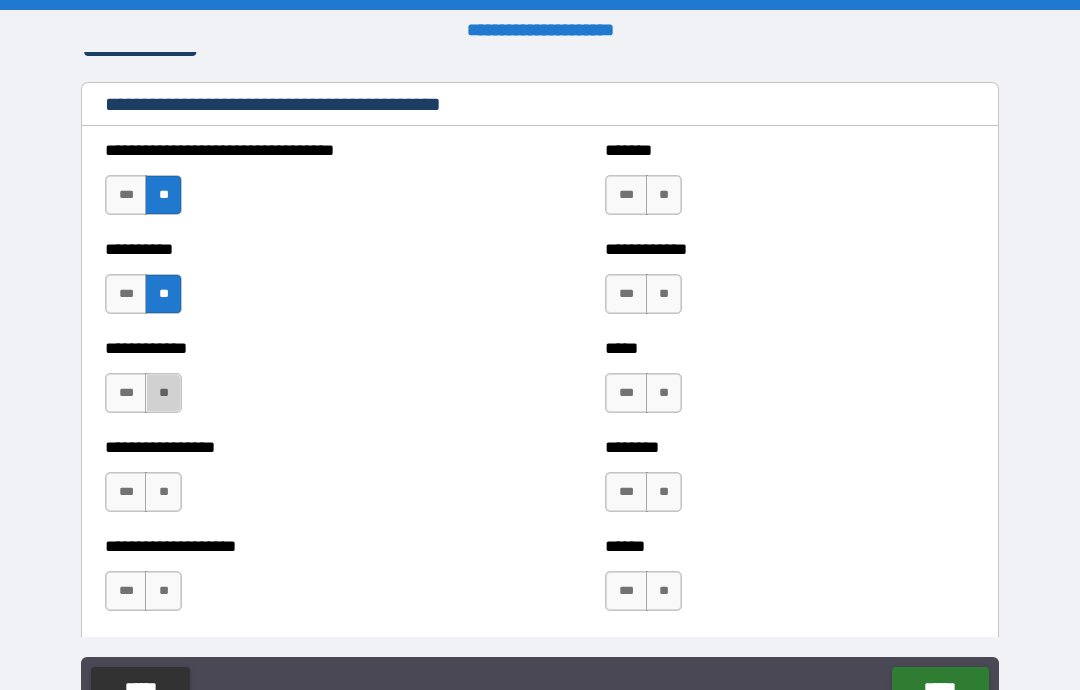 click on "**" at bounding box center [163, 393] 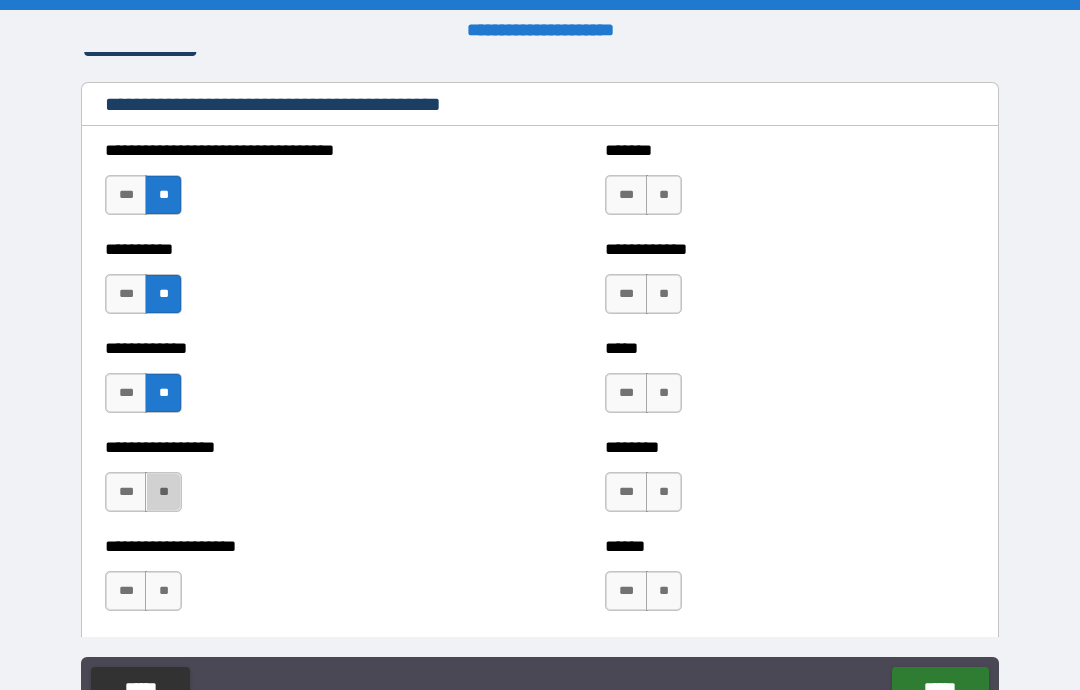 click on "**" at bounding box center (163, 492) 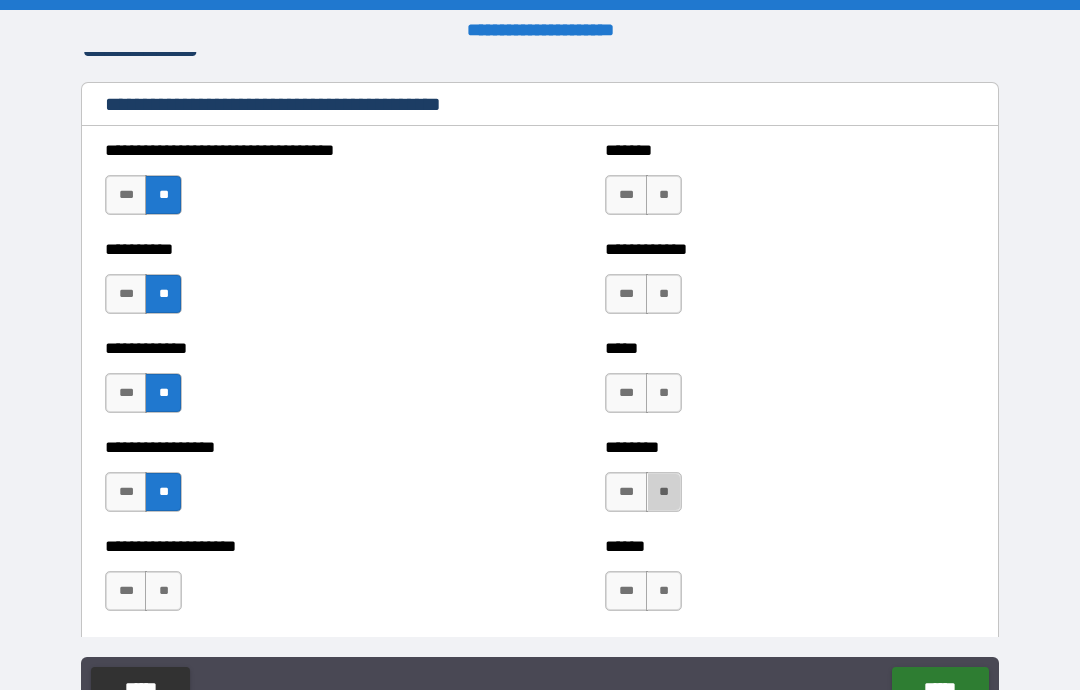 click on "**" at bounding box center [664, 492] 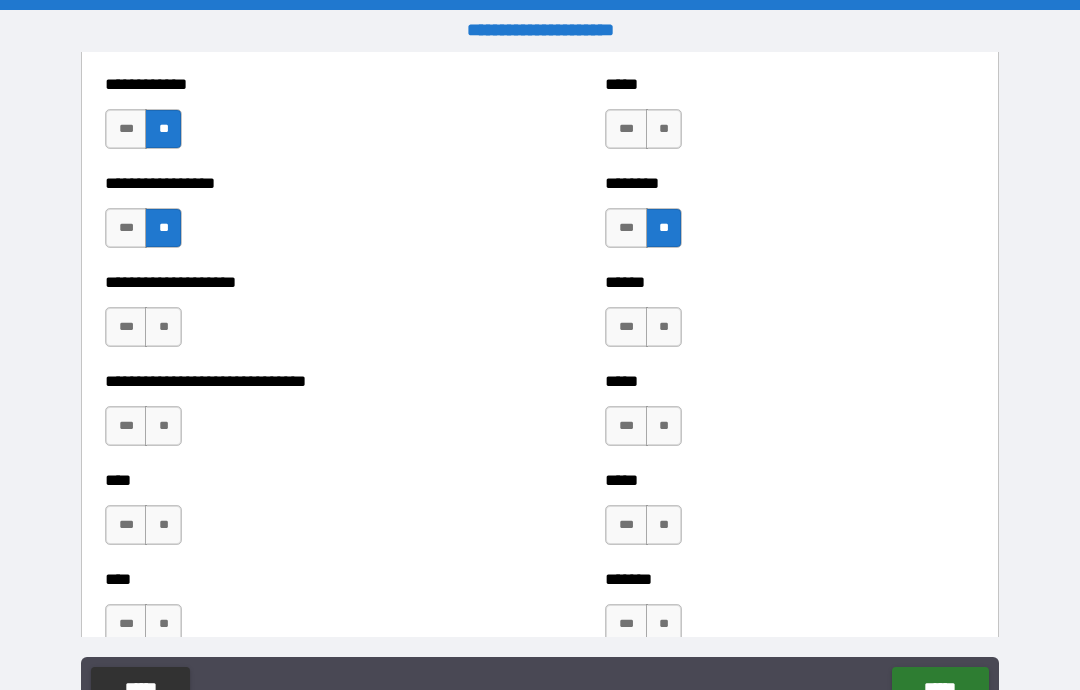 scroll, scrollTop: 910, scrollLeft: 0, axis: vertical 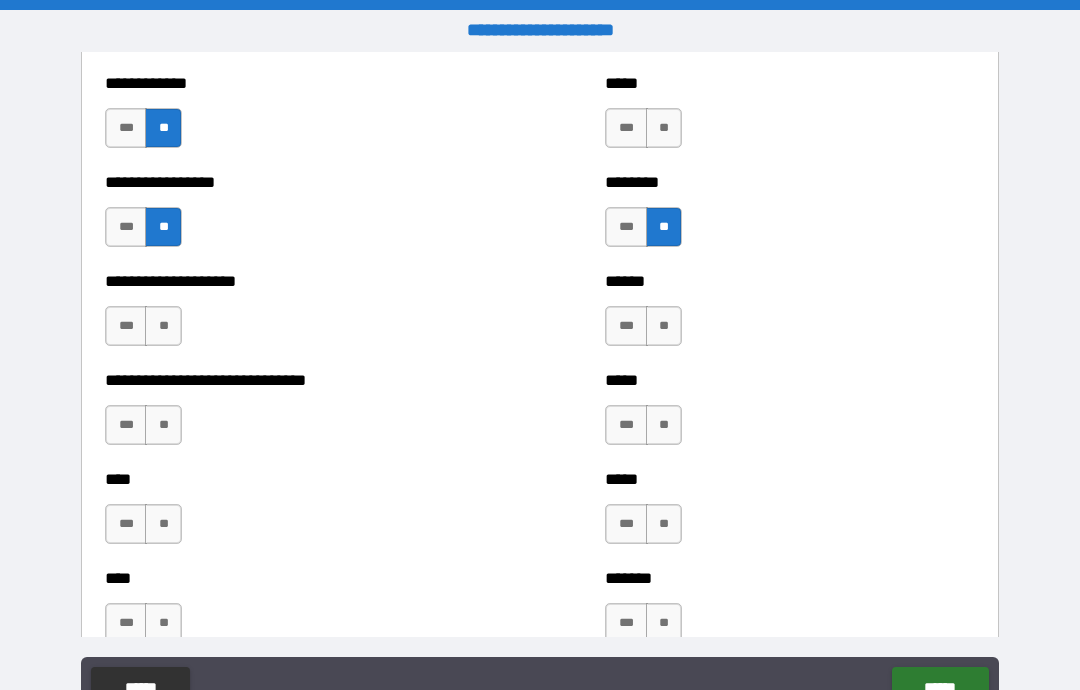 click on "**" at bounding box center [163, 425] 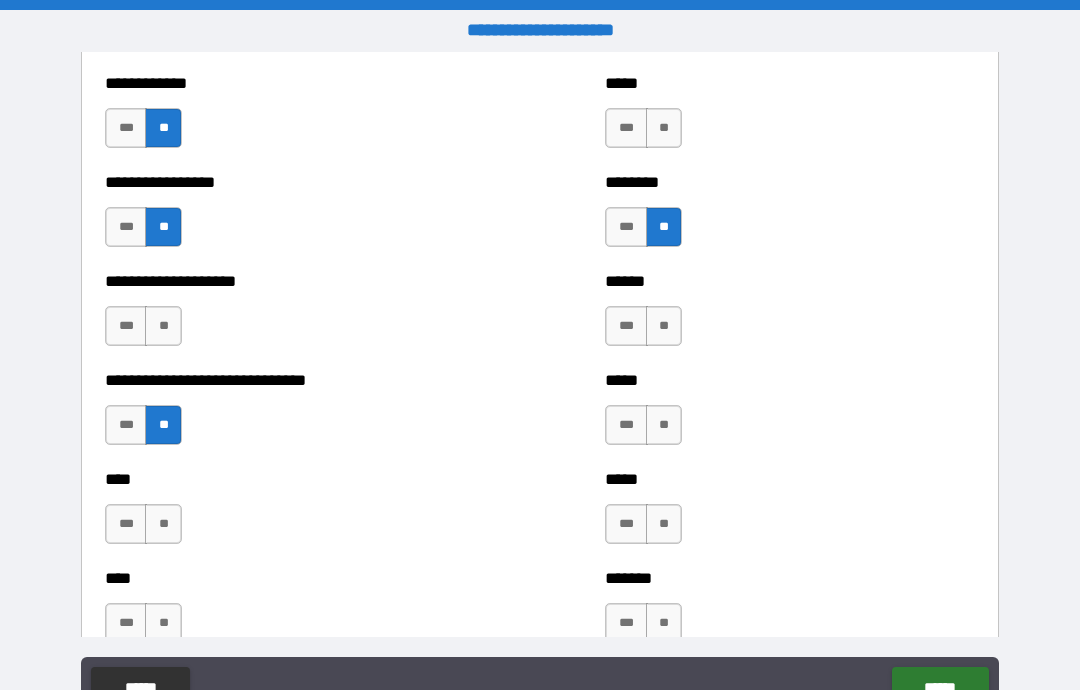click on "**" at bounding box center [163, 623] 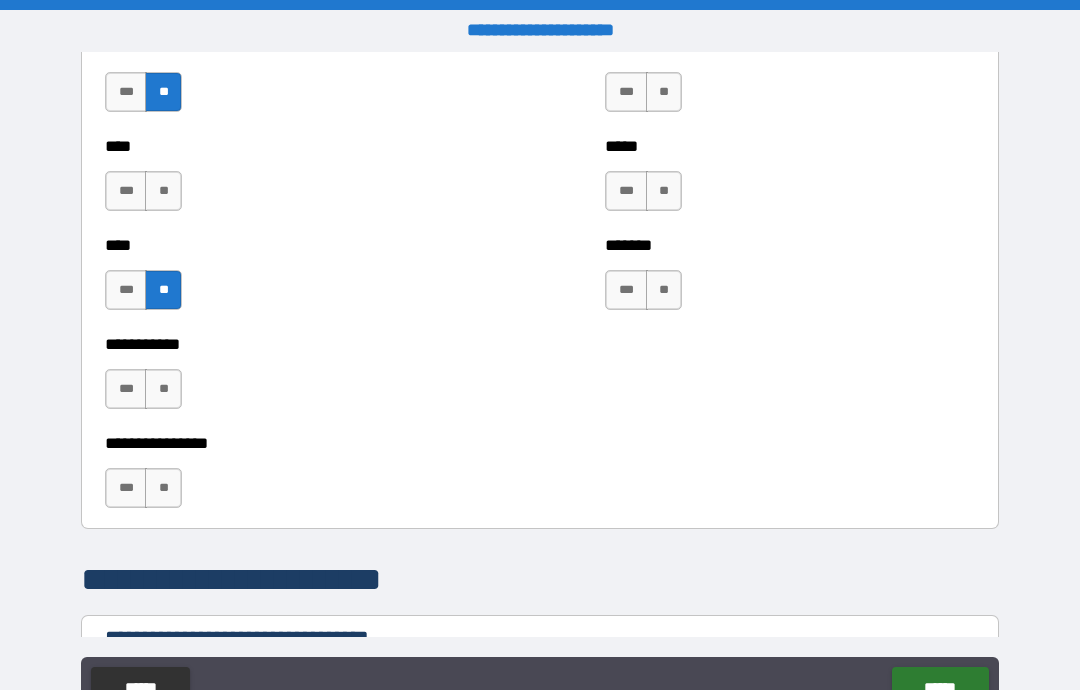 scroll, scrollTop: 1245, scrollLeft: 0, axis: vertical 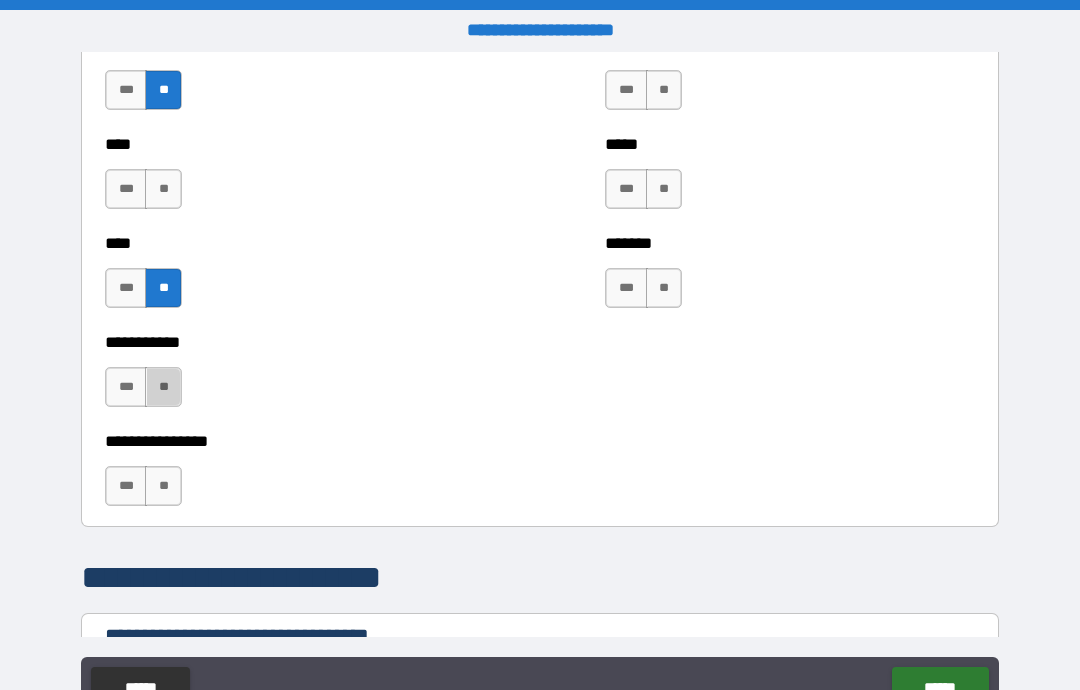 click on "**" at bounding box center [163, 387] 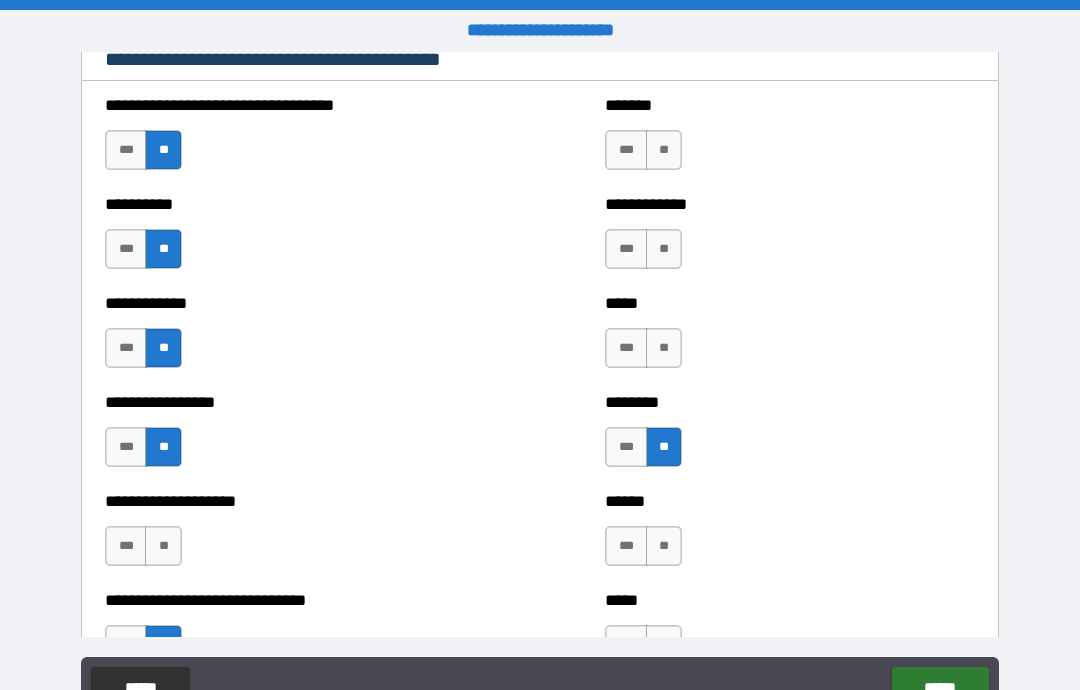 scroll, scrollTop: 689, scrollLeft: 0, axis: vertical 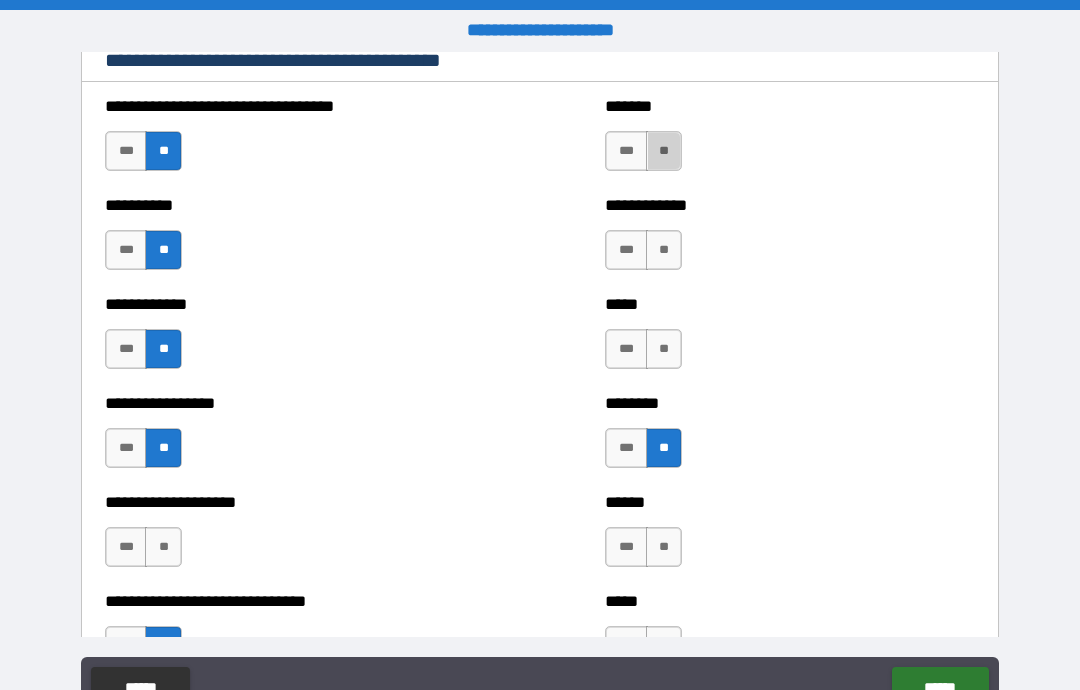 click on "**" at bounding box center [664, 151] 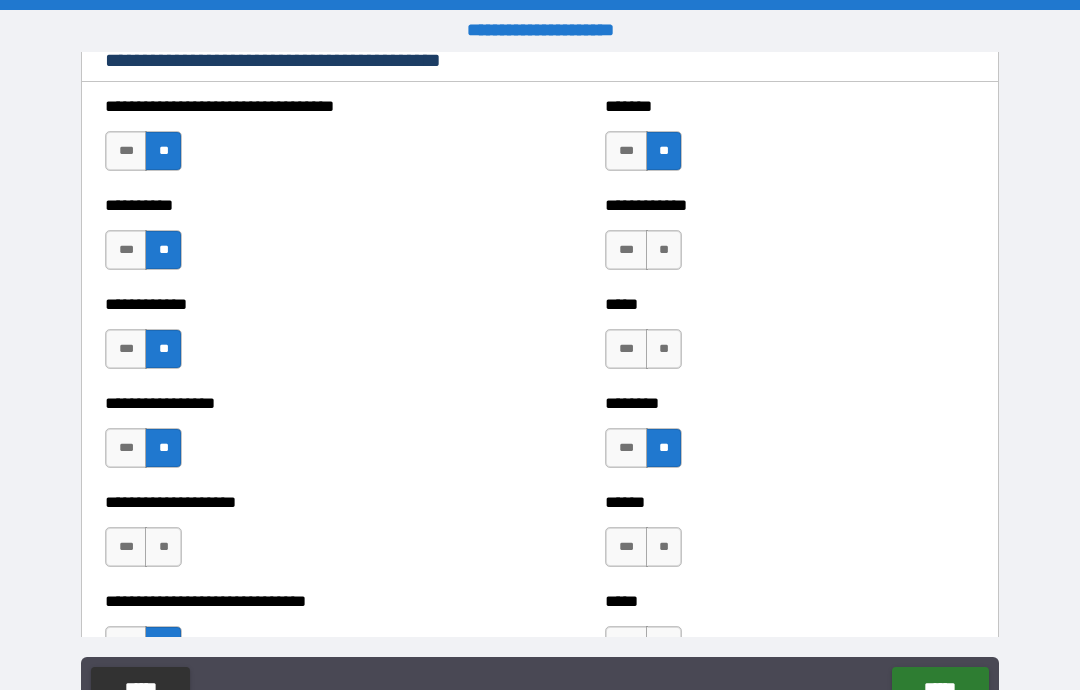 click on "**" at bounding box center (664, 250) 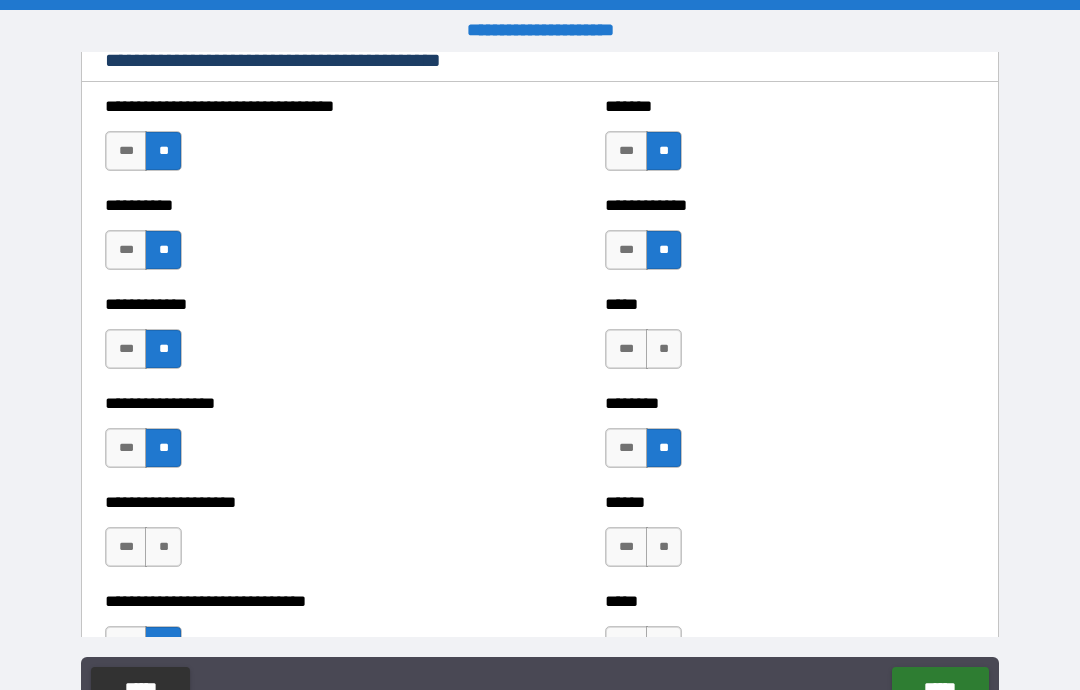 click on "**" at bounding box center [664, 349] 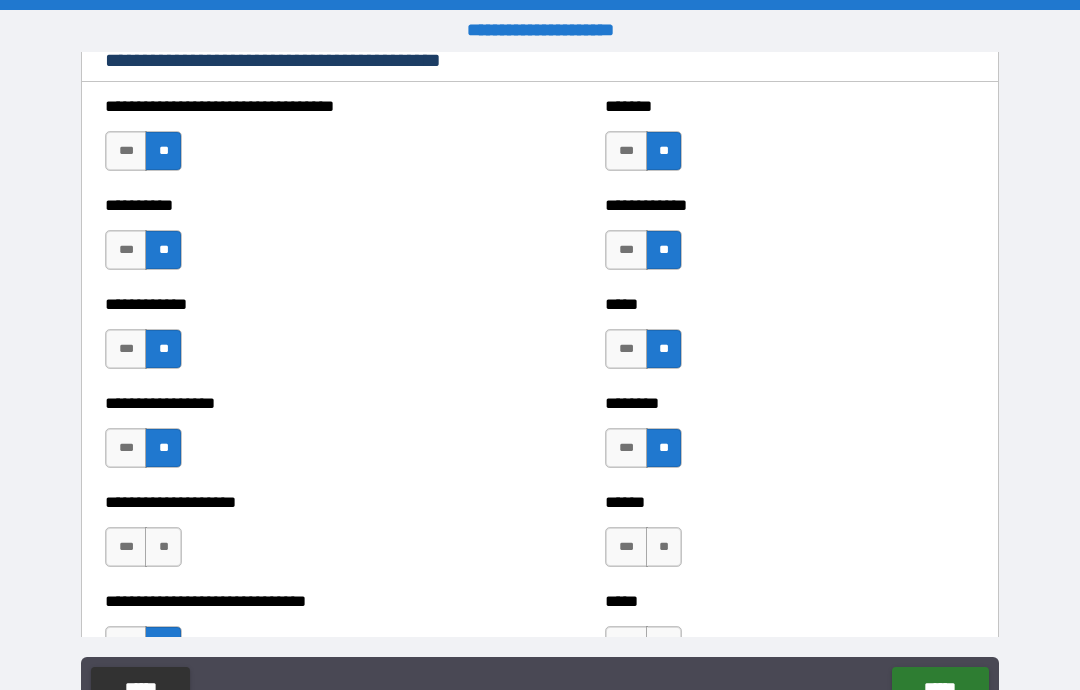 click on "**" at bounding box center (664, 547) 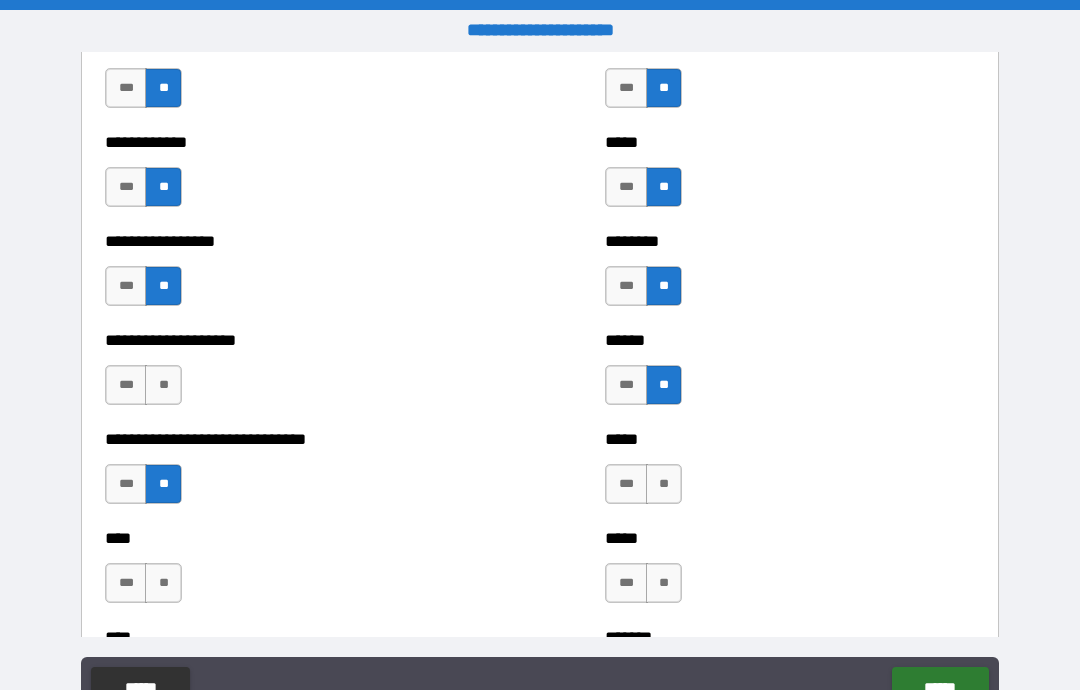 scroll, scrollTop: 857, scrollLeft: 0, axis: vertical 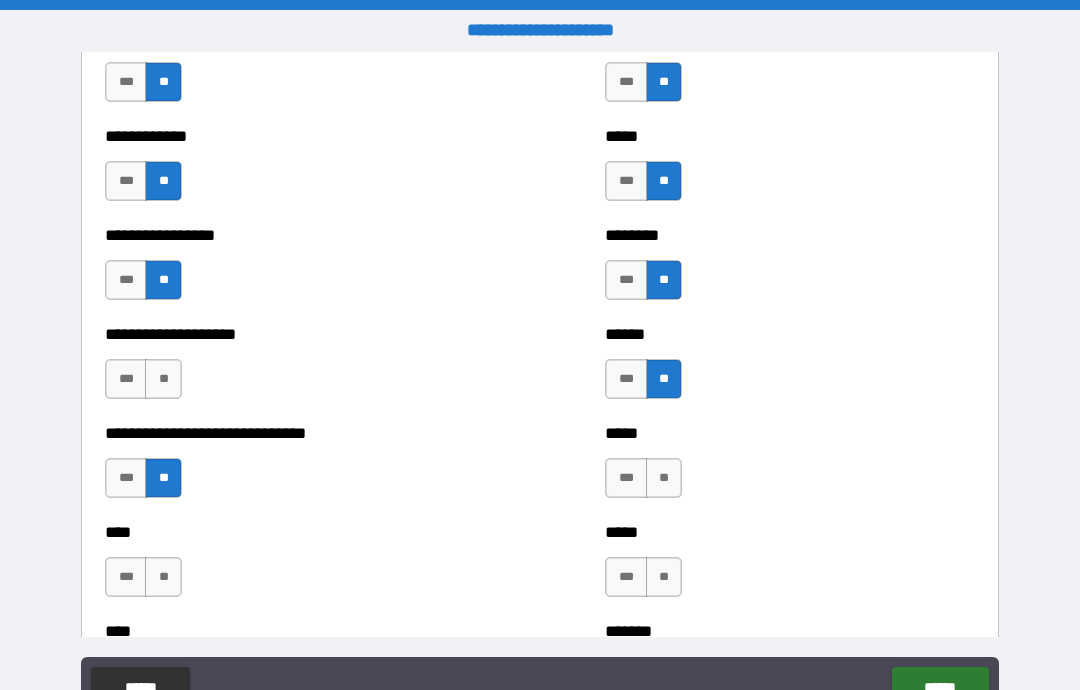 click on "***" at bounding box center [626, 478] 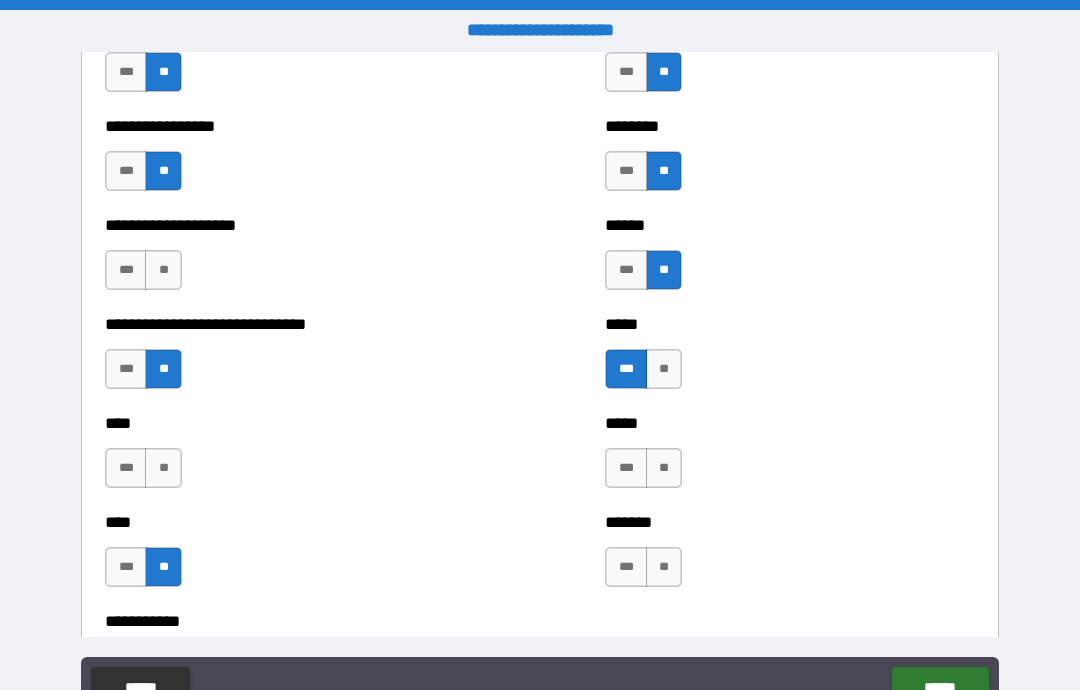 scroll, scrollTop: 968, scrollLeft: 0, axis: vertical 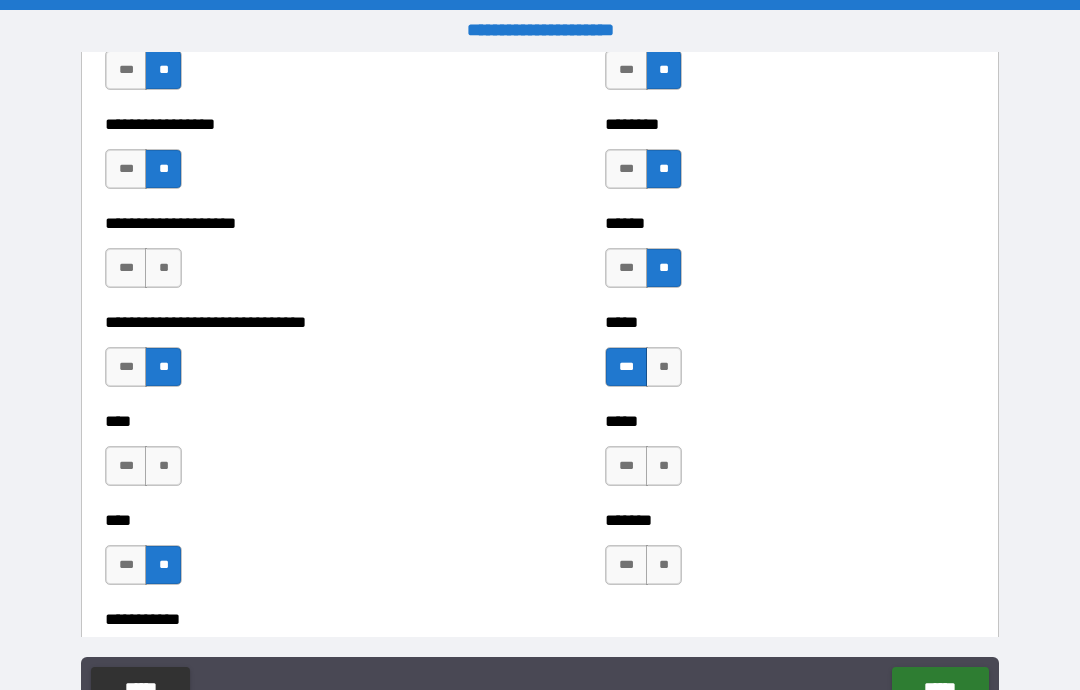 click on "**" at bounding box center [664, 466] 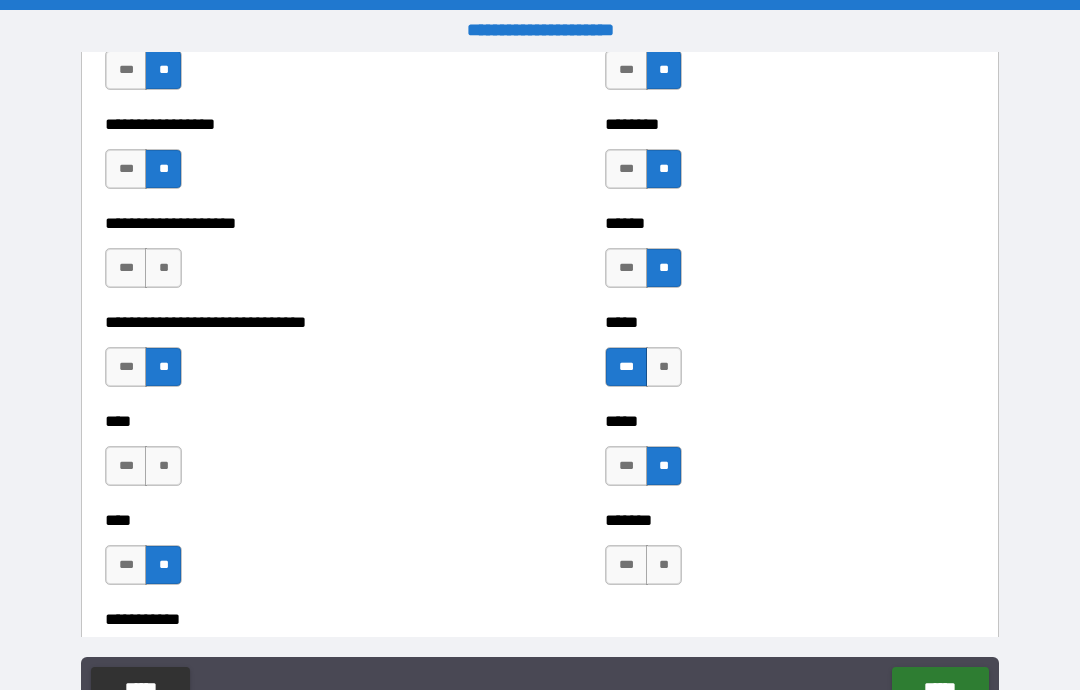 click on "**" at bounding box center [664, 565] 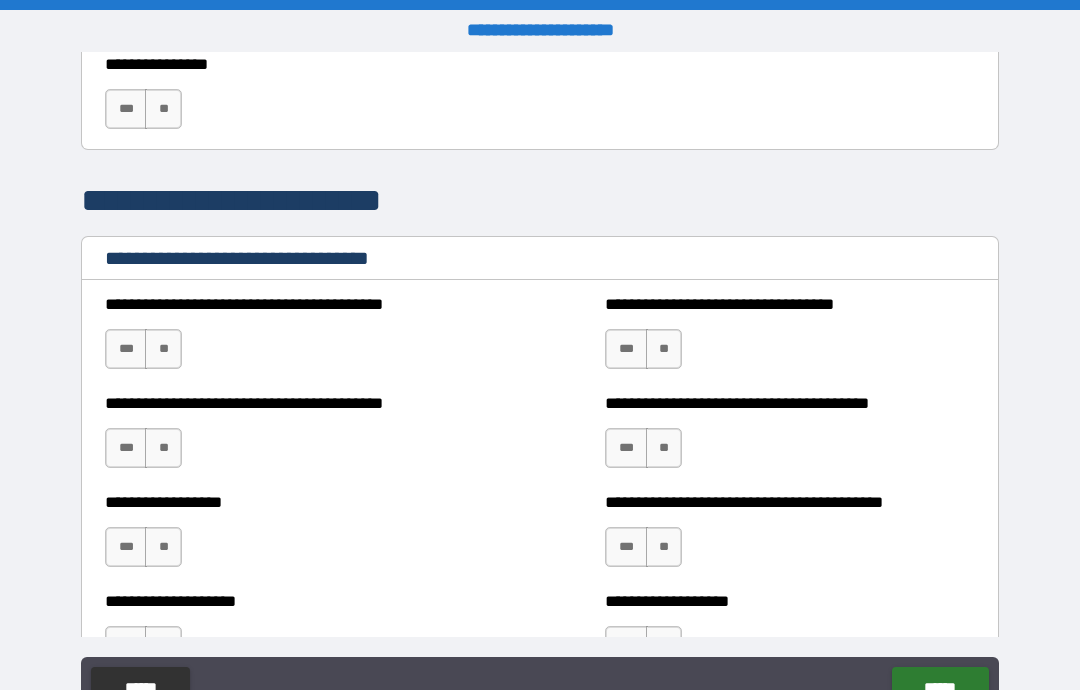 scroll, scrollTop: 1637, scrollLeft: 0, axis: vertical 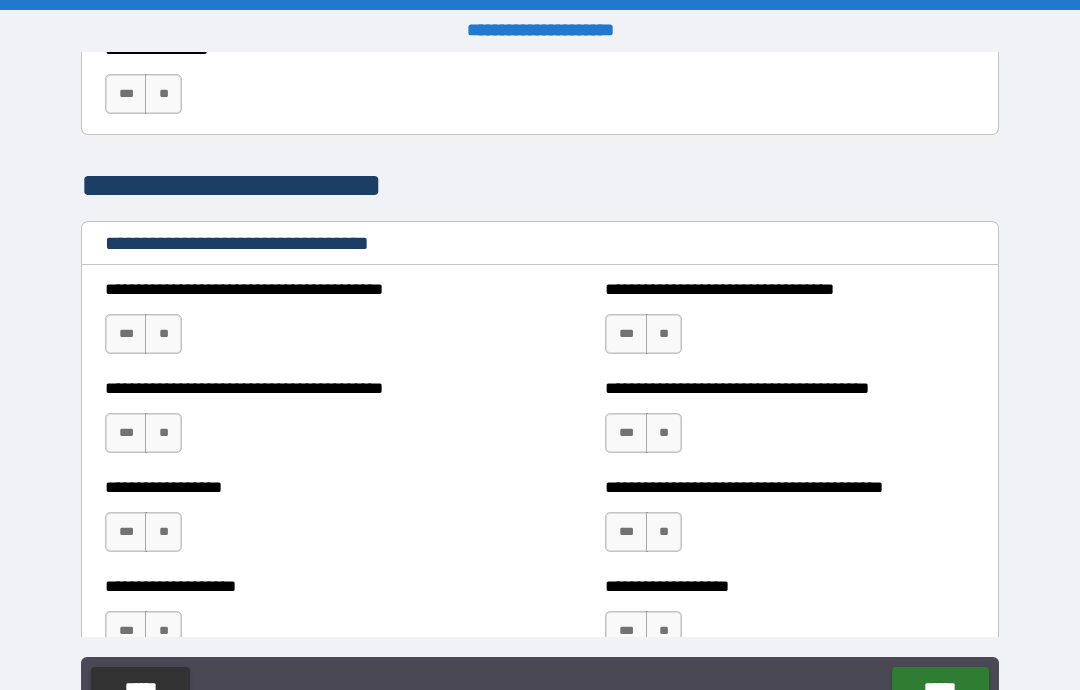 click on "**" at bounding box center [163, 334] 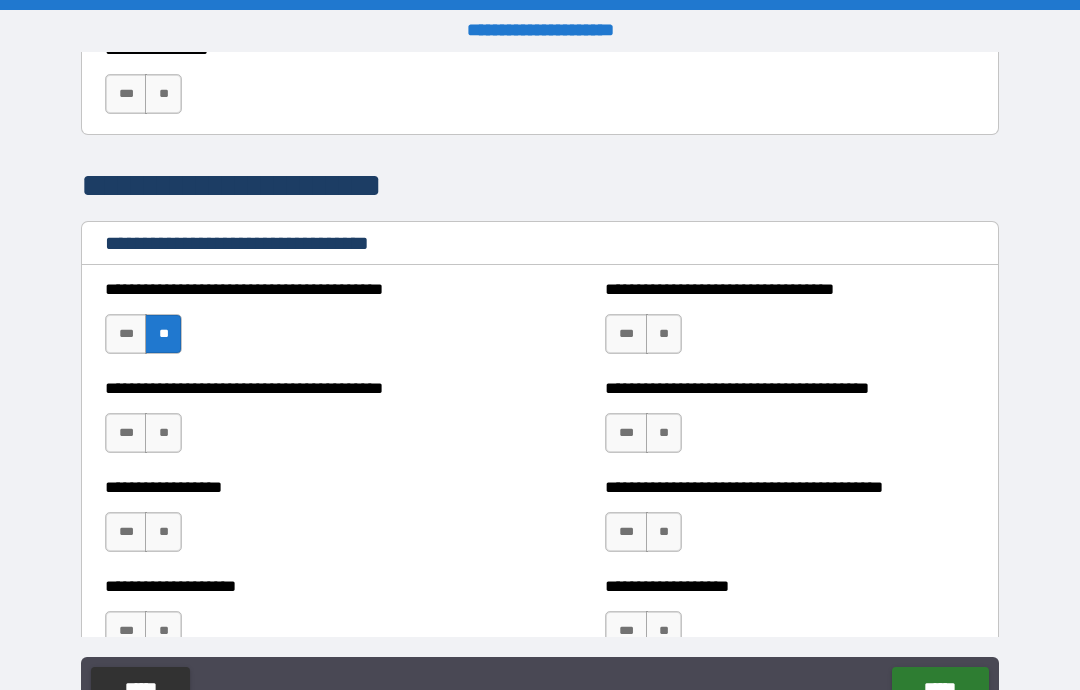 click on "**" at bounding box center [163, 433] 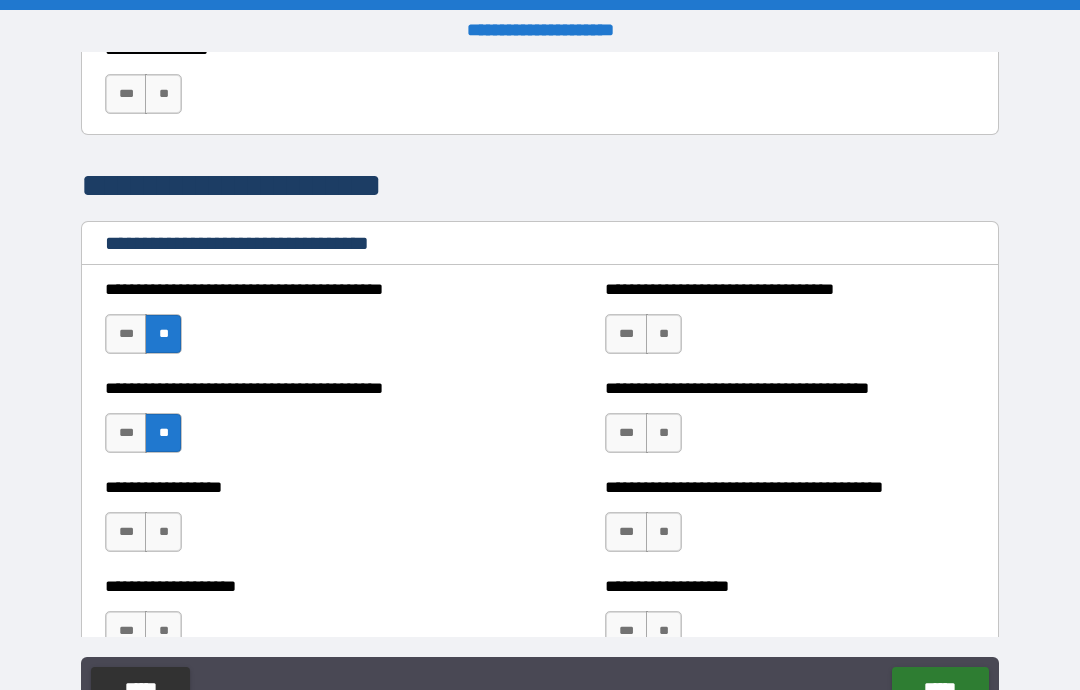 click on "**" at bounding box center (163, 532) 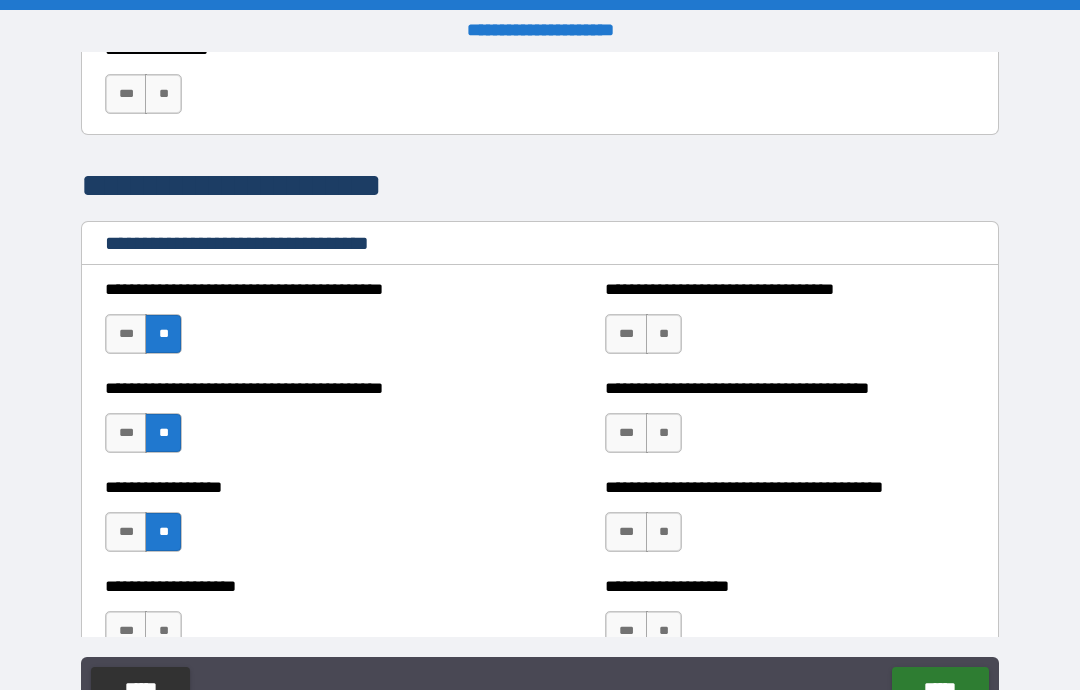 click on "**" at bounding box center (163, 631) 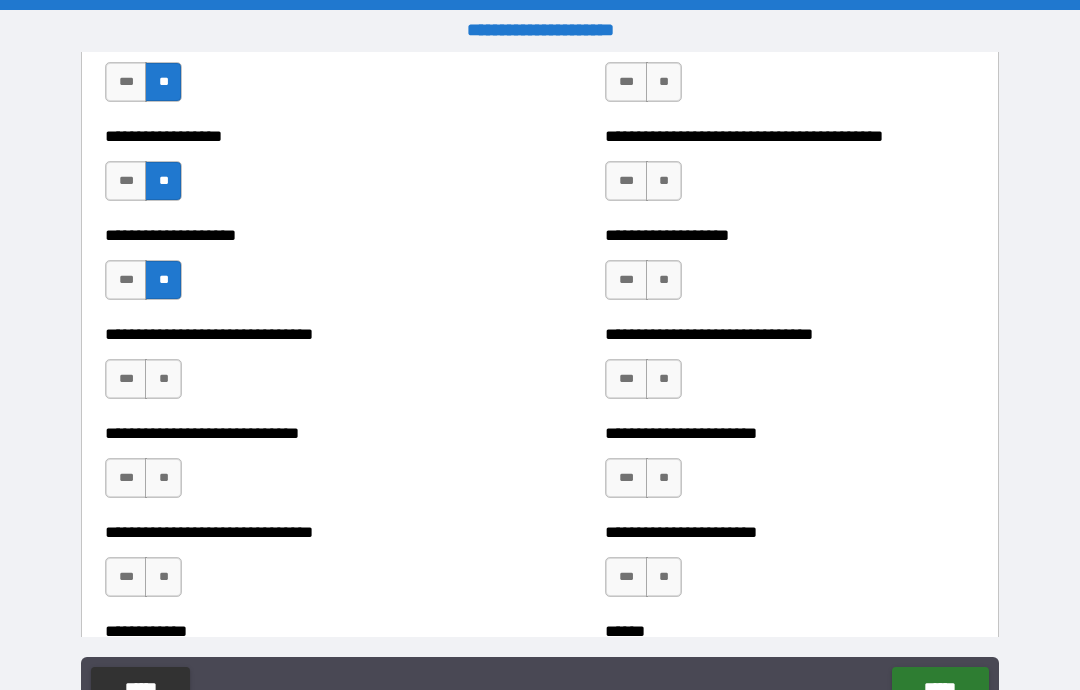 scroll, scrollTop: 1993, scrollLeft: 0, axis: vertical 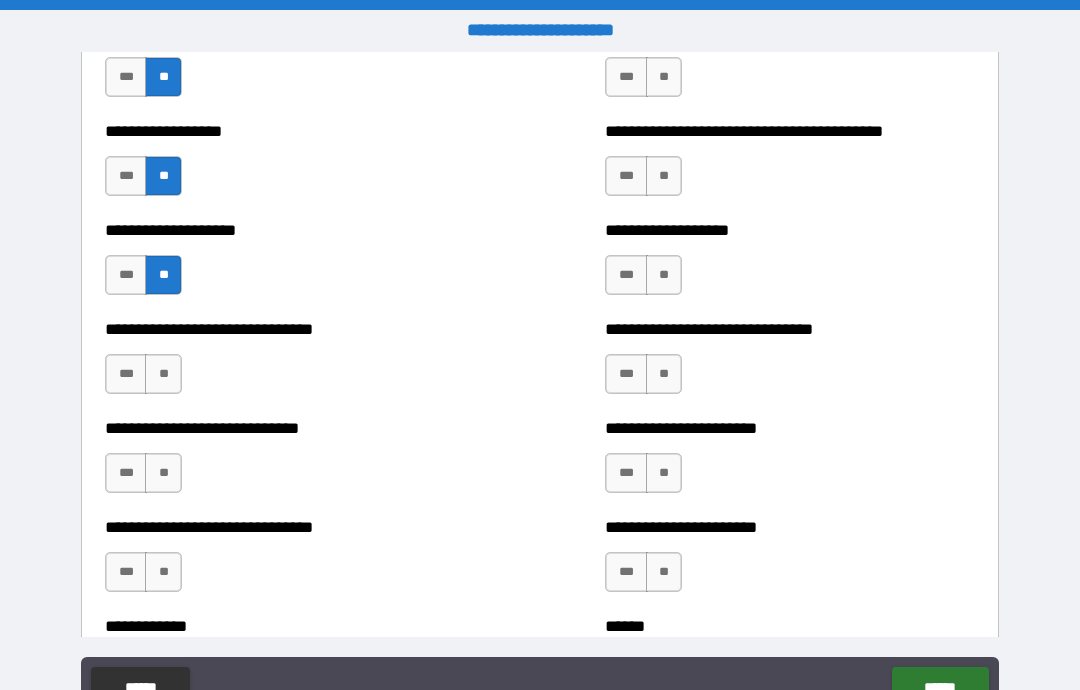 click on "**" at bounding box center [163, 374] 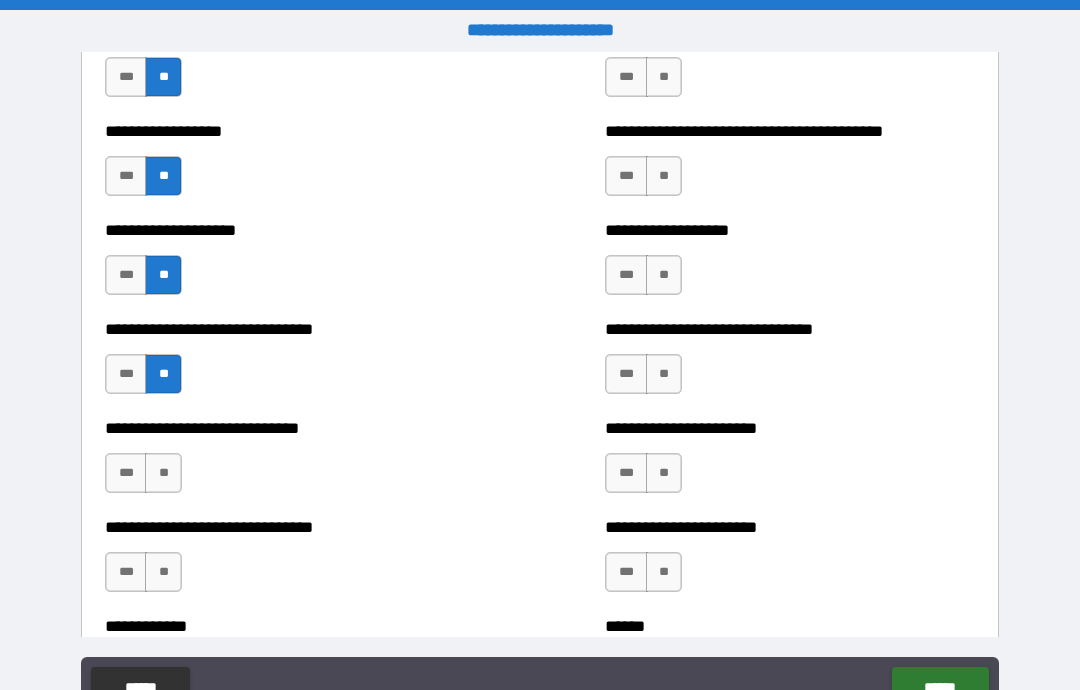 click on "**" at bounding box center (163, 473) 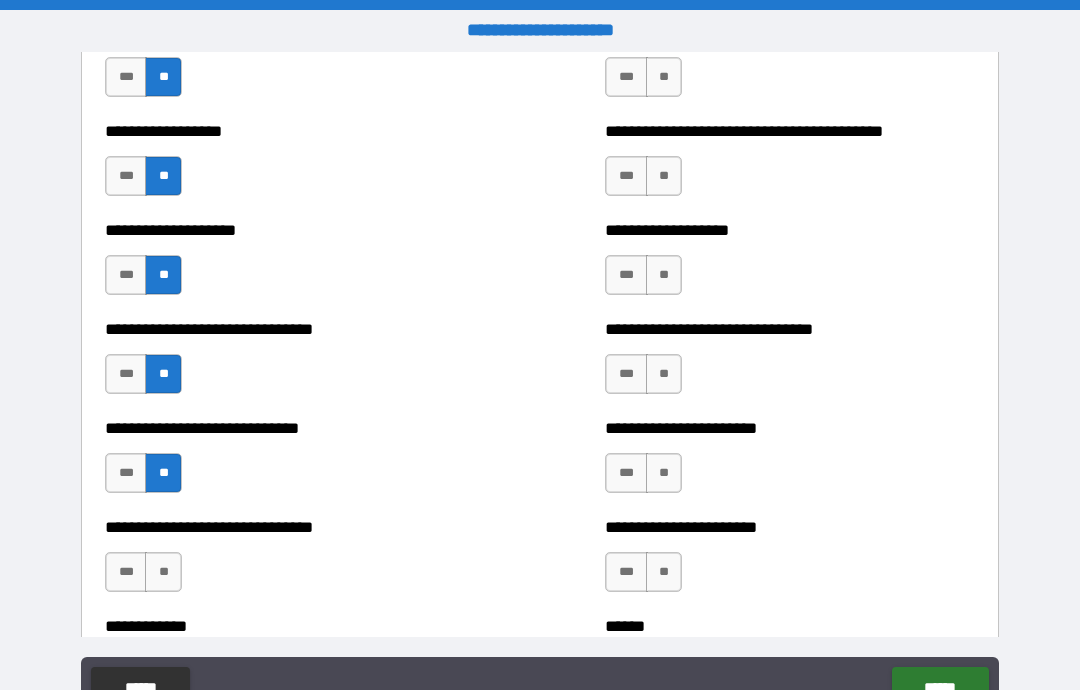 click on "**" at bounding box center [163, 572] 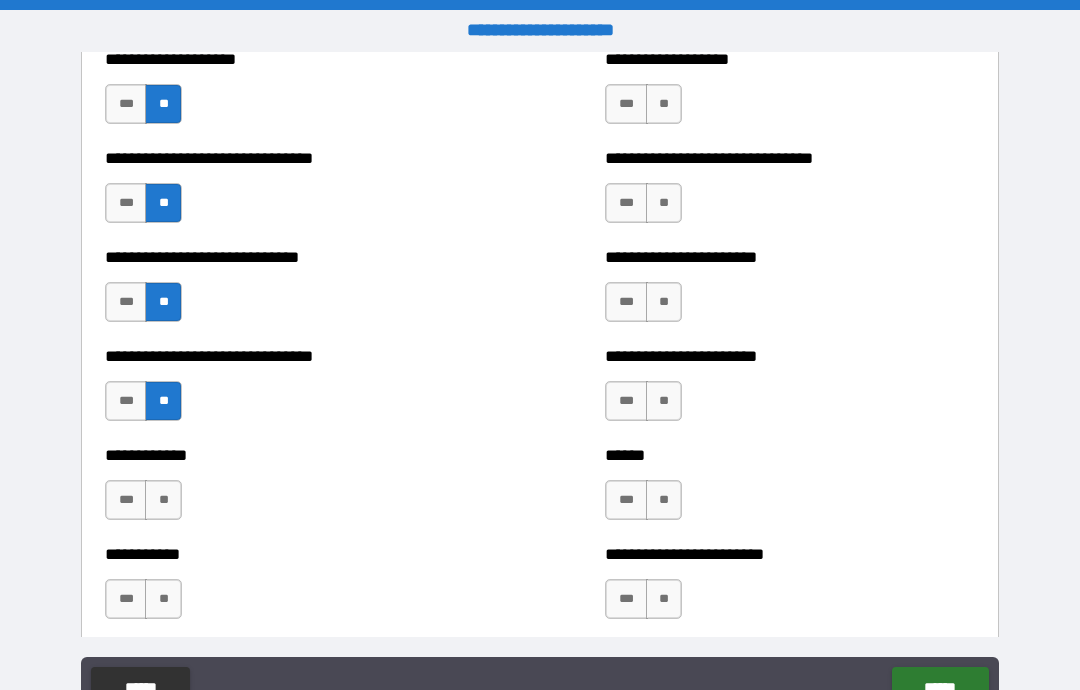 scroll, scrollTop: 2169, scrollLeft: 0, axis: vertical 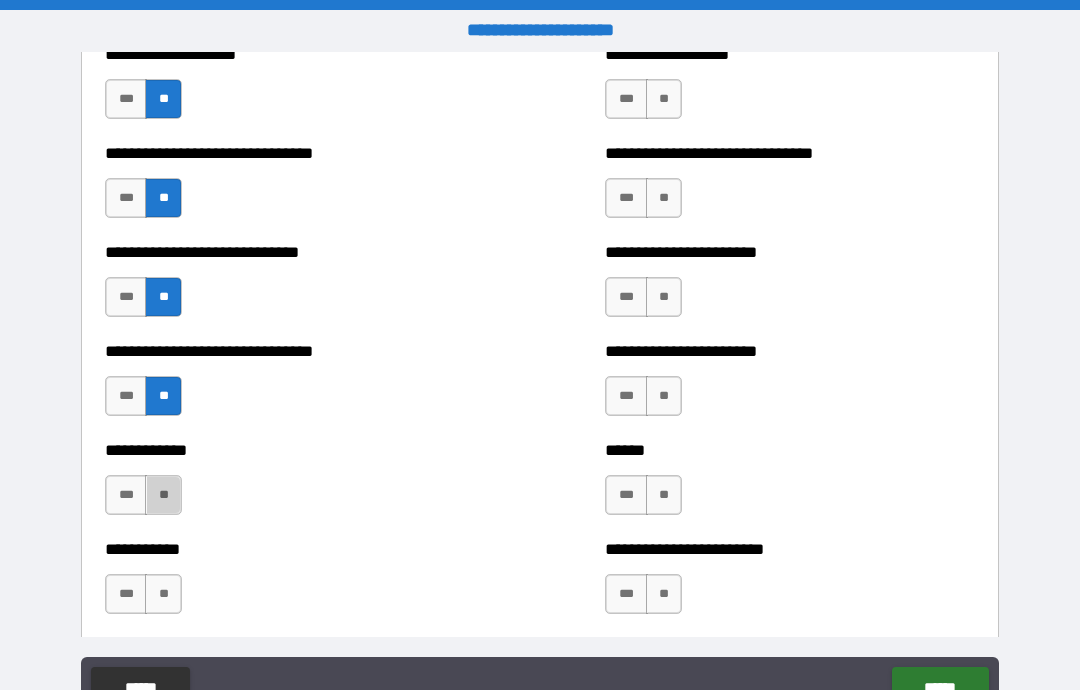 click on "**" at bounding box center [163, 495] 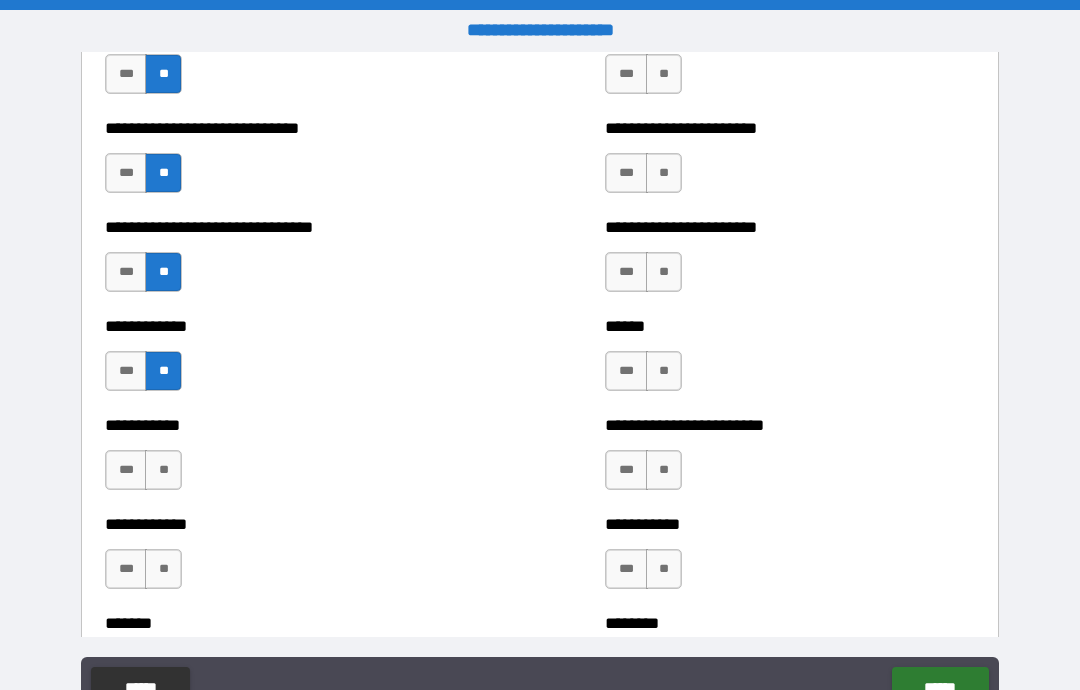 scroll, scrollTop: 2307, scrollLeft: 0, axis: vertical 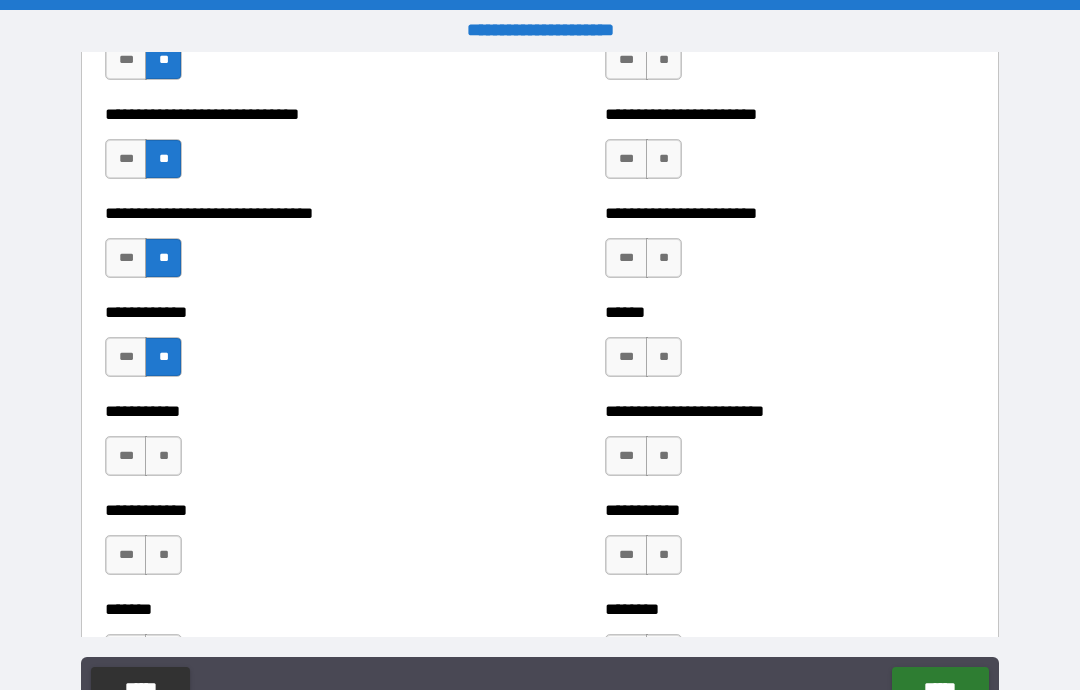 click on "**" at bounding box center (163, 456) 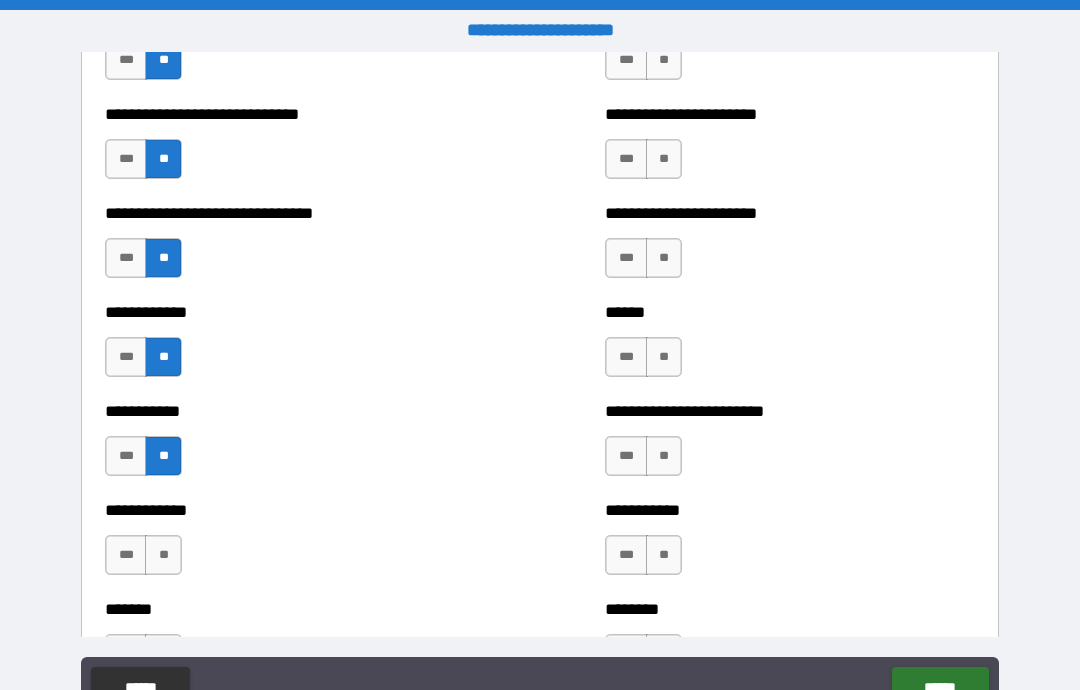 click on "**" at bounding box center [163, 555] 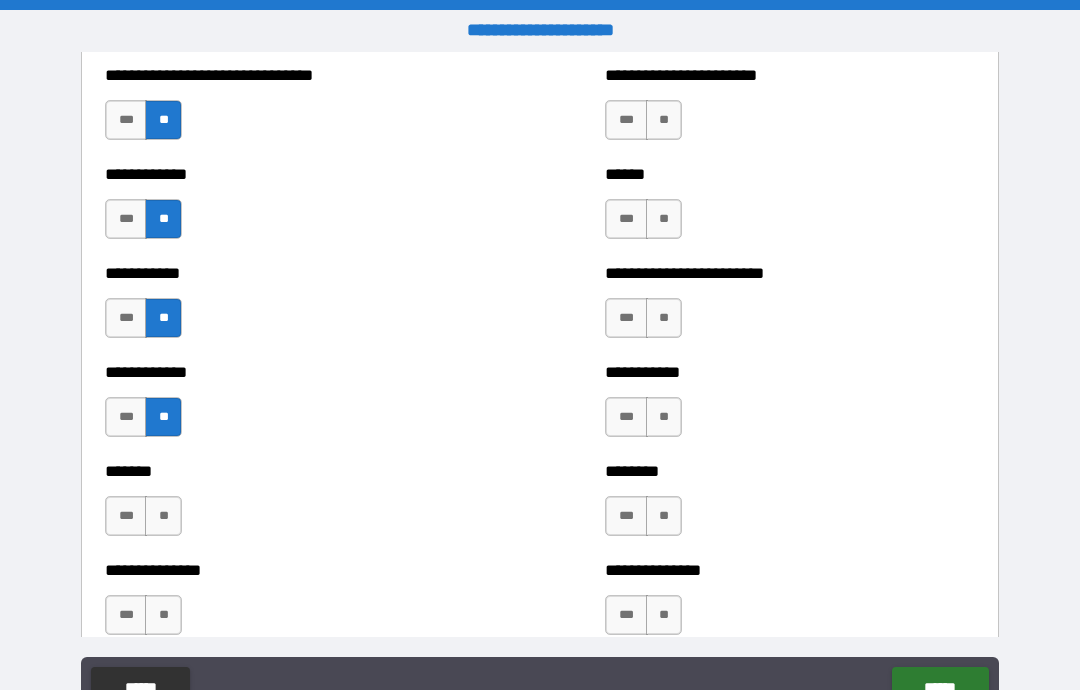 scroll, scrollTop: 2460, scrollLeft: 0, axis: vertical 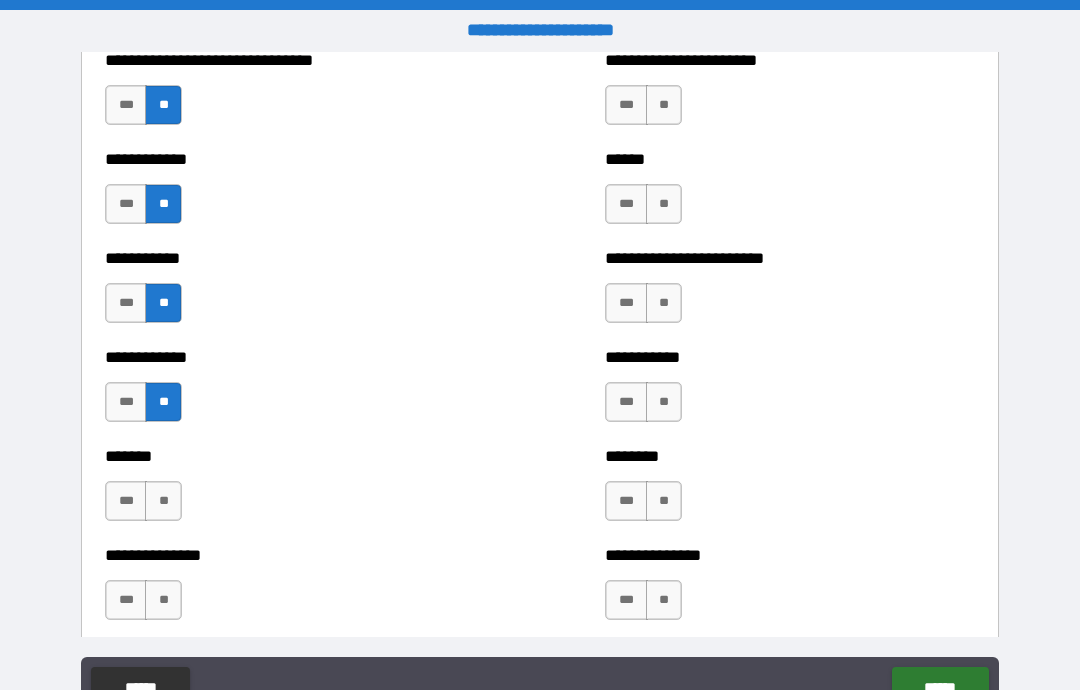 click on "***" at bounding box center [126, 501] 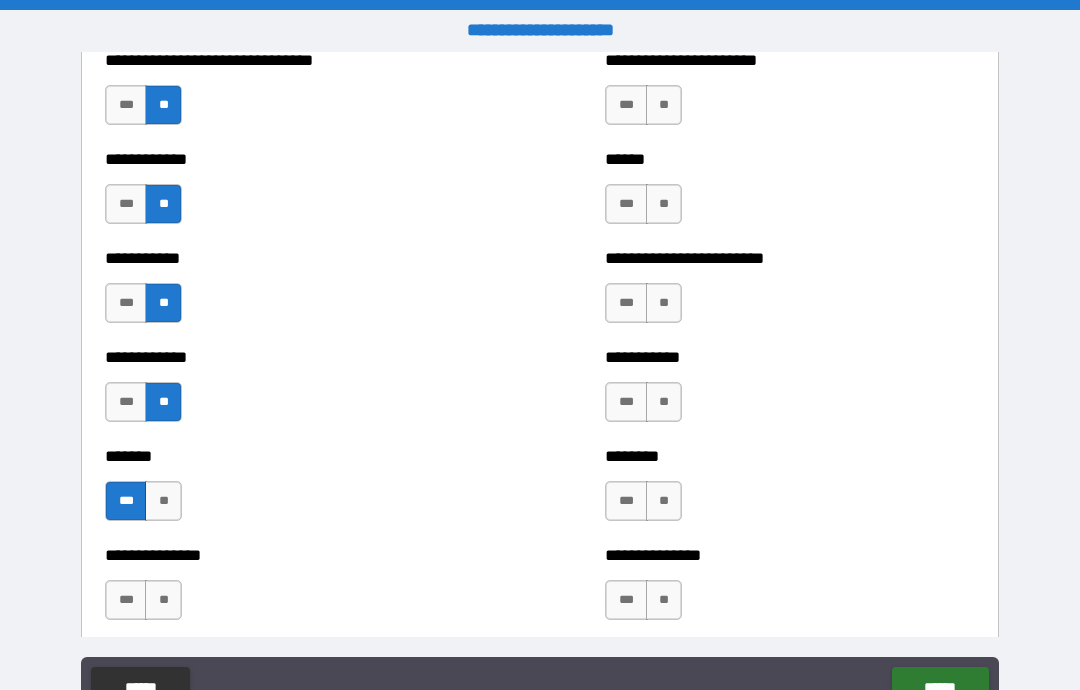 click on "**" at bounding box center [163, 600] 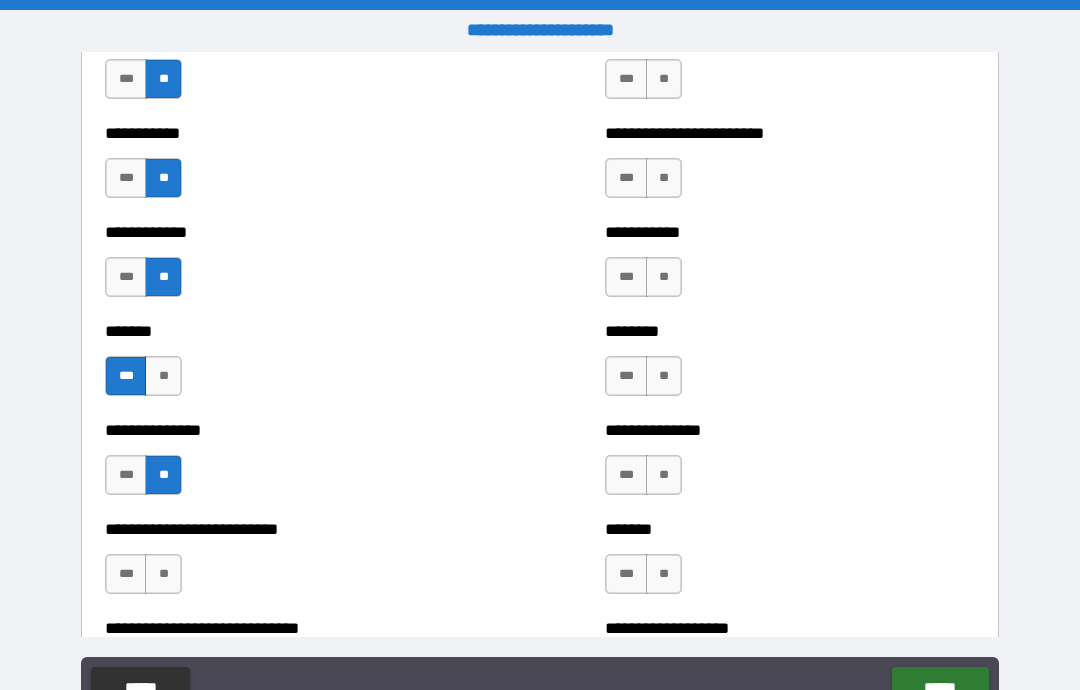 scroll, scrollTop: 2600, scrollLeft: 0, axis: vertical 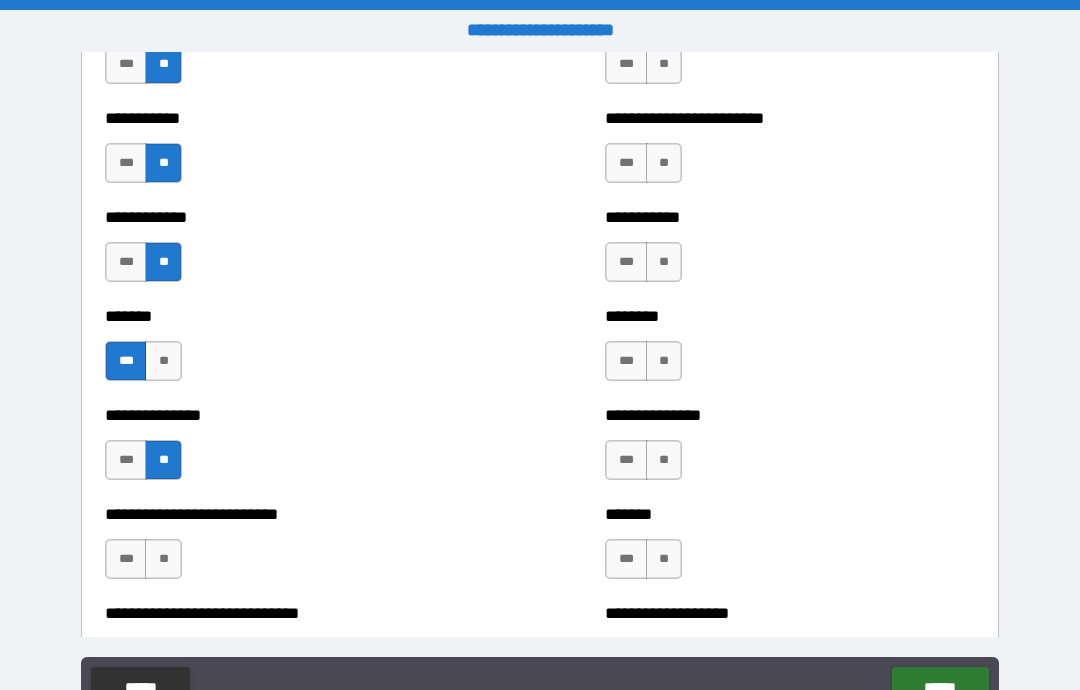 click on "**" at bounding box center (163, 559) 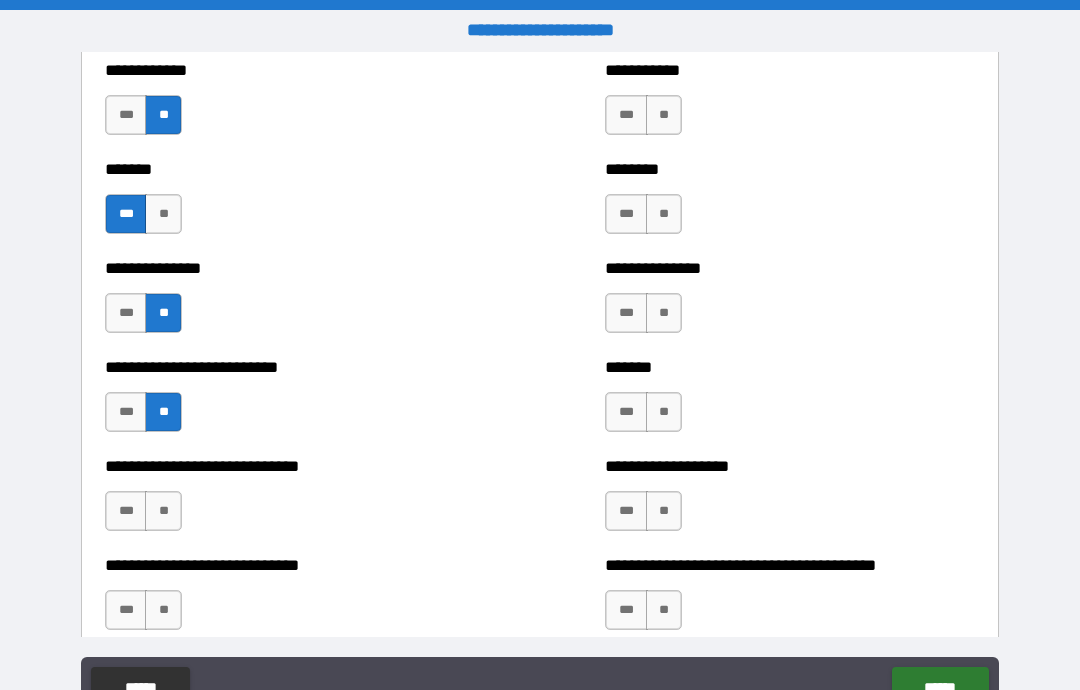 scroll, scrollTop: 2749, scrollLeft: 0, axis: vertical 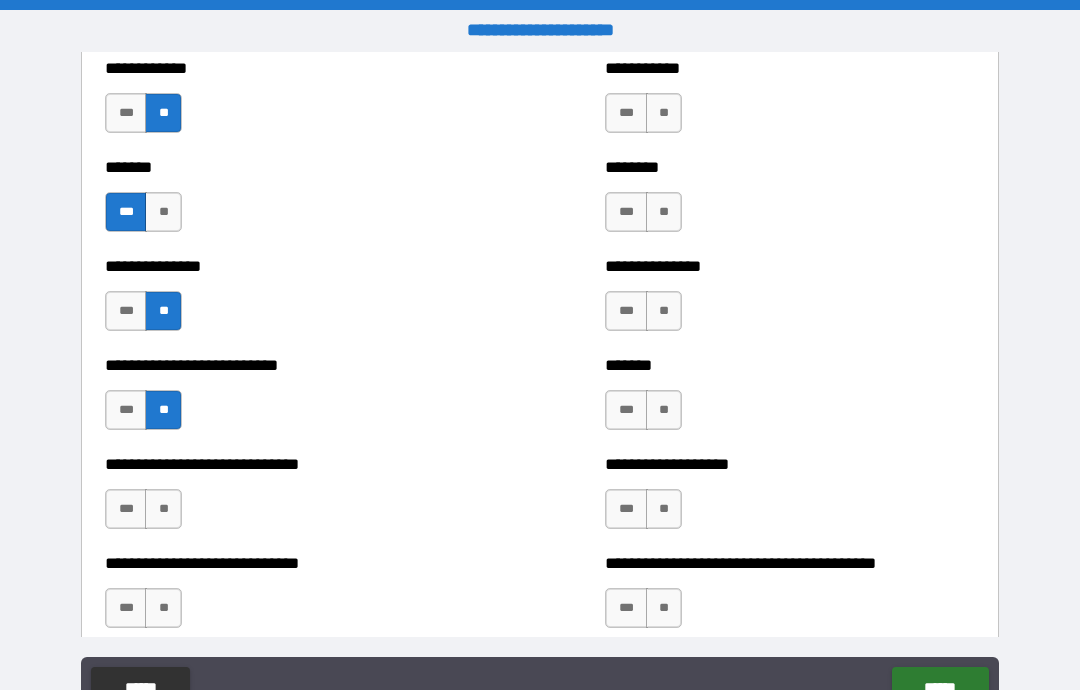 click on "**" at bounding box center [163, 509] 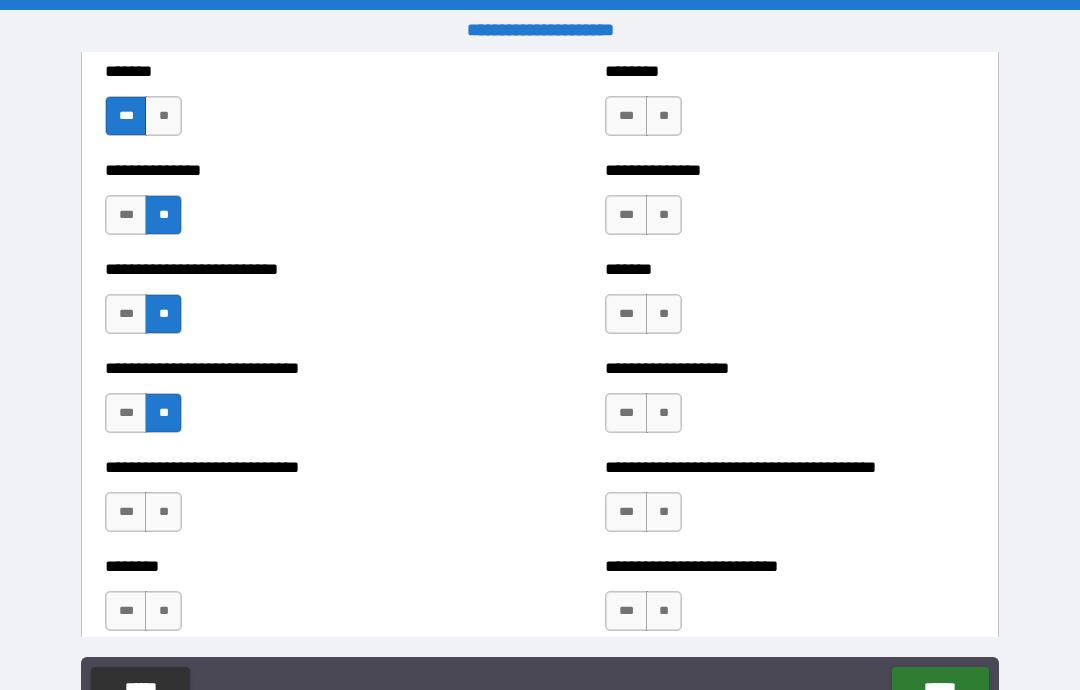 scroll, scrollTop: 2857, scrollLeft: 0, axis: vertical 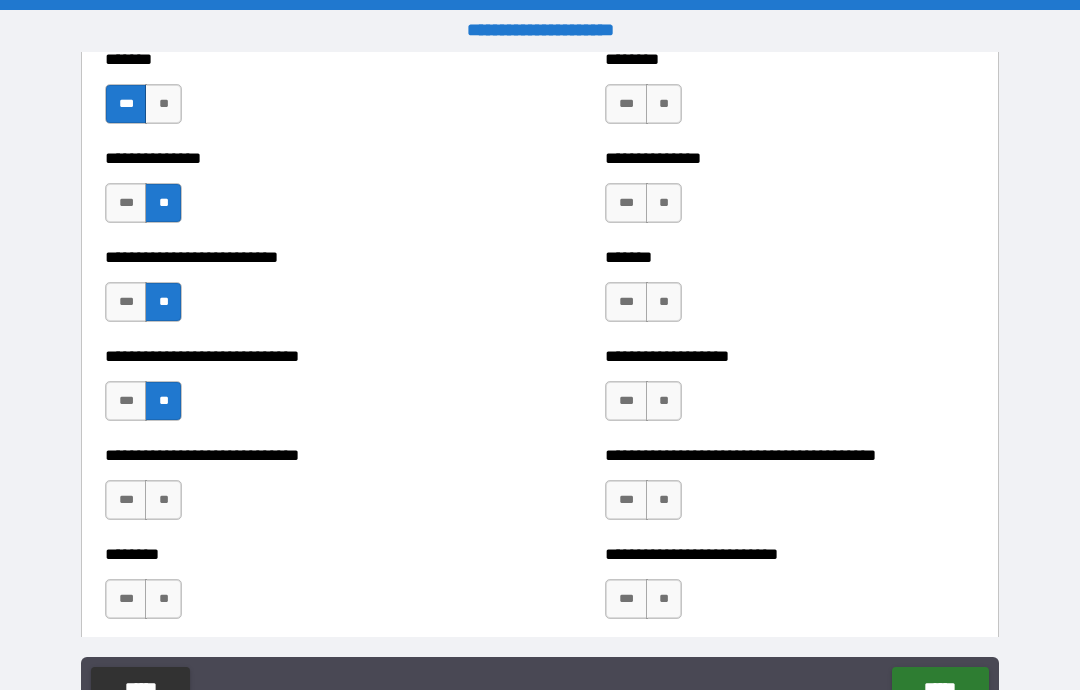 click on "**" at bounding box center (163, 500) 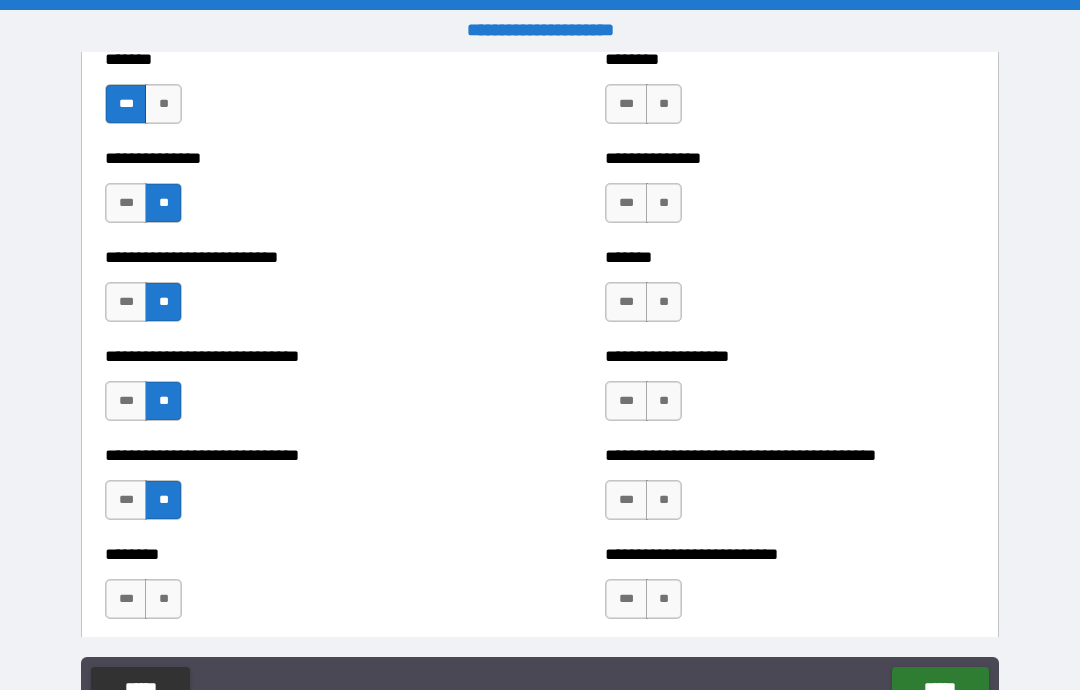 click on "**" at bounding box center [163, 599] 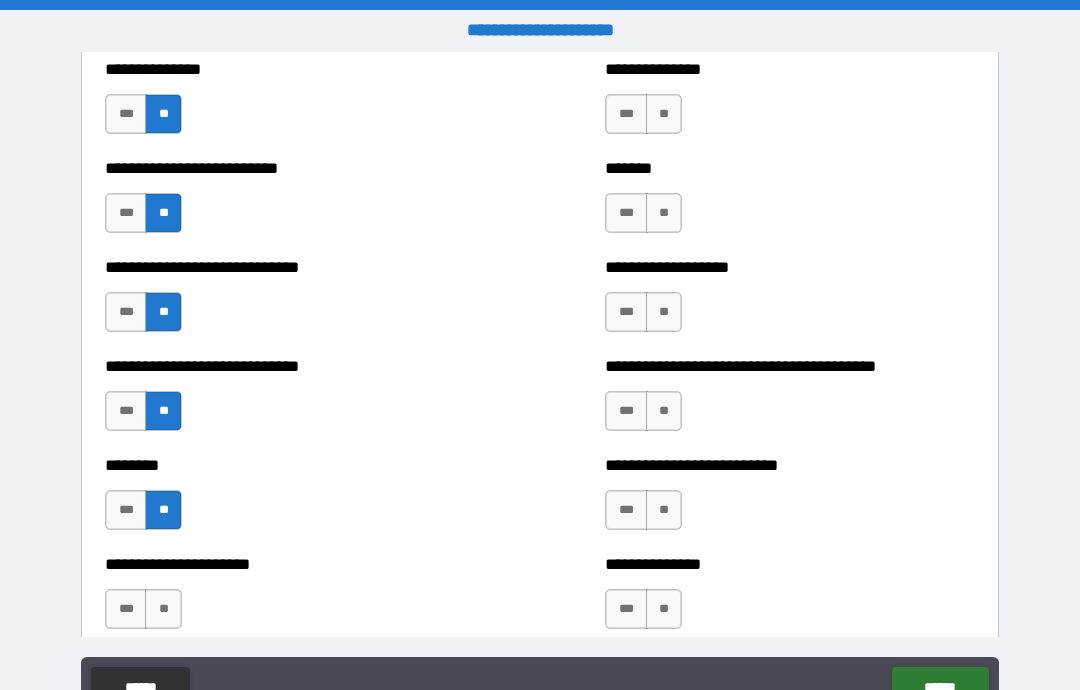 scroll, scrollTop: 2958, scrollLeft: 0, axis: vertical 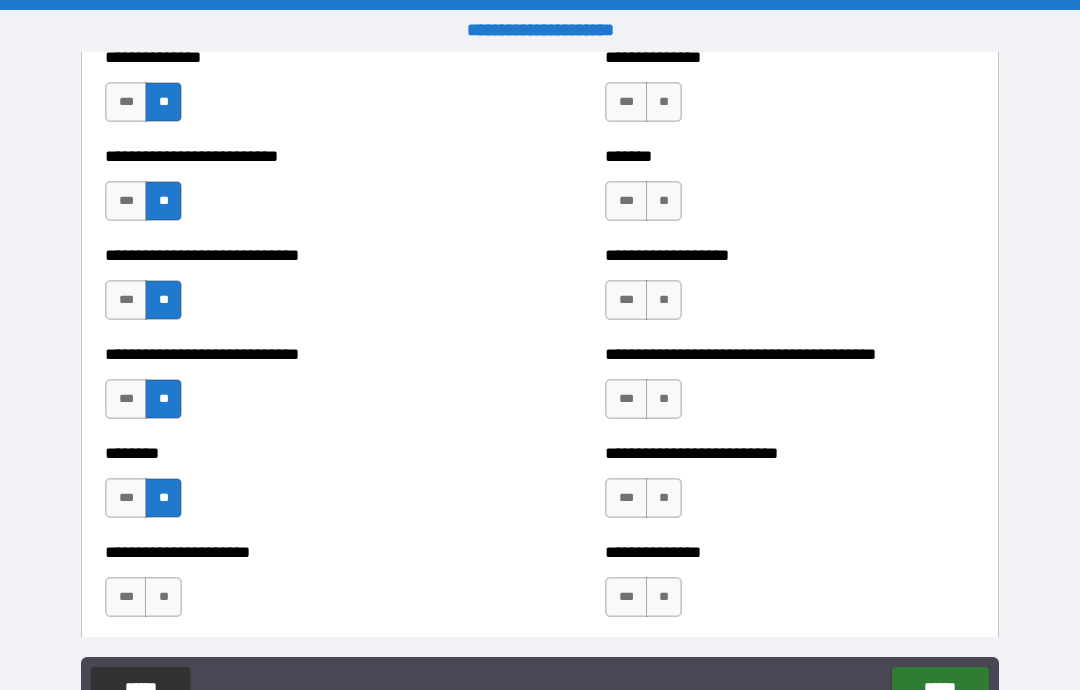 click on "**" at bounding box center (163, 597) 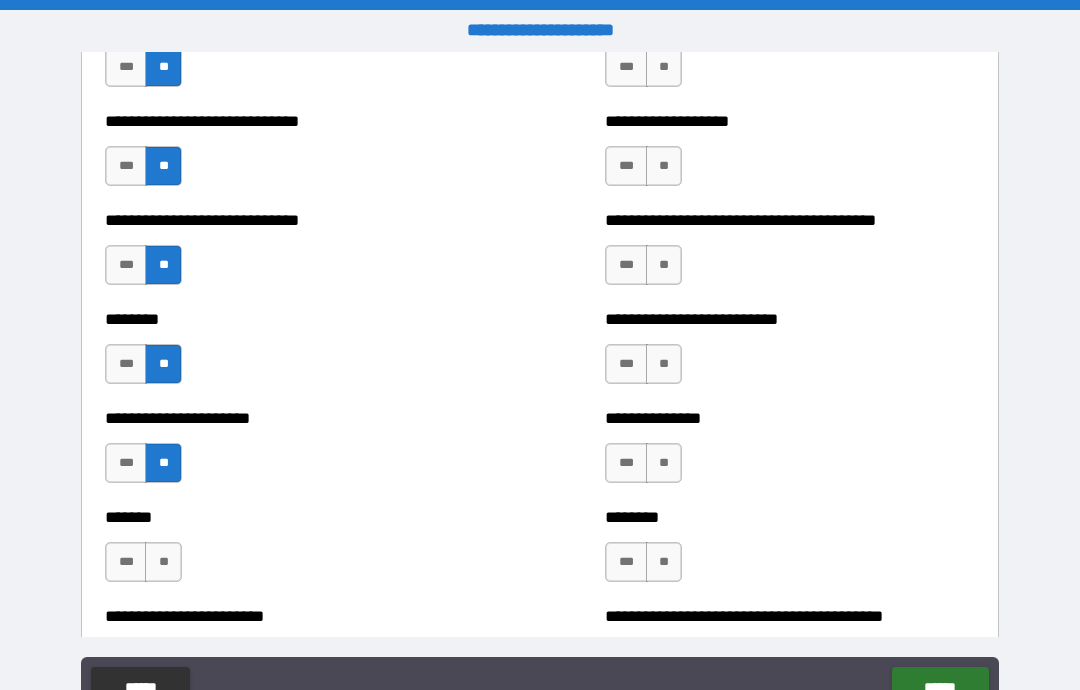 scroll, scrollTop: 3109, scrollLeft: 0, axis: vertical 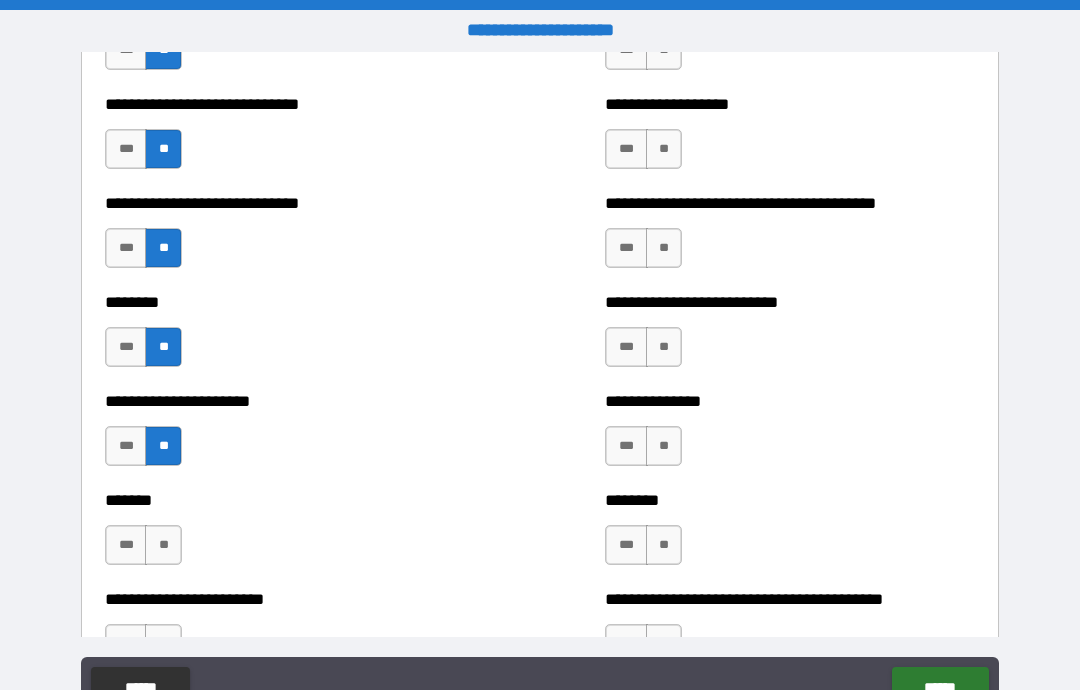 click on "**" at bounding box center [163, 545] 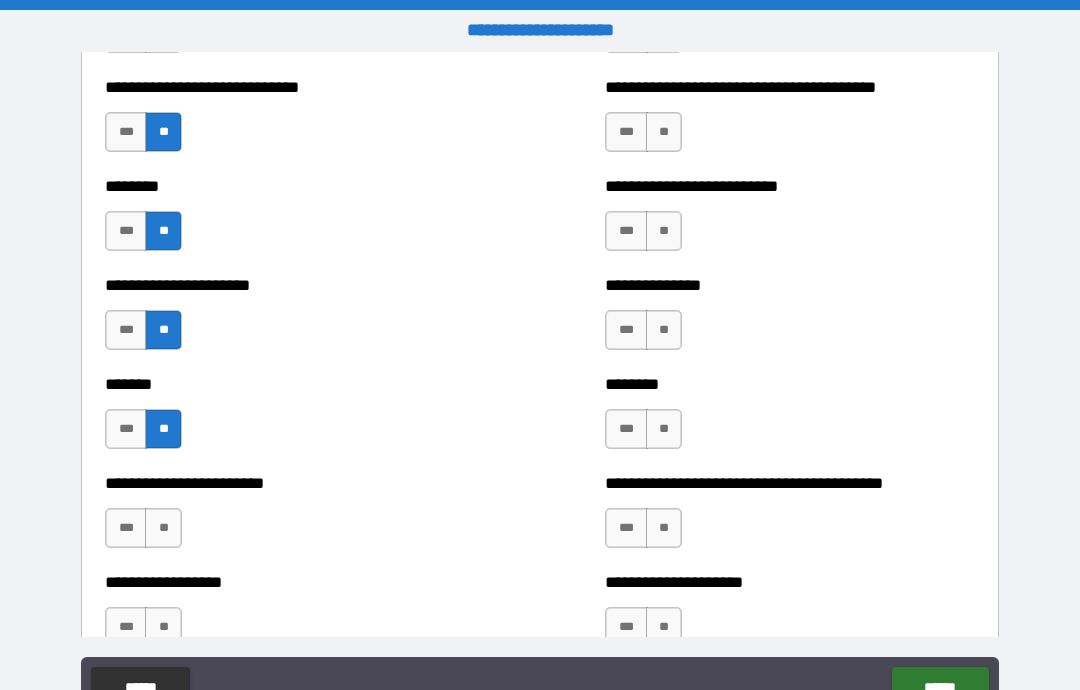 scroll, scrollTop: 3255, scrollLeft: 0, axis: vertical 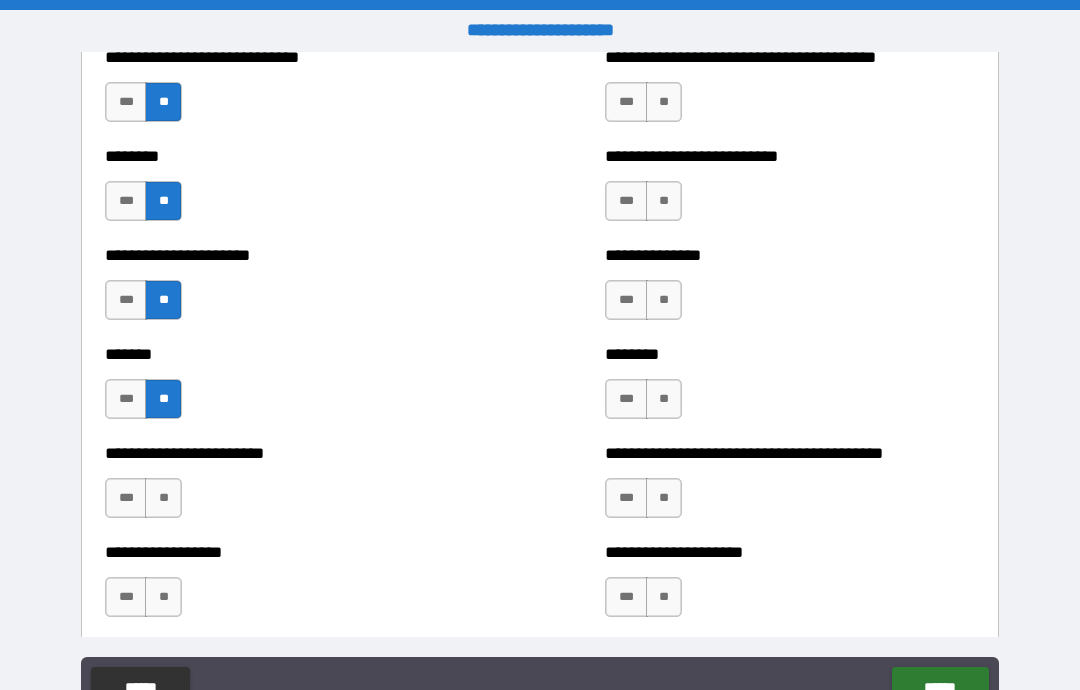 click on "***" at bounding box center [126, 498] 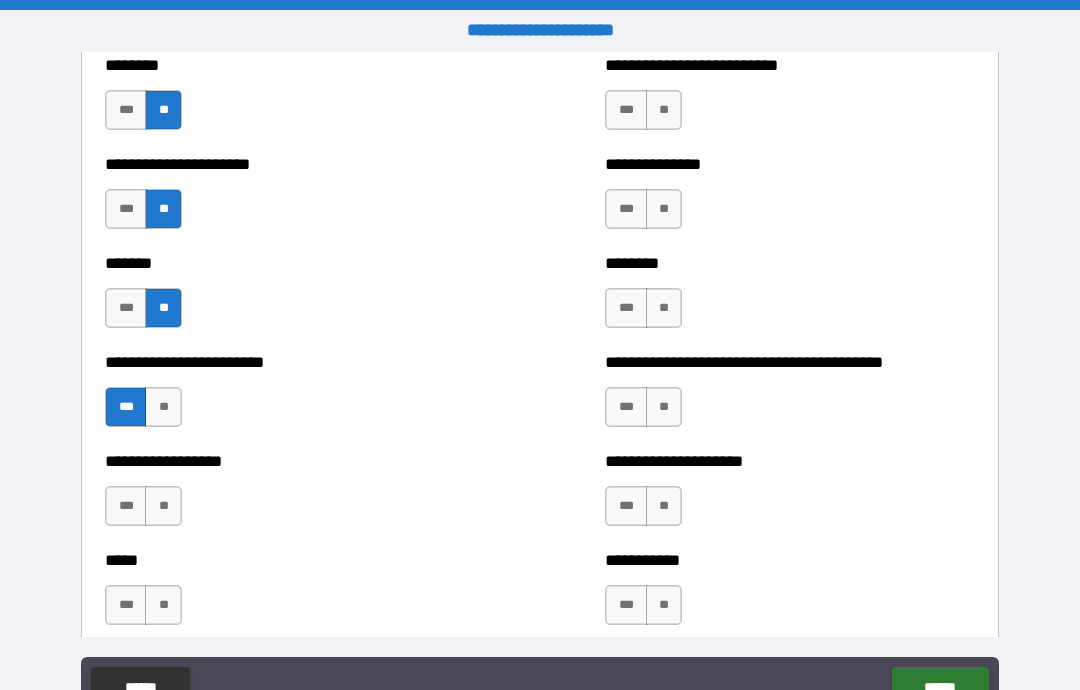 scroll, scrollTop: 3348, scrollLeft: 0, axis: vertical 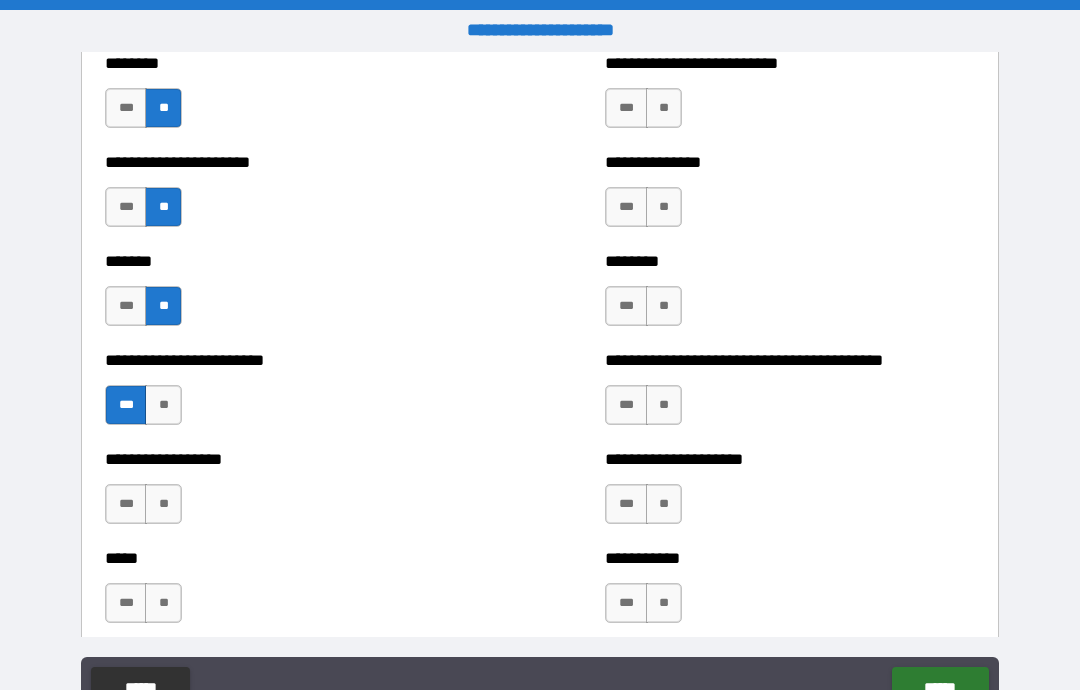 click on "**" at bounding box center (163, 504) 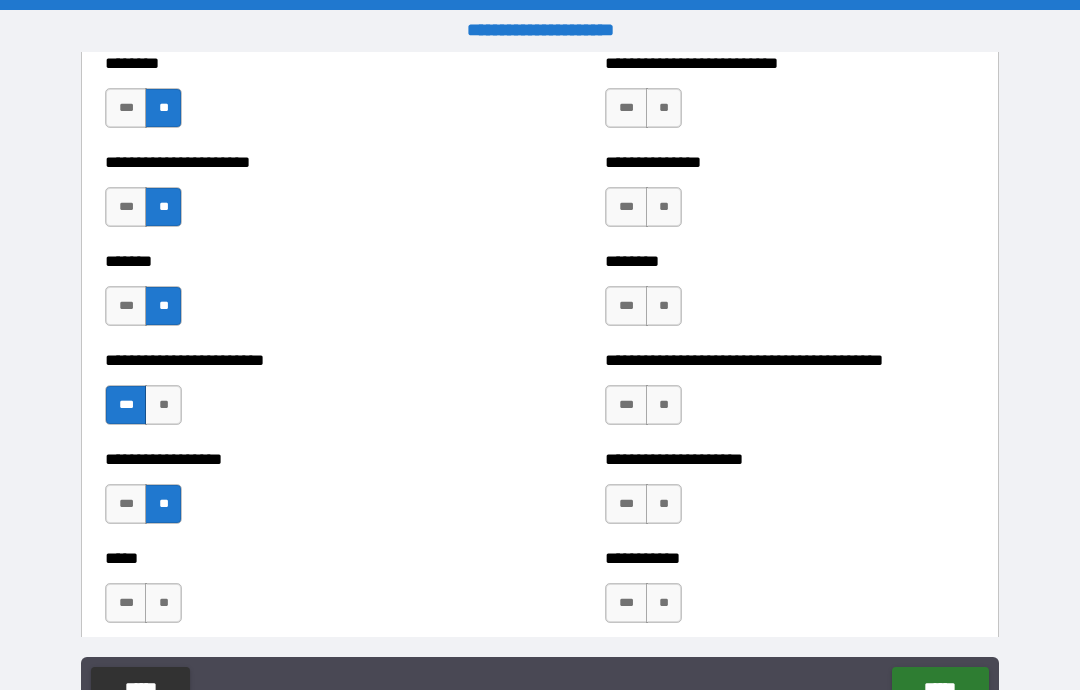 click on "**" at bounding box center (163, 603) 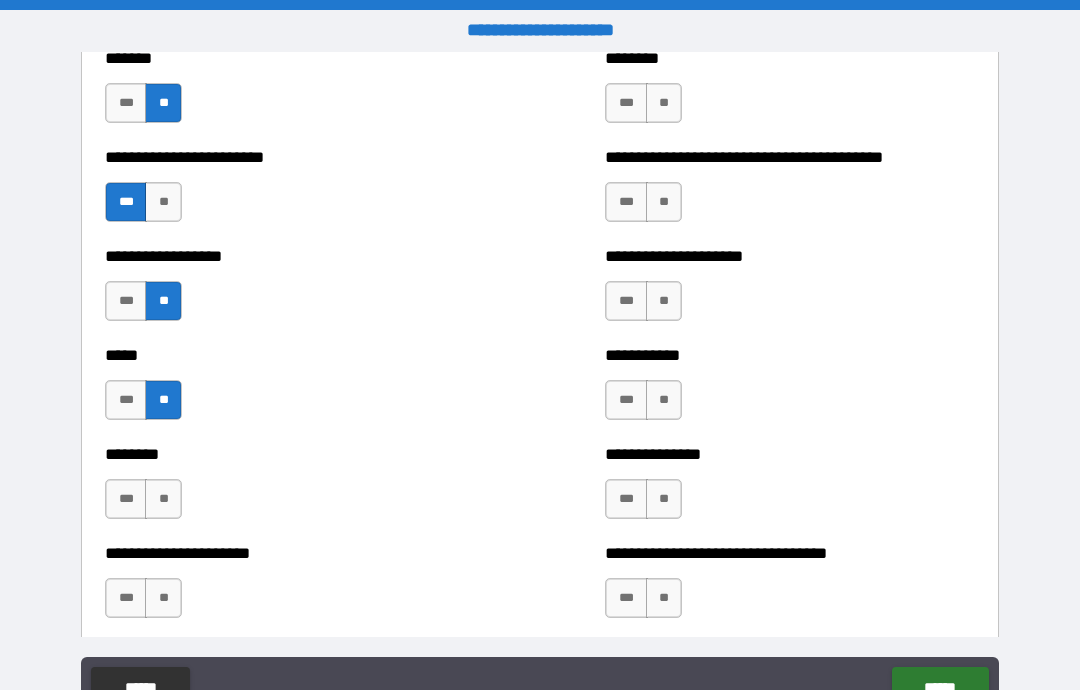 scroll, scrollTop: 3552, scrollLeft: 0, axis: vertical 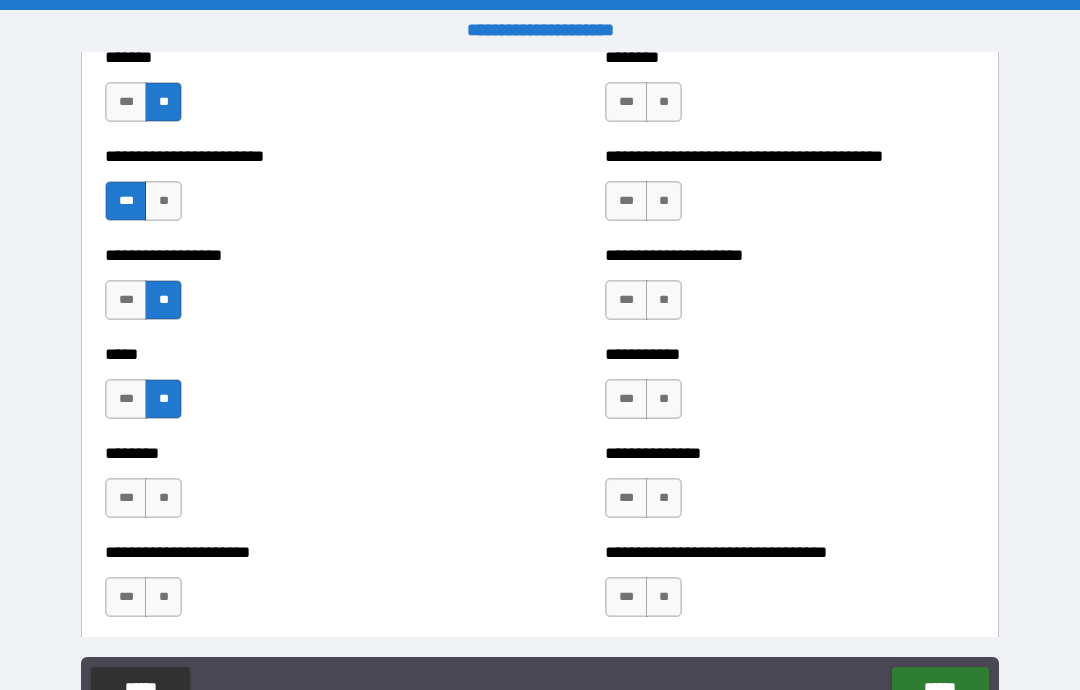 click on "***" at bounding box center [126, 498] 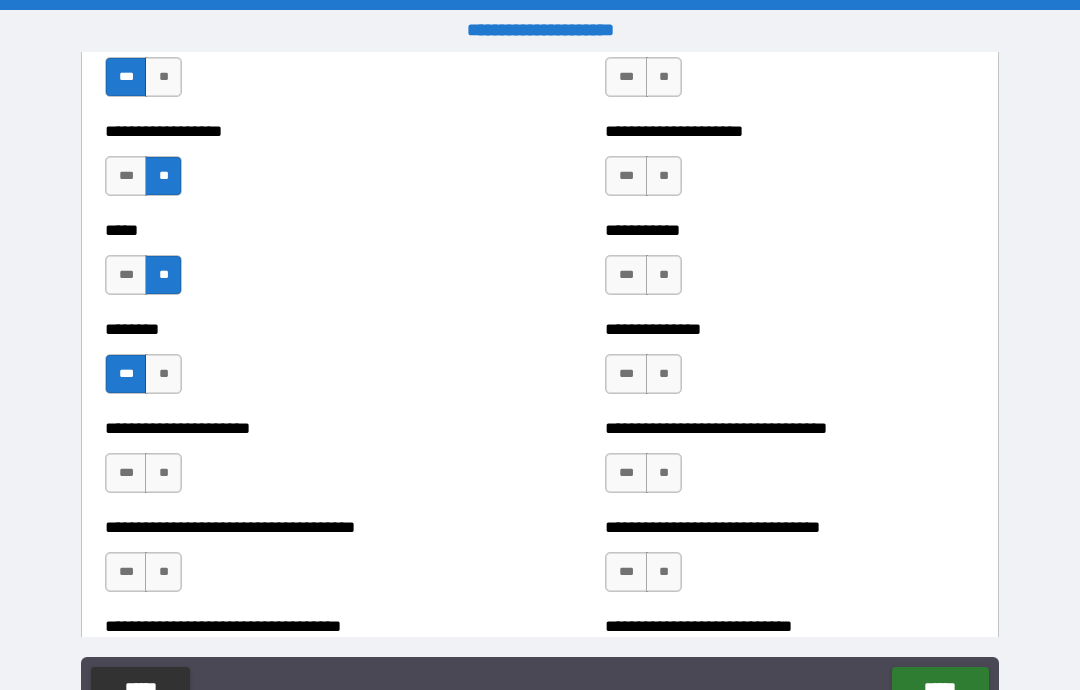 scroll, scrollTop: 3686, scrollLeft: 0, axis: vertical 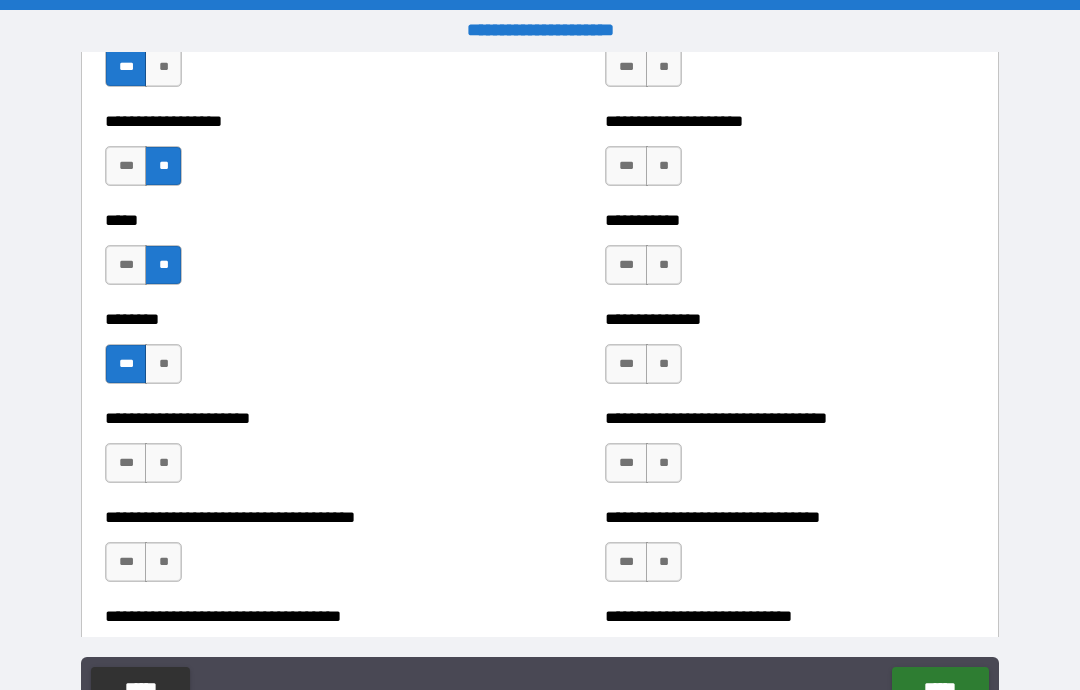 click on "**" at bounding box center [163, 463] 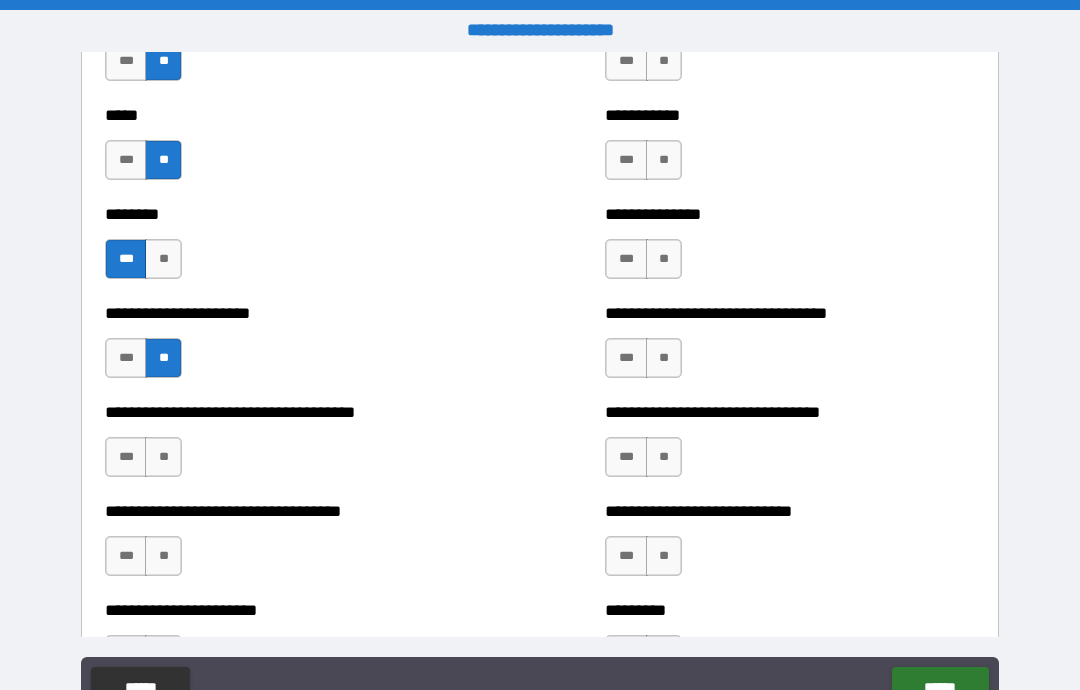 scroll, scrollTop: 3804, scrollLeft: 0, axis: vertical 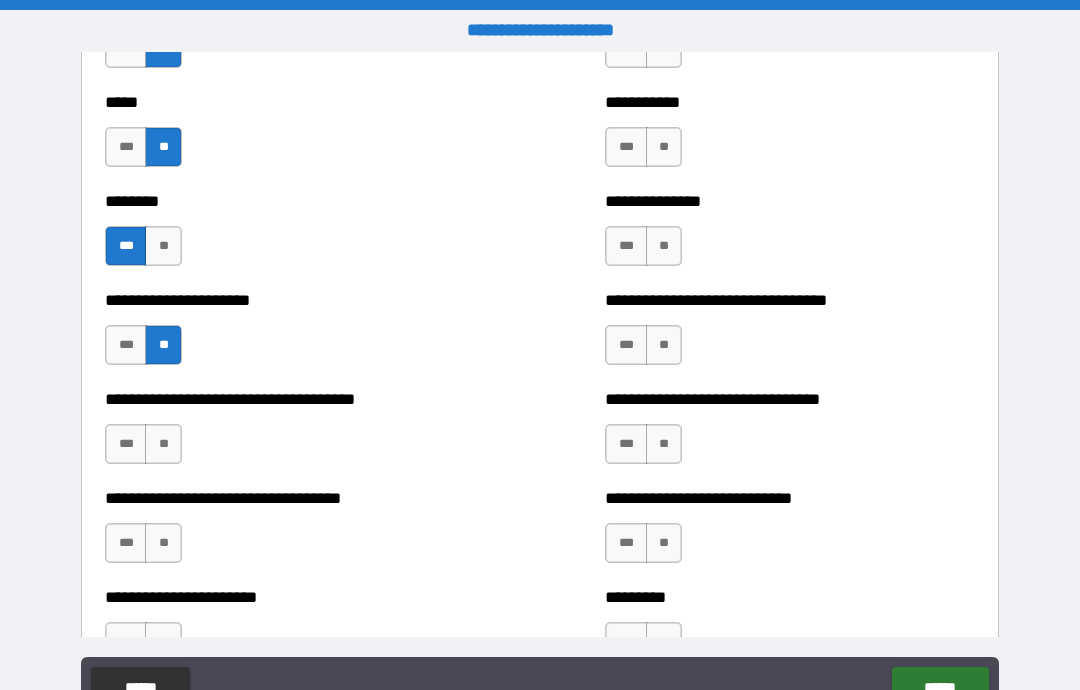 click on "**" at bounding box center [163, 444] 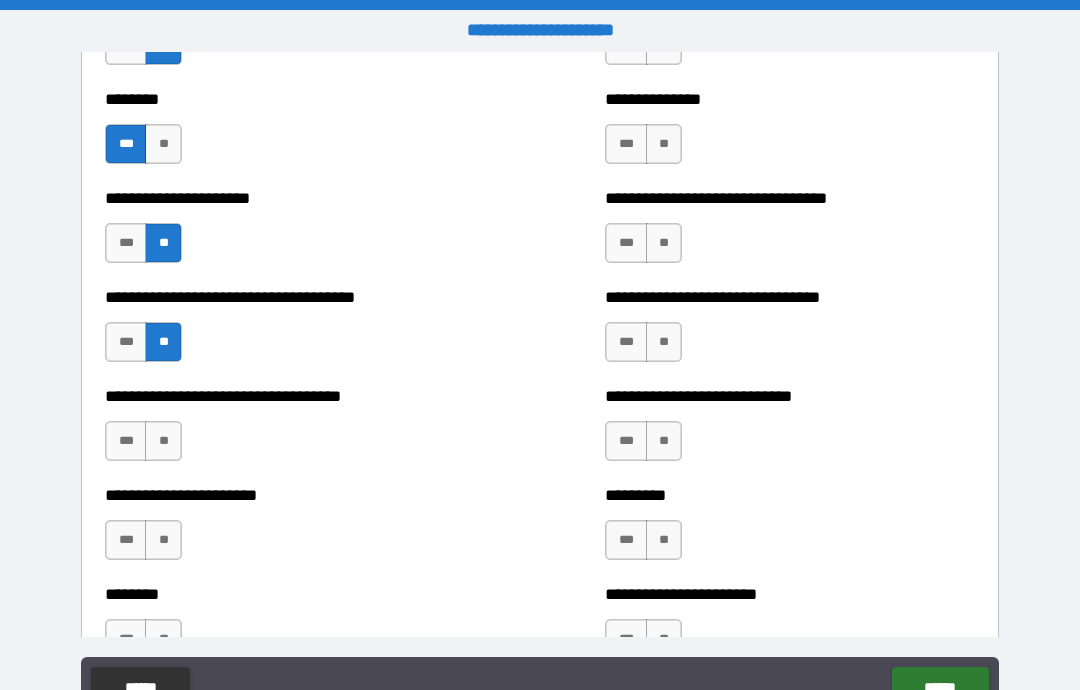 scroll, scrollTop: 3917, scrollLeft: 0, axis: vertical 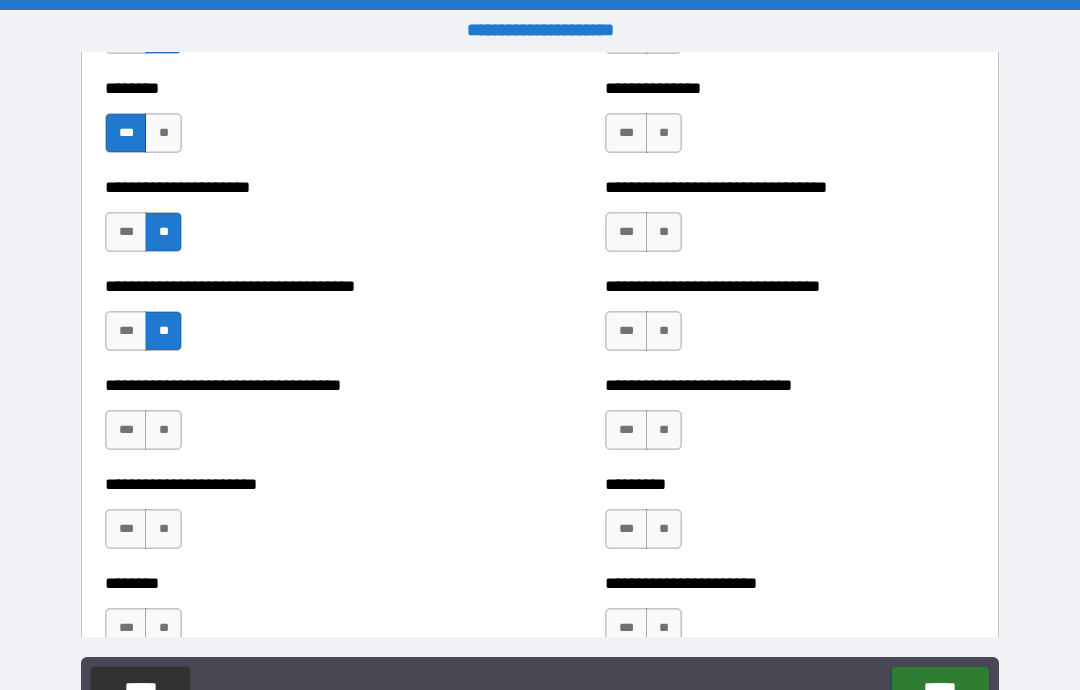 click on "**" at bounding box center [163, 430] 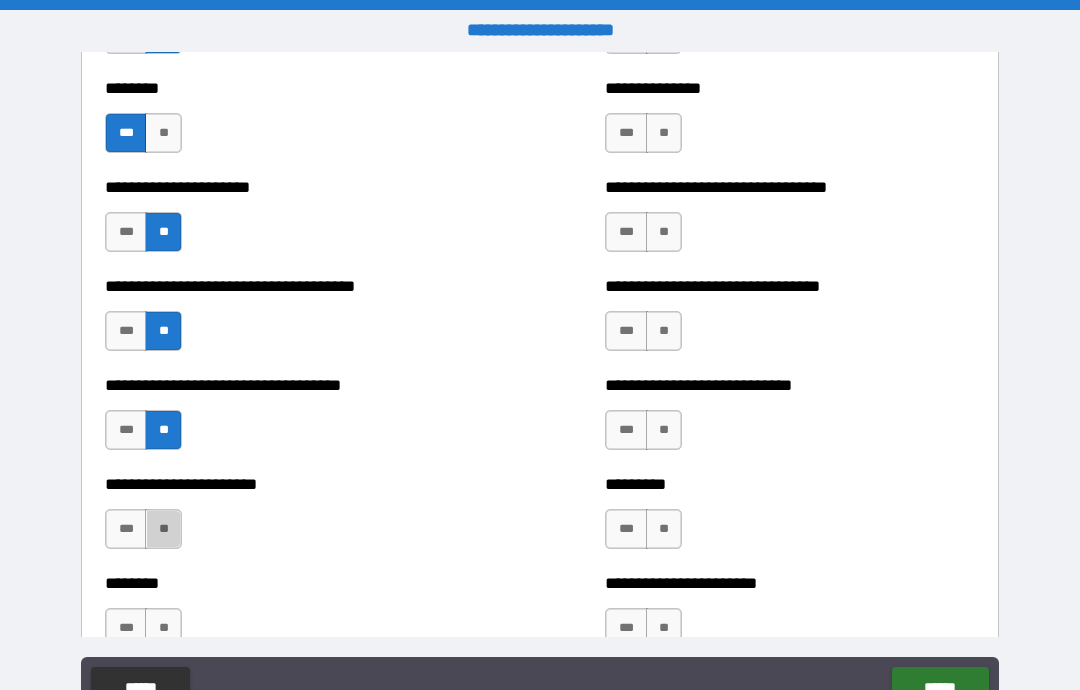 click on "**" at bounding box center (163, 529) 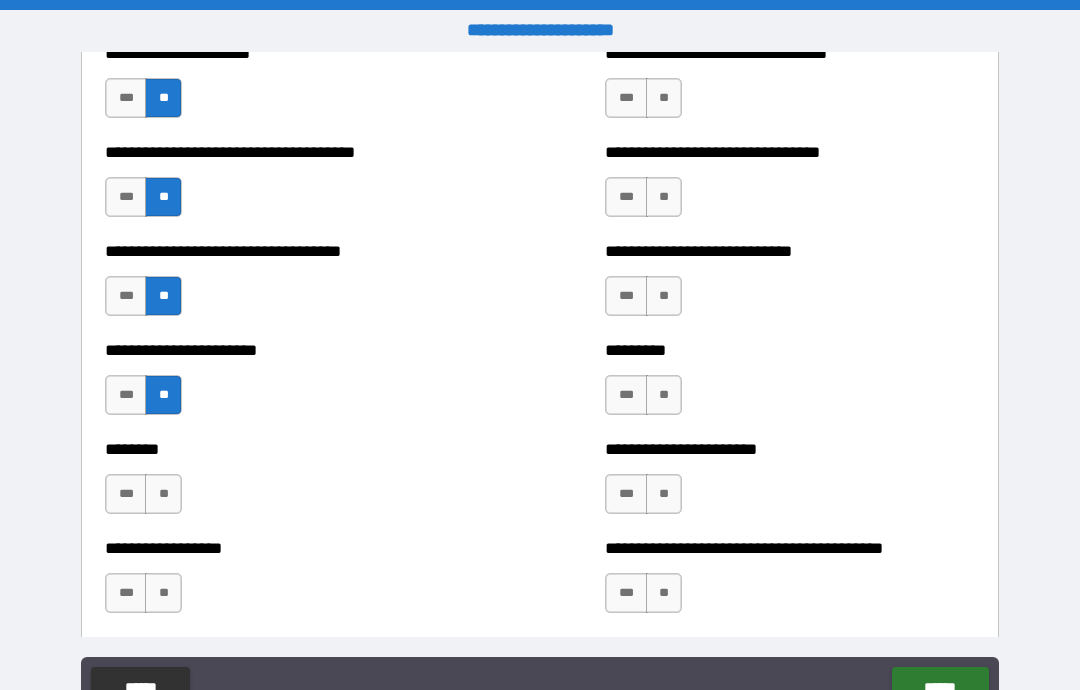 scroll, scrollTop: 4055, scrollLeft: 0, axis: vertical 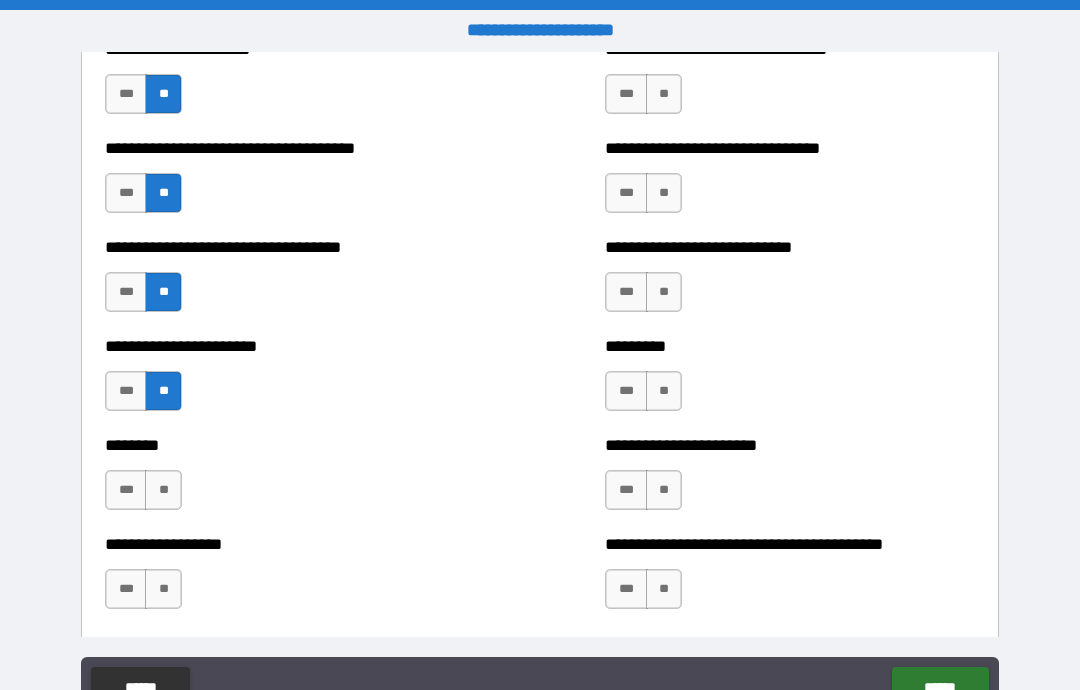 click on "**" at bounding box center (163, 490) 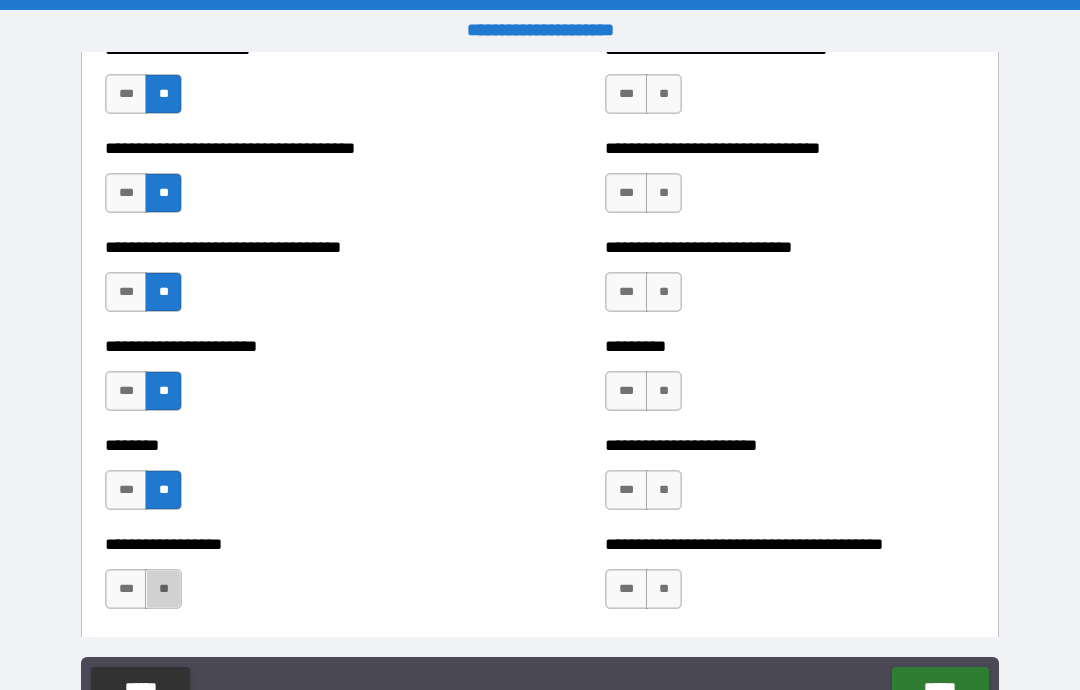 click on "**" at bounding box center [163, 589] 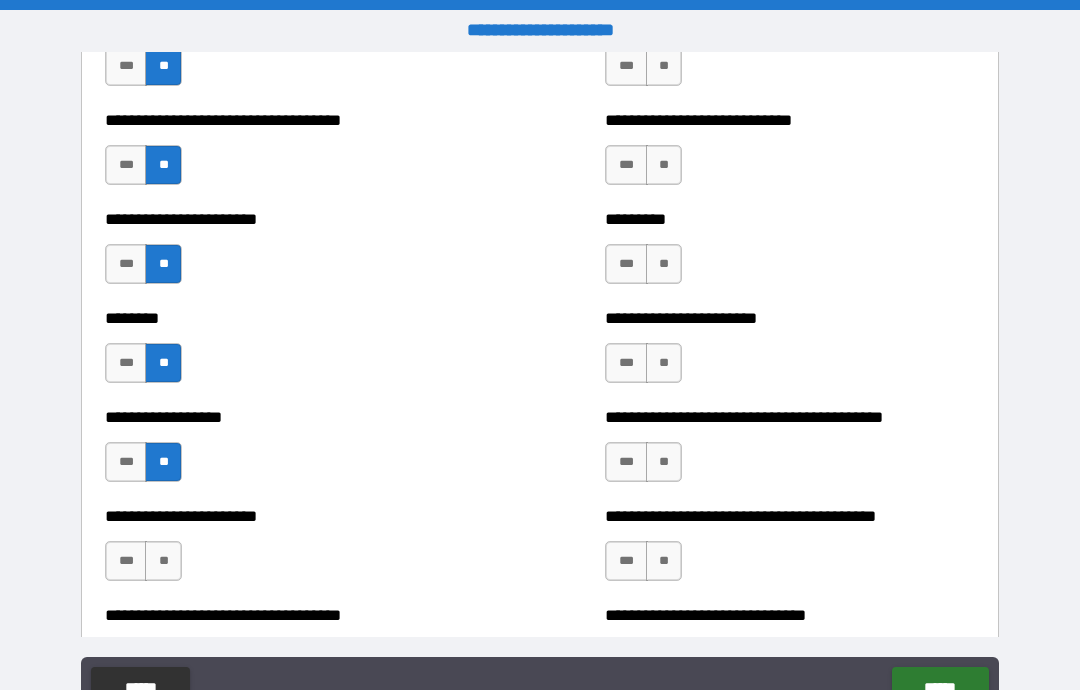 scroll, scrollTop: 4180, scrollLeft: 0, axis: vertical 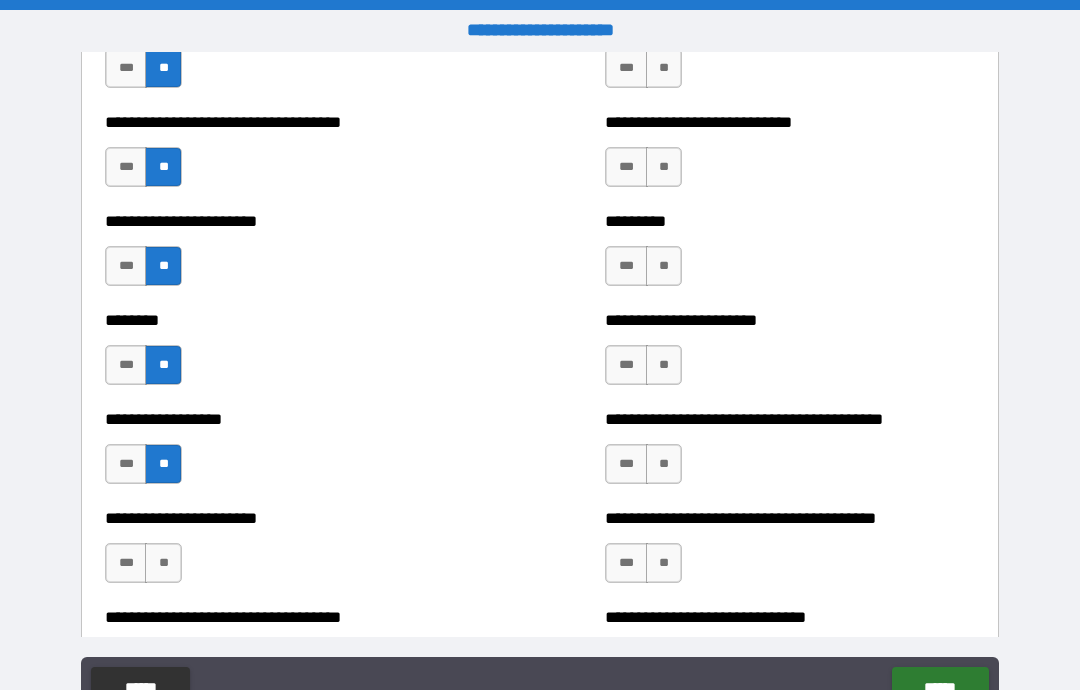 click on "**" at bounding box center (163, 563) 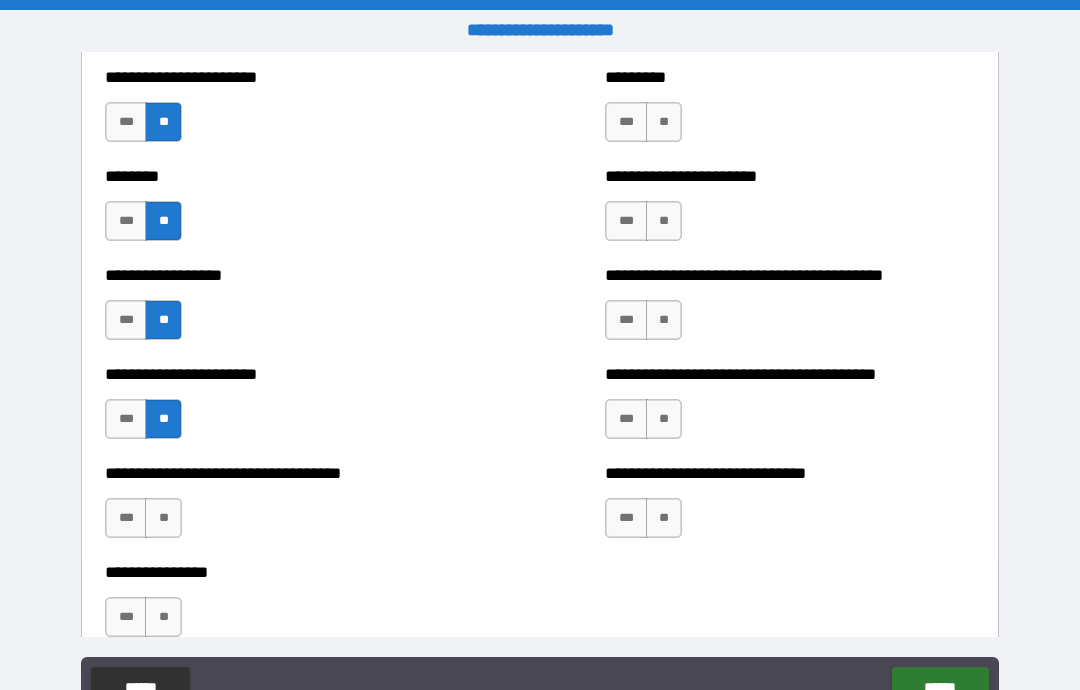 scroll, scrollTop: 4332, scrollLeft: 0, axis: vertical 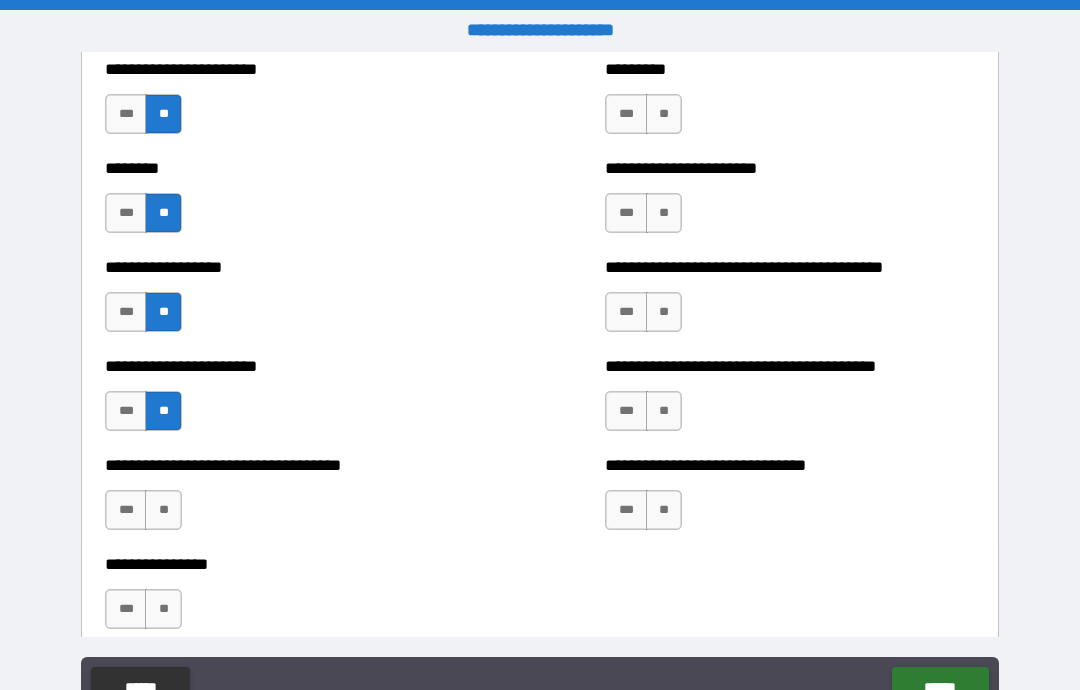 click on "**" at bounding box center (163, 510) 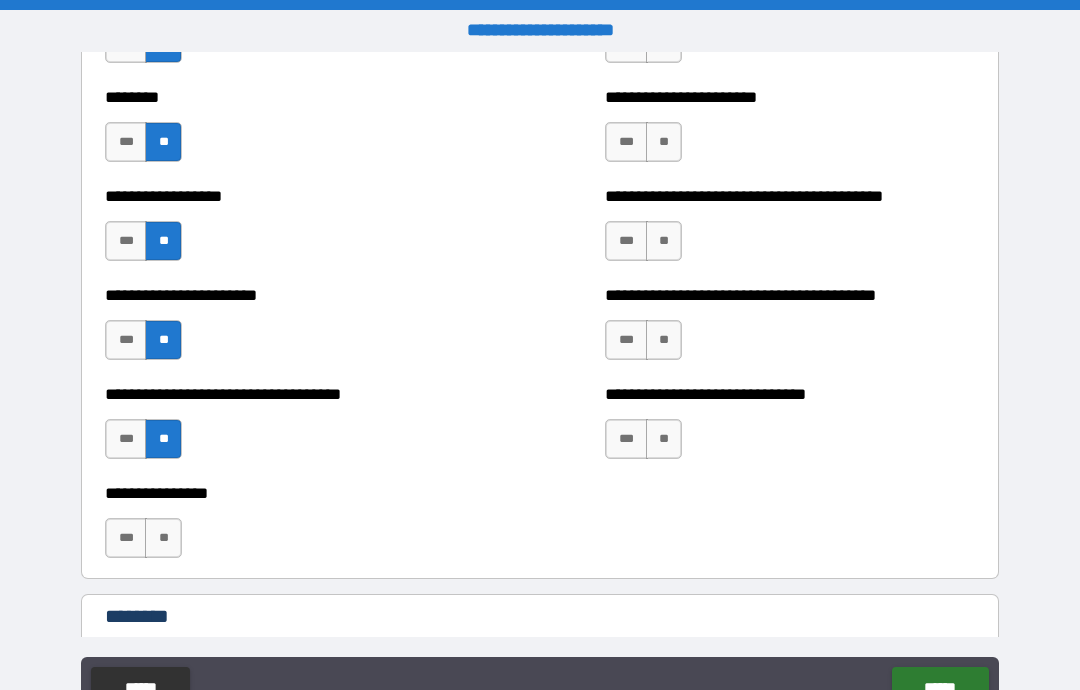 scroll, scrollTop: 4417, scrollLeft: 0, axis: vertical 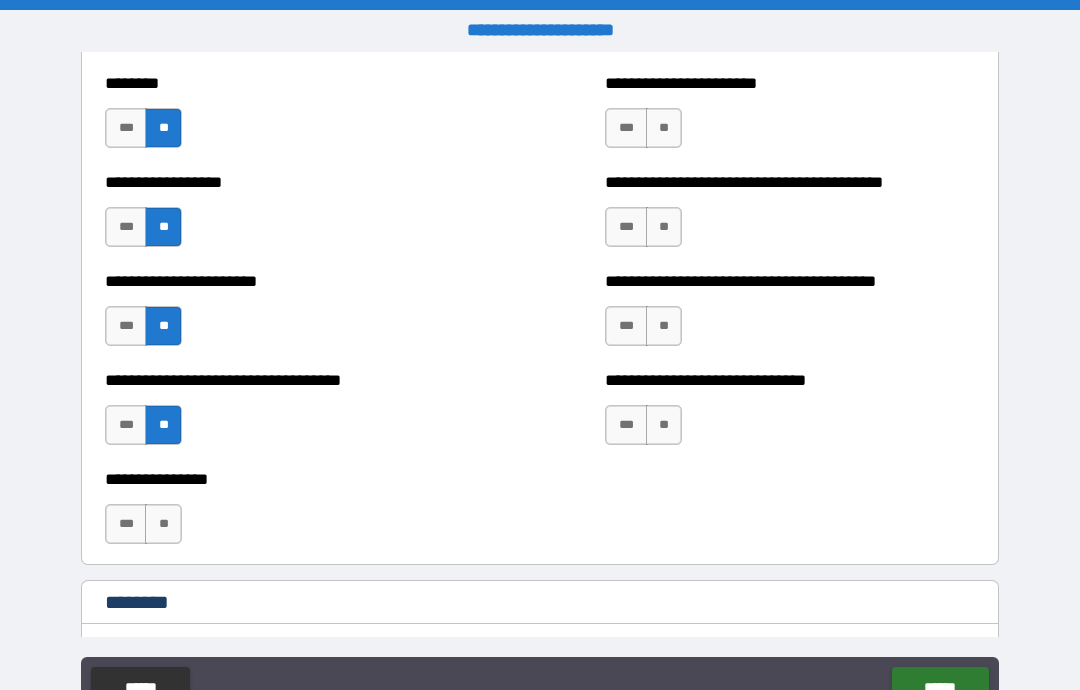 click on "**" at bounding box center [163, 524] 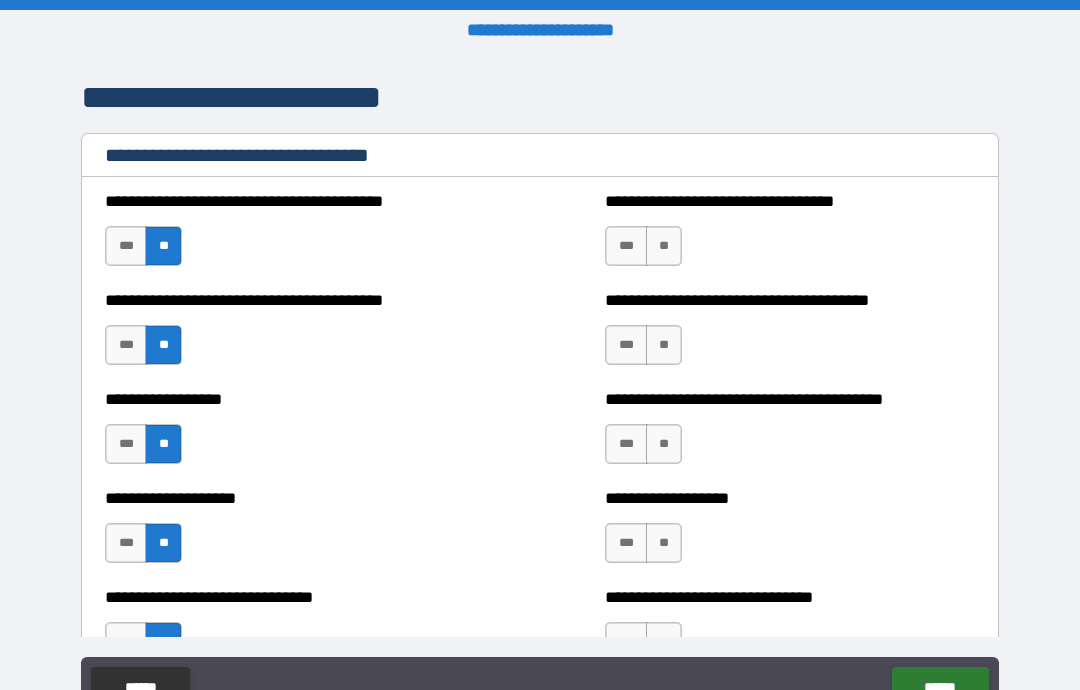 scroll, scrollTop: 1727, scrollLeft: 0, axis: vertical 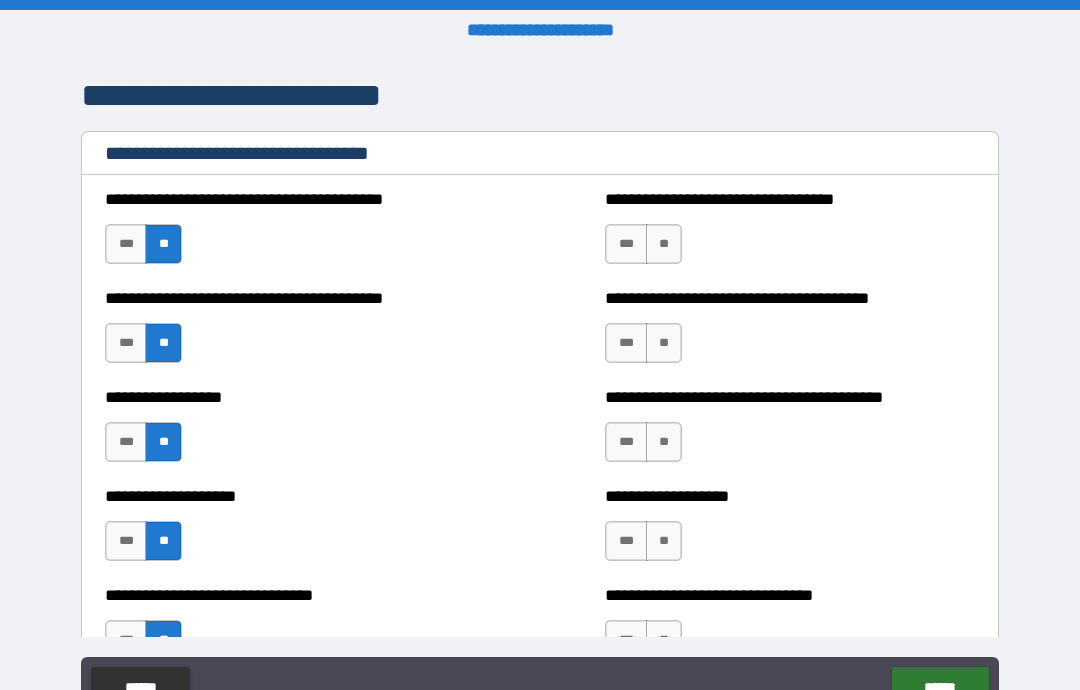 click on "**" at bounding box center [664, 244] 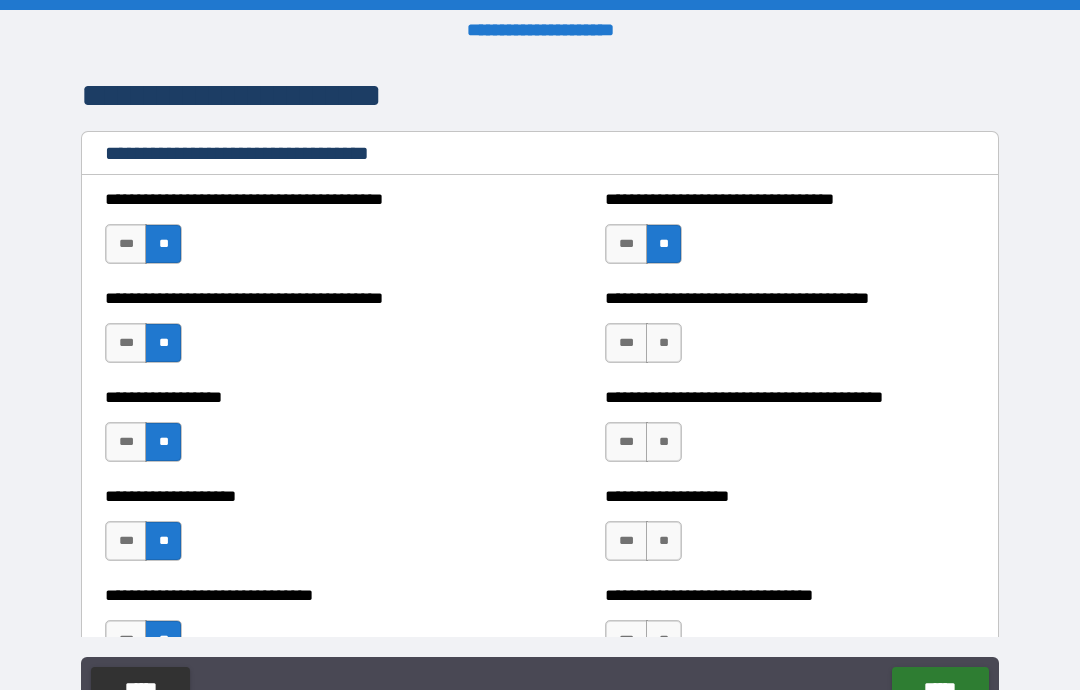 click on "**" at bounding box center (664, 343) 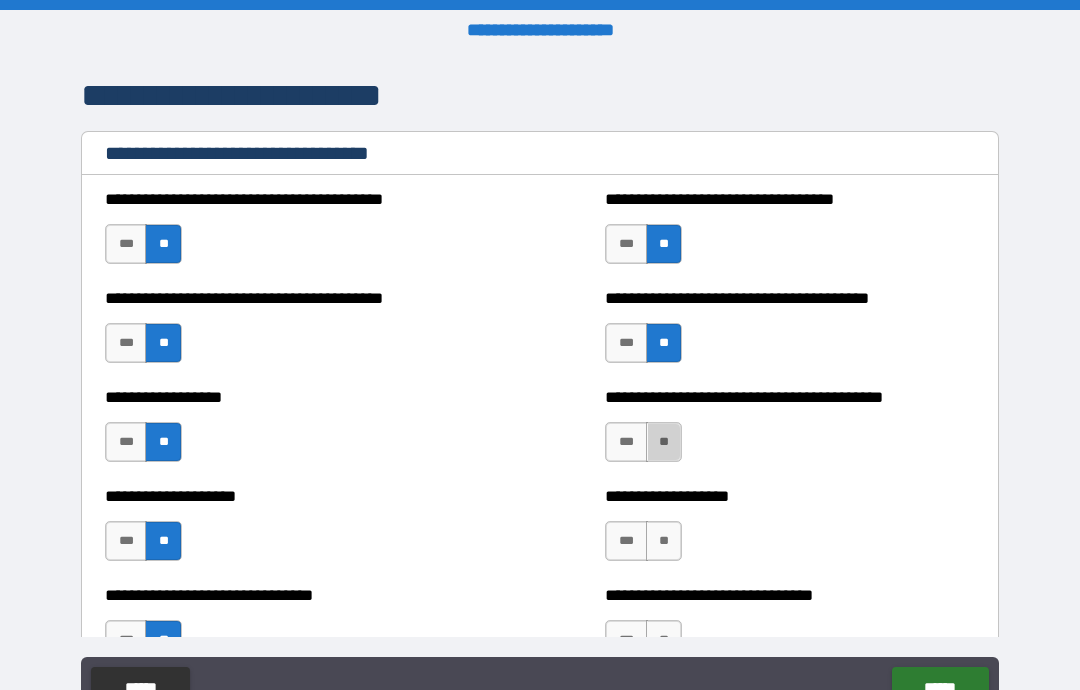 click on "**" at bounding box center [664, 442] 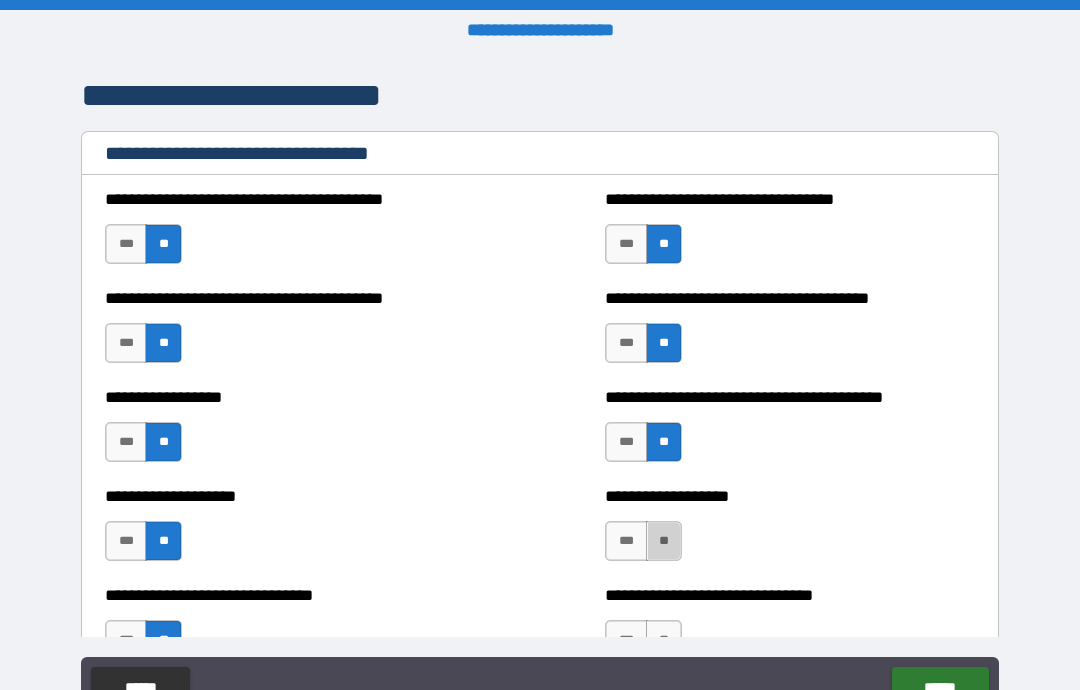 click on "**" at bounding box center (664, 541) 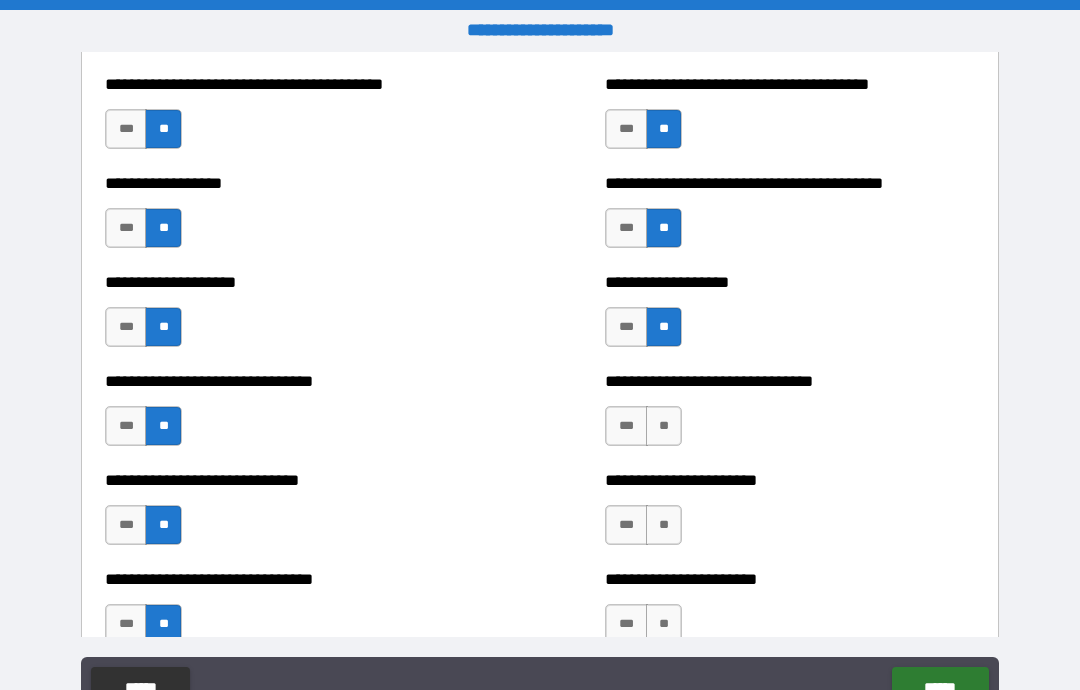 scroll, scrollTop: 1934, scrollLeft: 0, axis: vertical 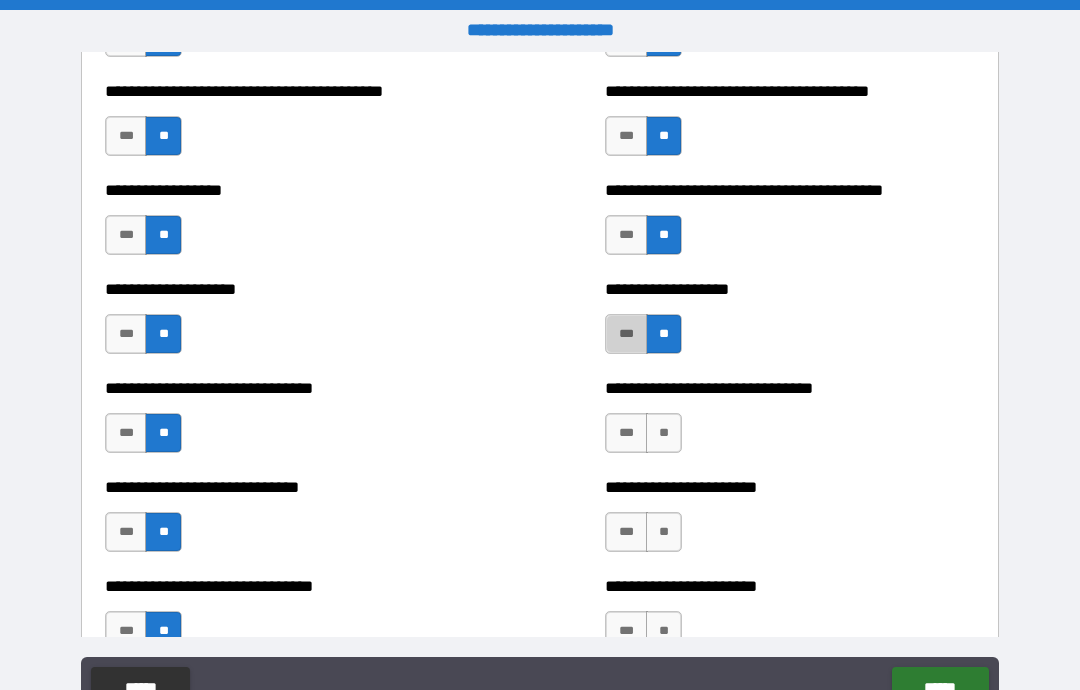 click on "***" at bounding box center [626, 334] 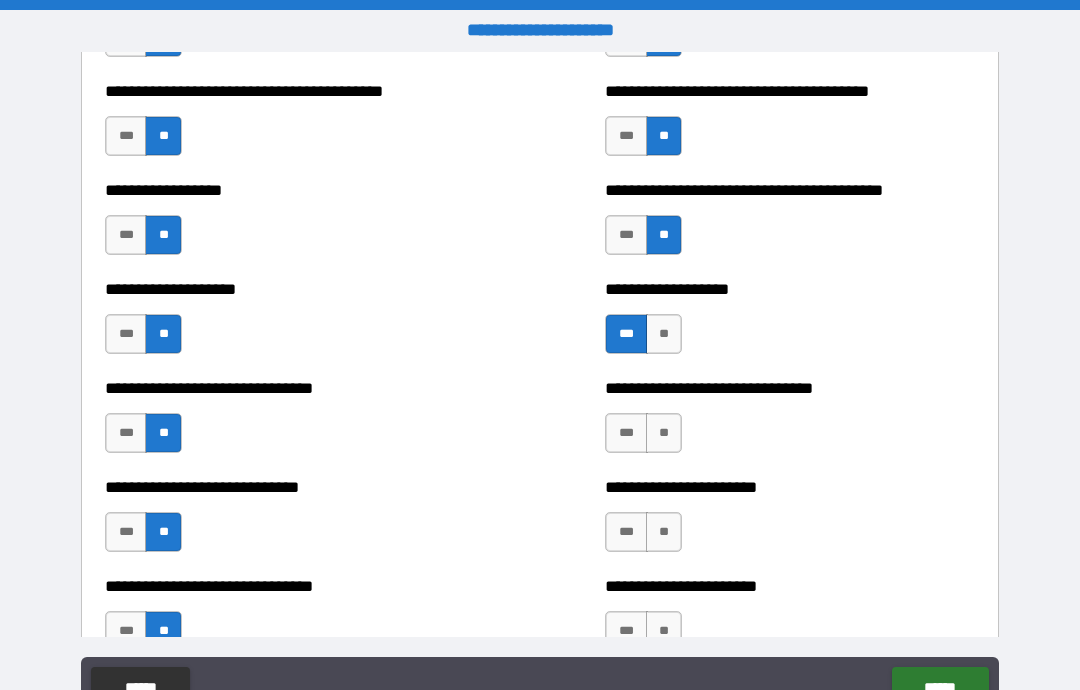 click on "**" at bounding box center (664, 433) 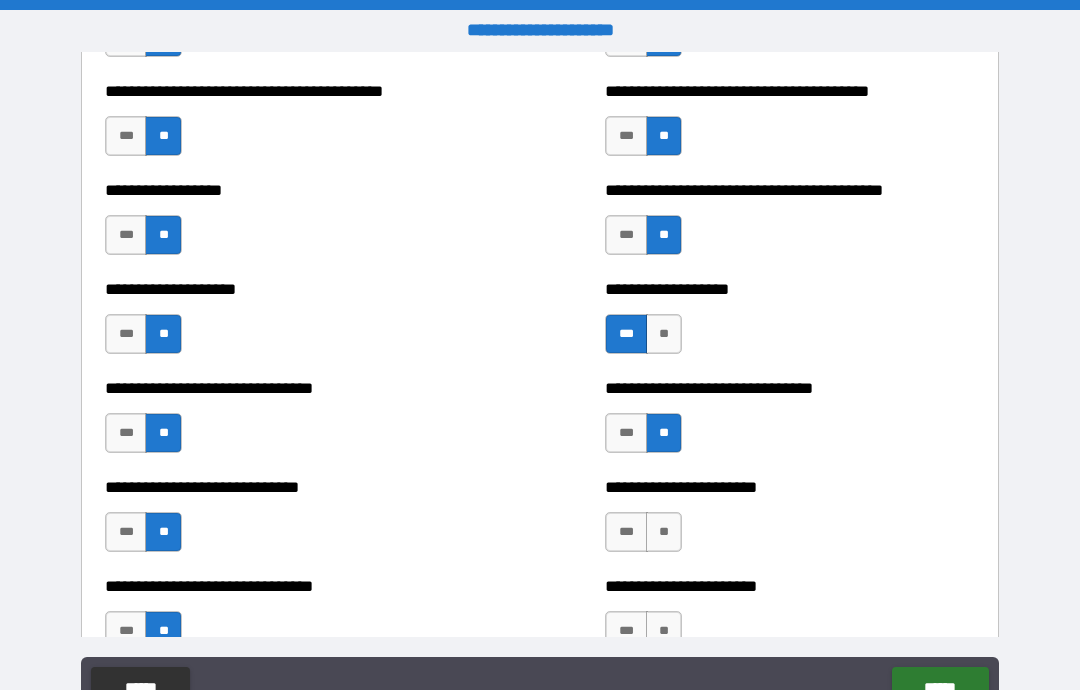 click on "**" at bounding box center [664, 532] 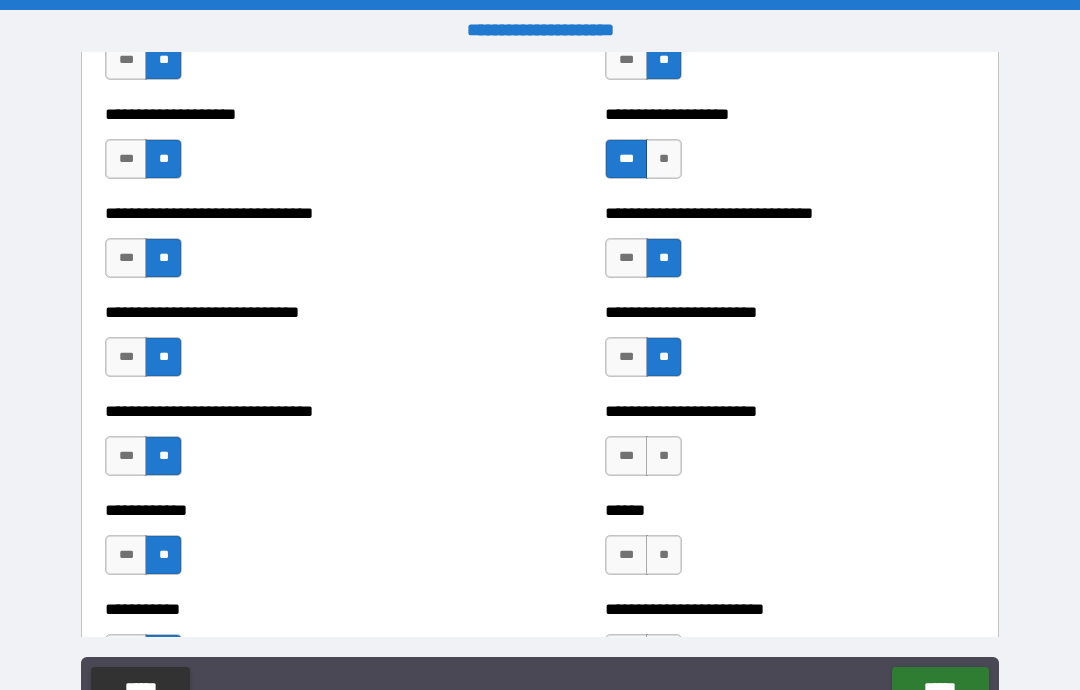 scroll, scrollTop: 2132, scrollLeft: 0, axis: vertical 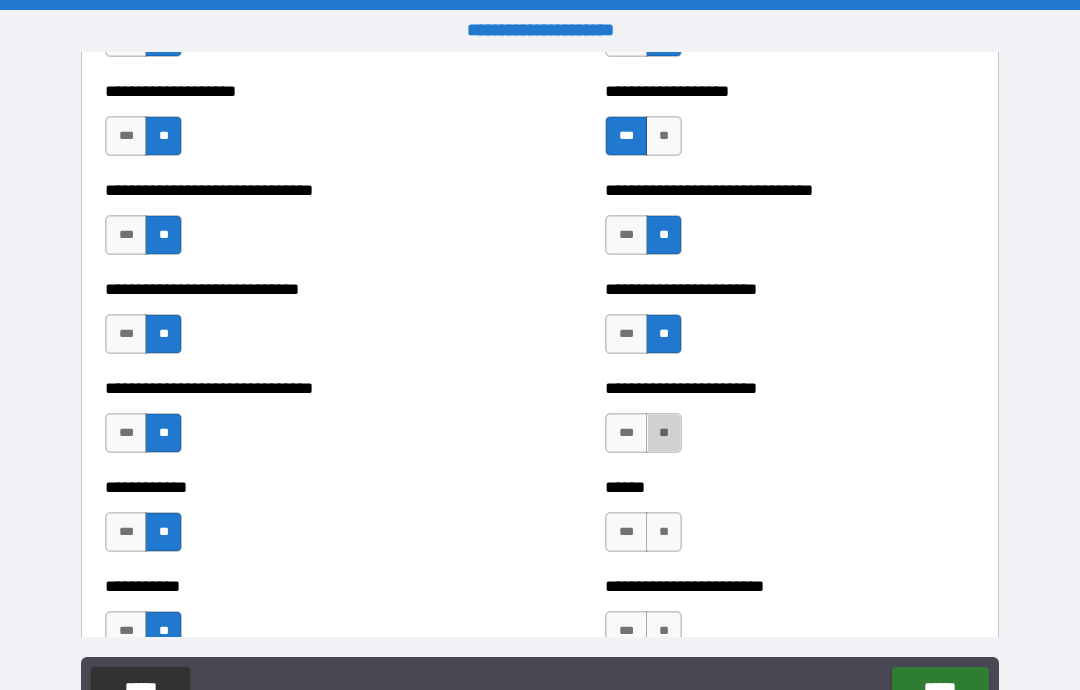 click on "**" at bounding box center [664, 433] 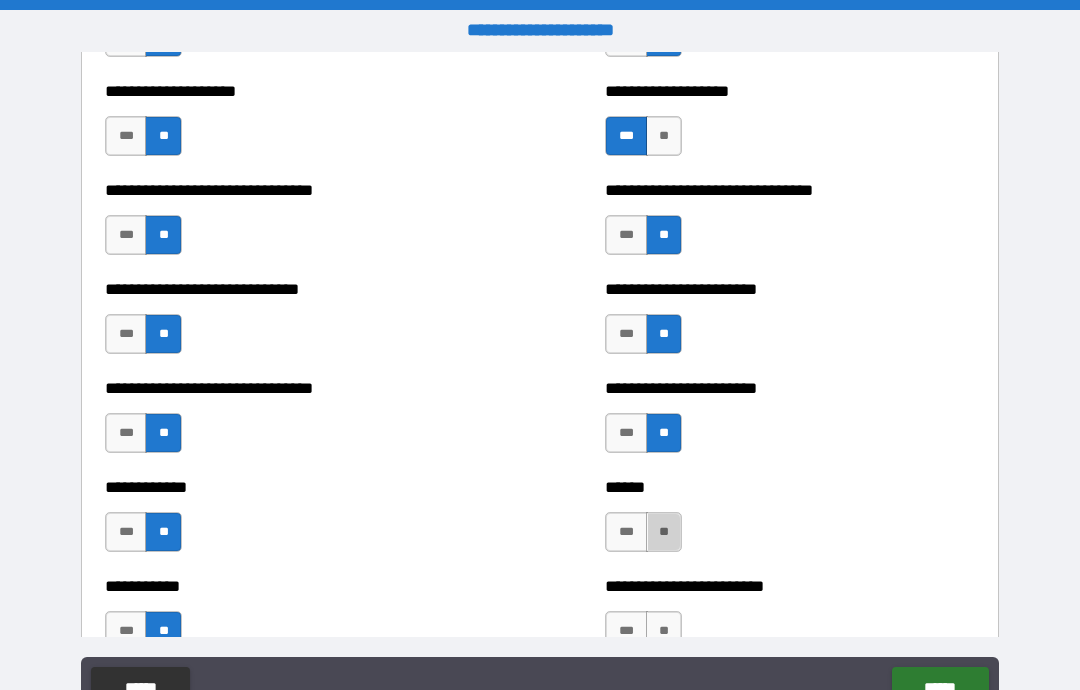 click on "**" at bounding box center [664, 532] 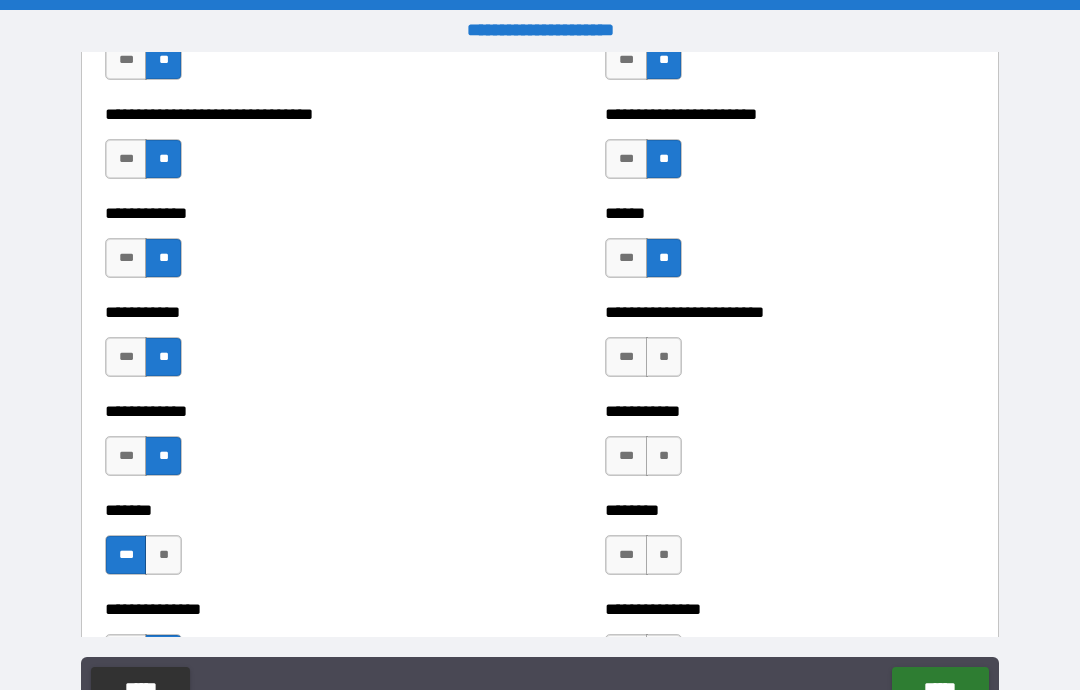 scroll, scrollTop: 2444, scrollLeft: 0, axis: vertical 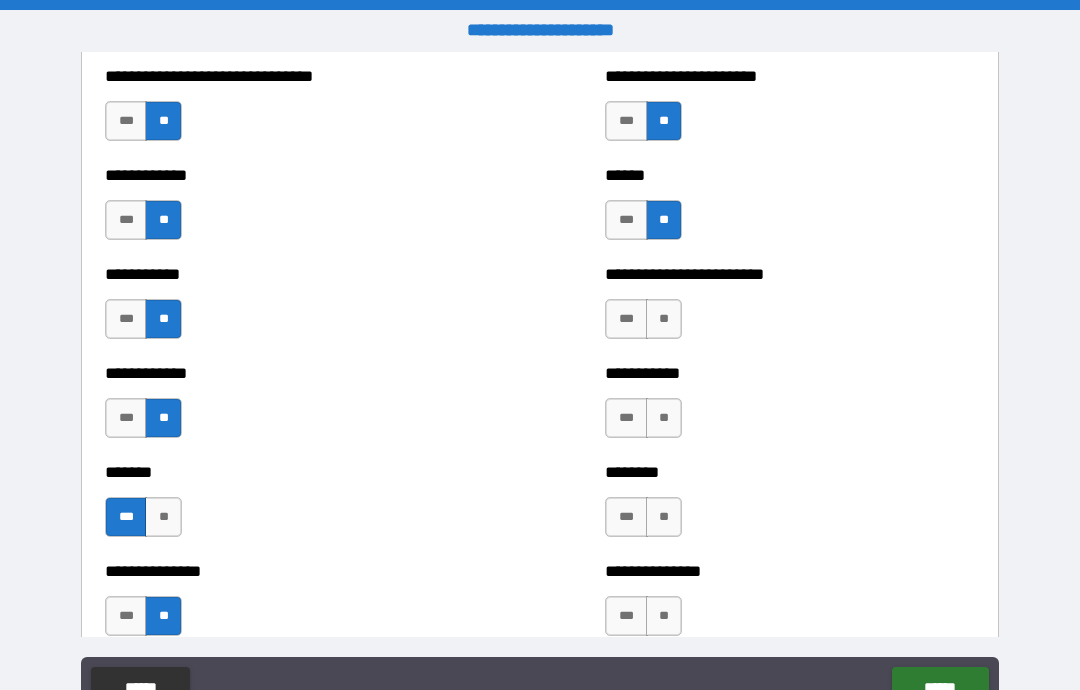 click on "**" at bounding box center [664, 319] 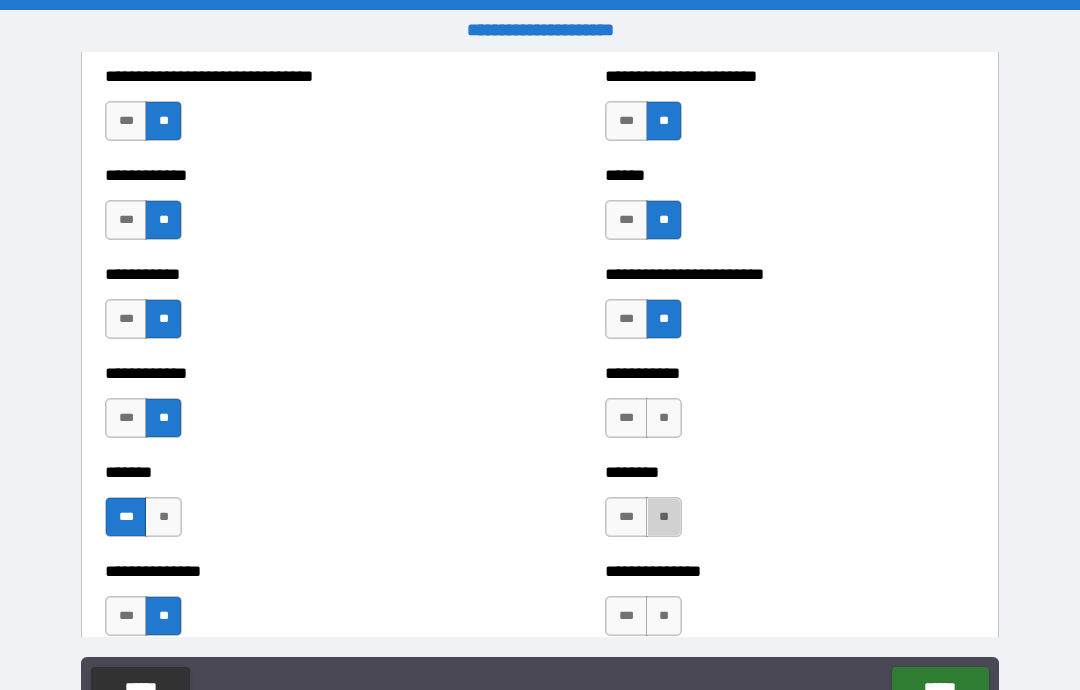 click on "**" at bounding box center [664, 517] 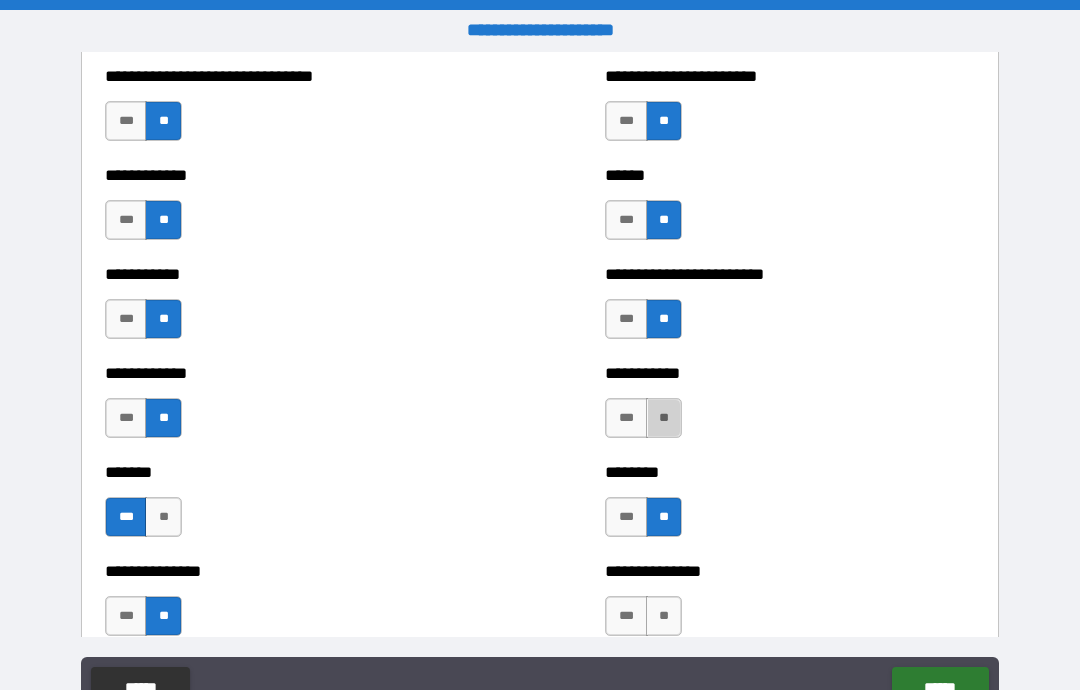 click on "**" at bounding box center (664, 418) 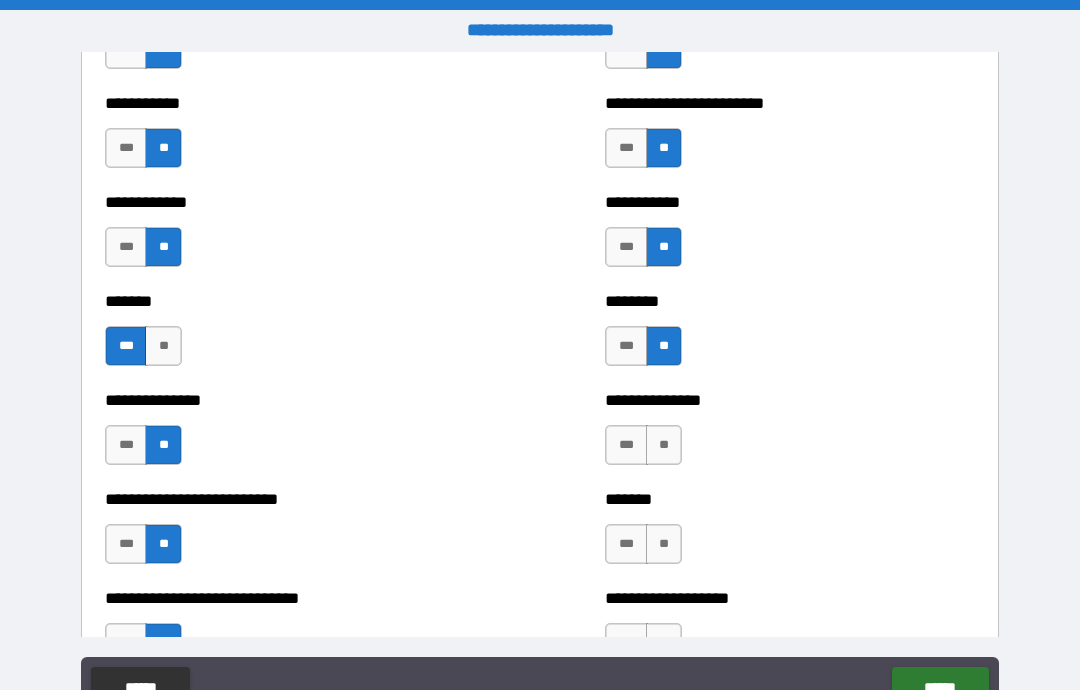 scroll, scrollTop: 2616, scrollLeft: 0, axis: vertical 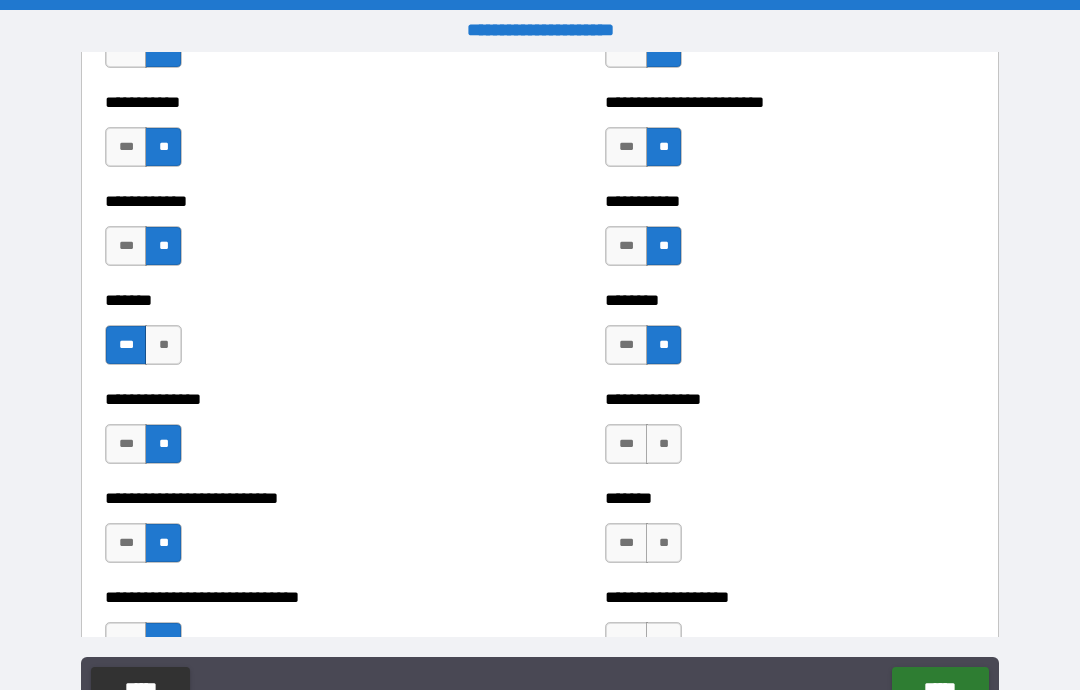 click on "**" at bounding box center (664, 444) 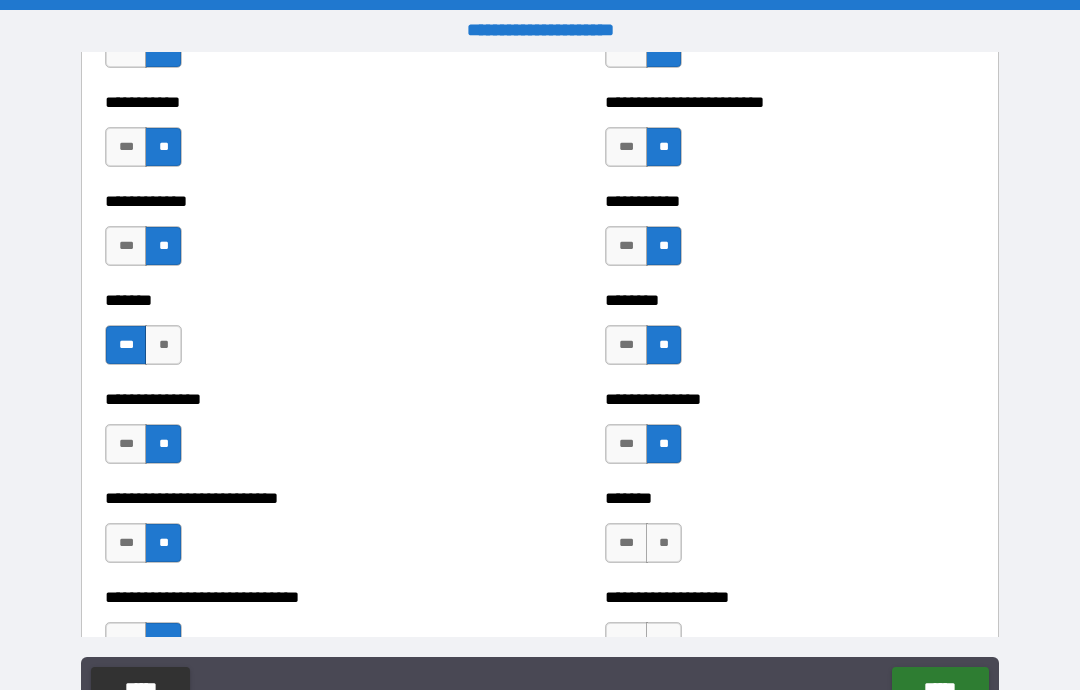 click on "**" at bounding box center [664, 543] 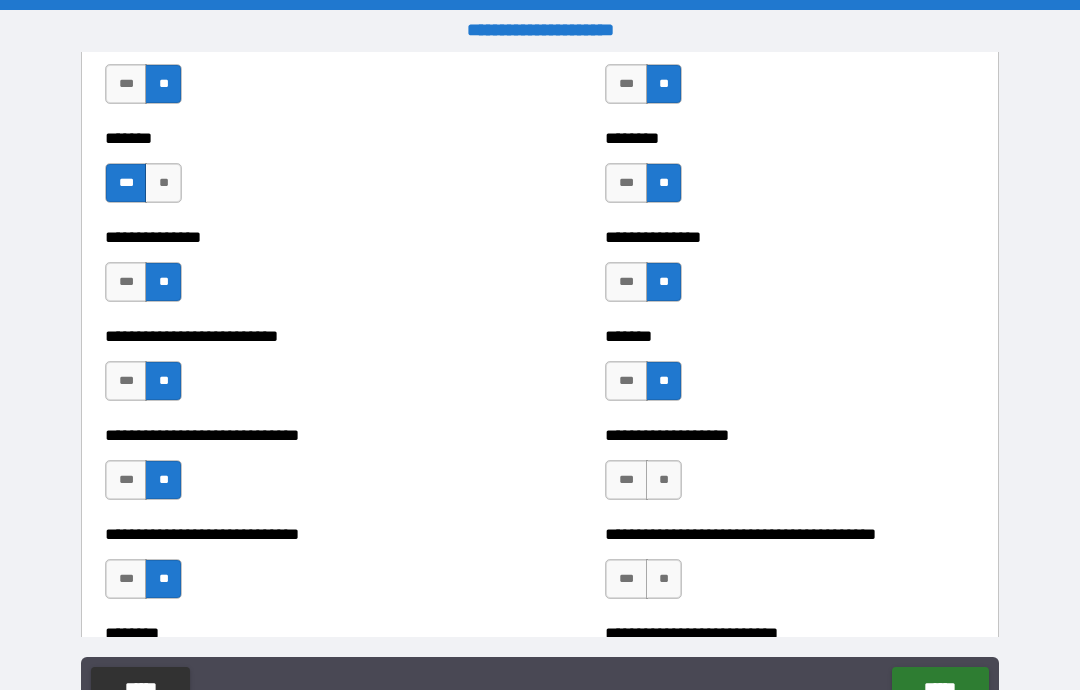 scroll, scrollTop: 2790, scrollLeft: 0, axis: vertical 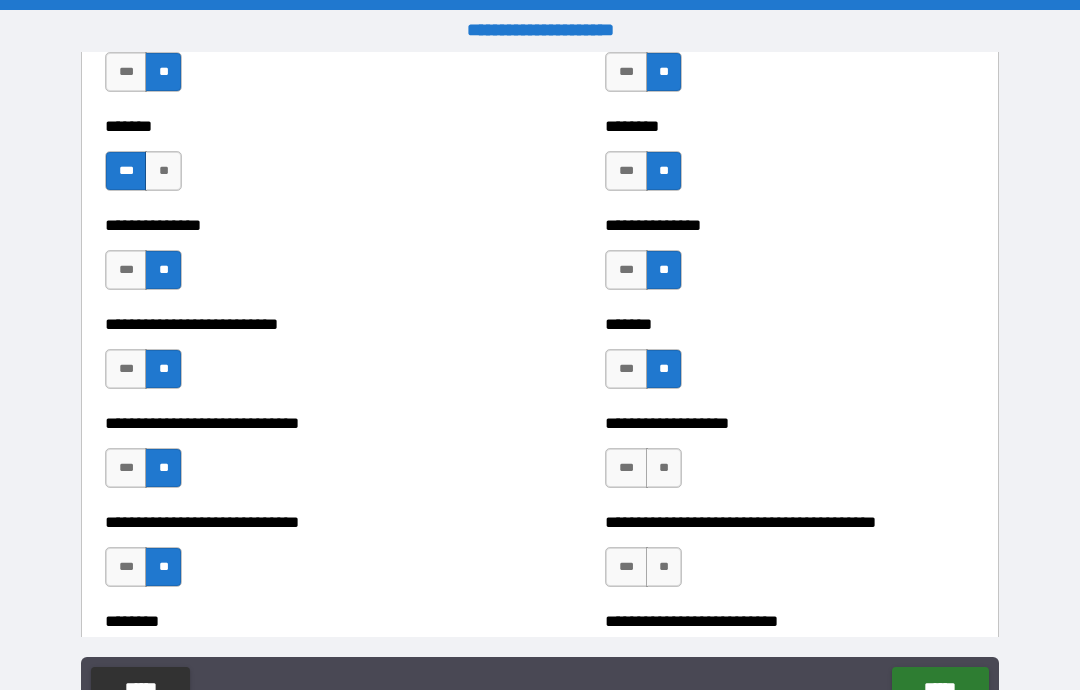 click on "**" at bounding box center (664, 468) 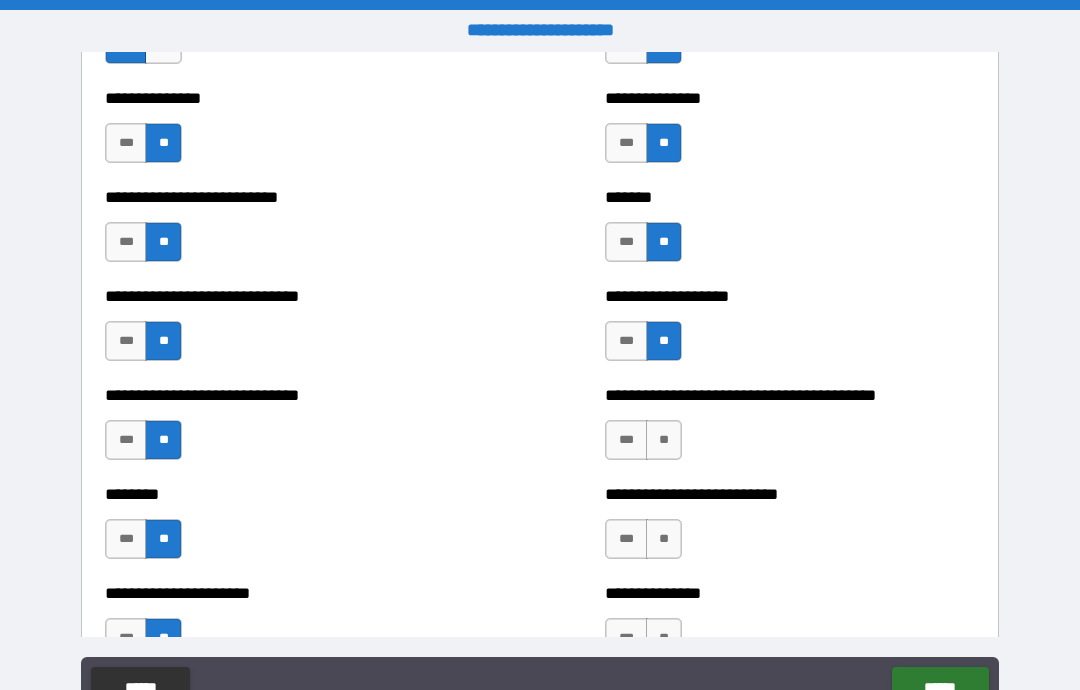 scroll, scrollTop: 2916, scrollLeft: 0, axis: vertical 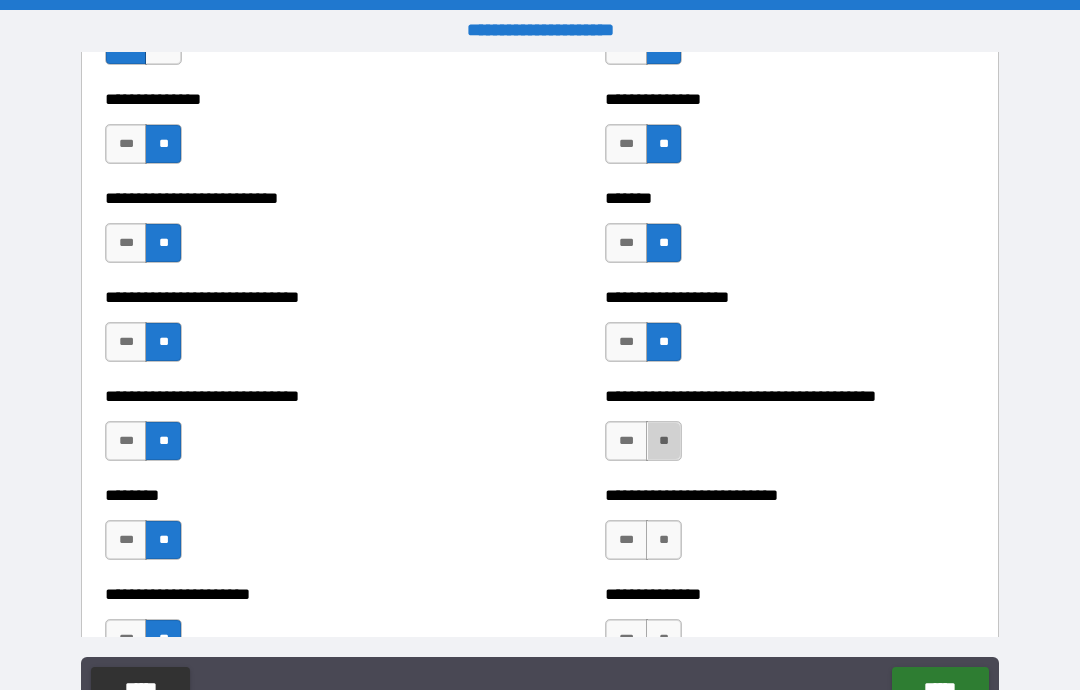 click on "**" at bounding box center [664, 441] 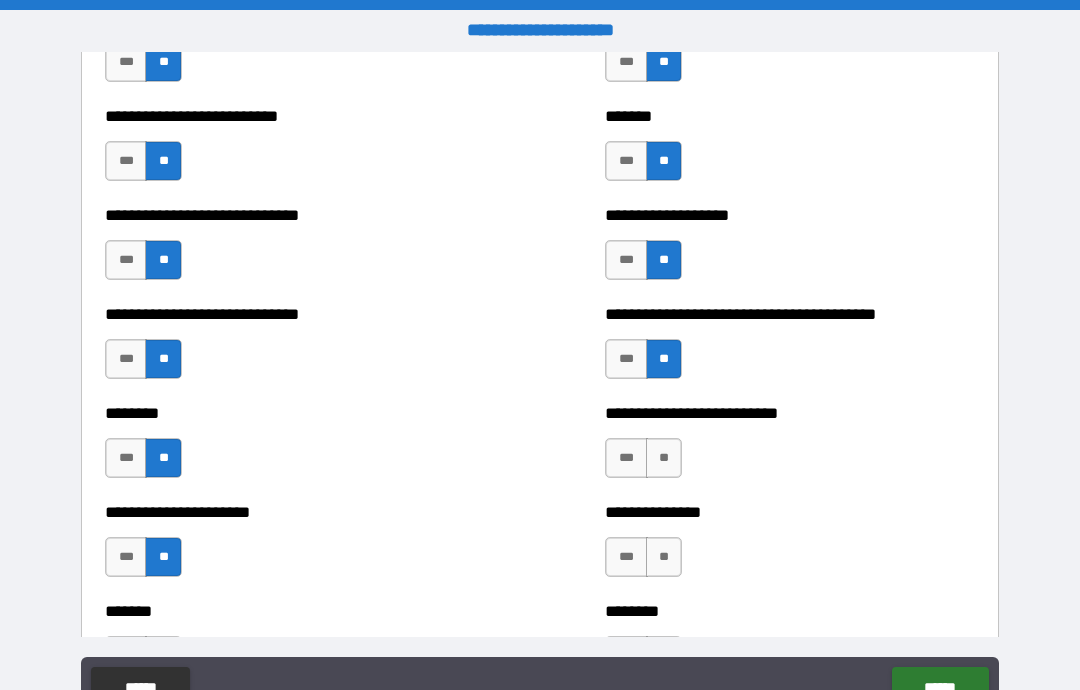 scroll, scrollTop: 3022, scrollLeft: 0, axis: vertical 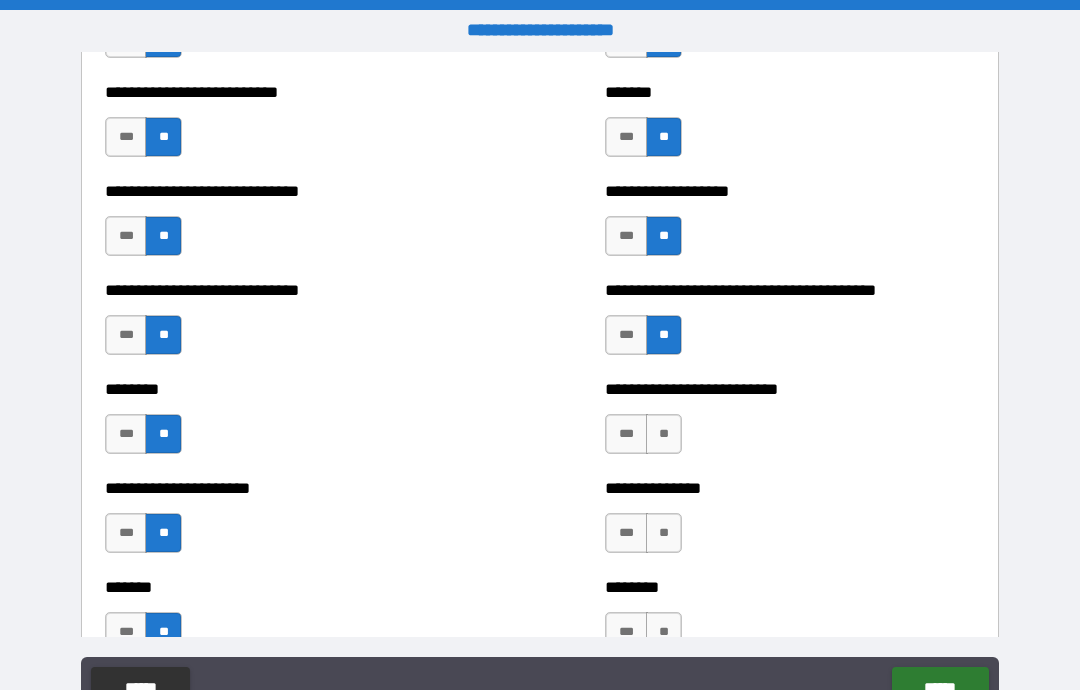 click on "**" at bounding box center [664, 434] 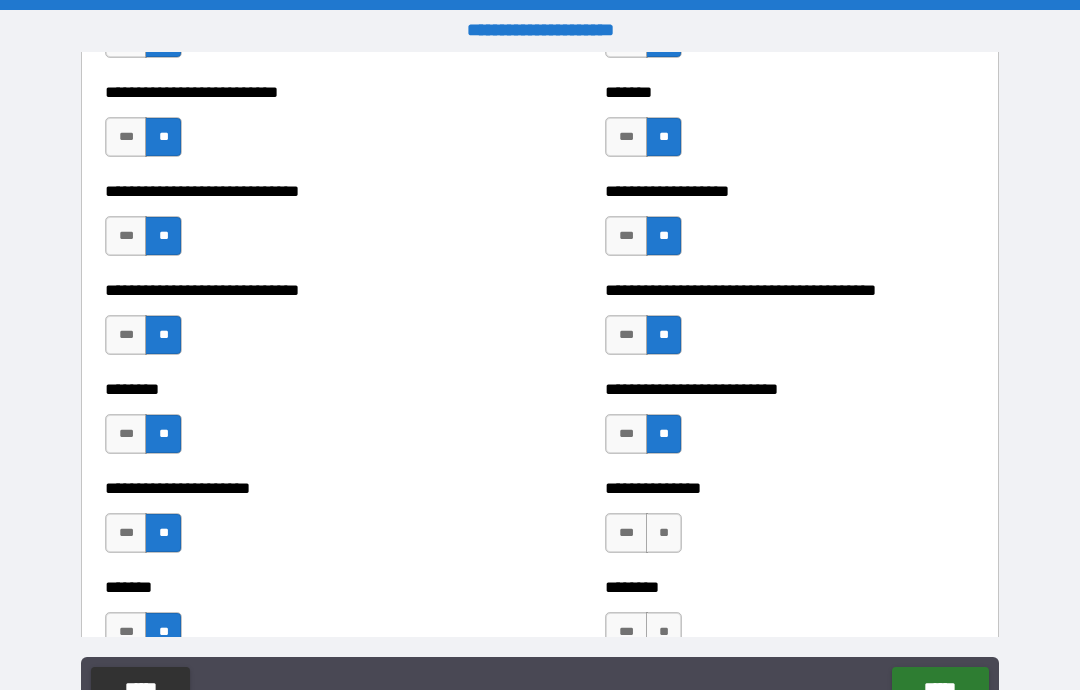 click on "**" at bounding box center [664, 533] 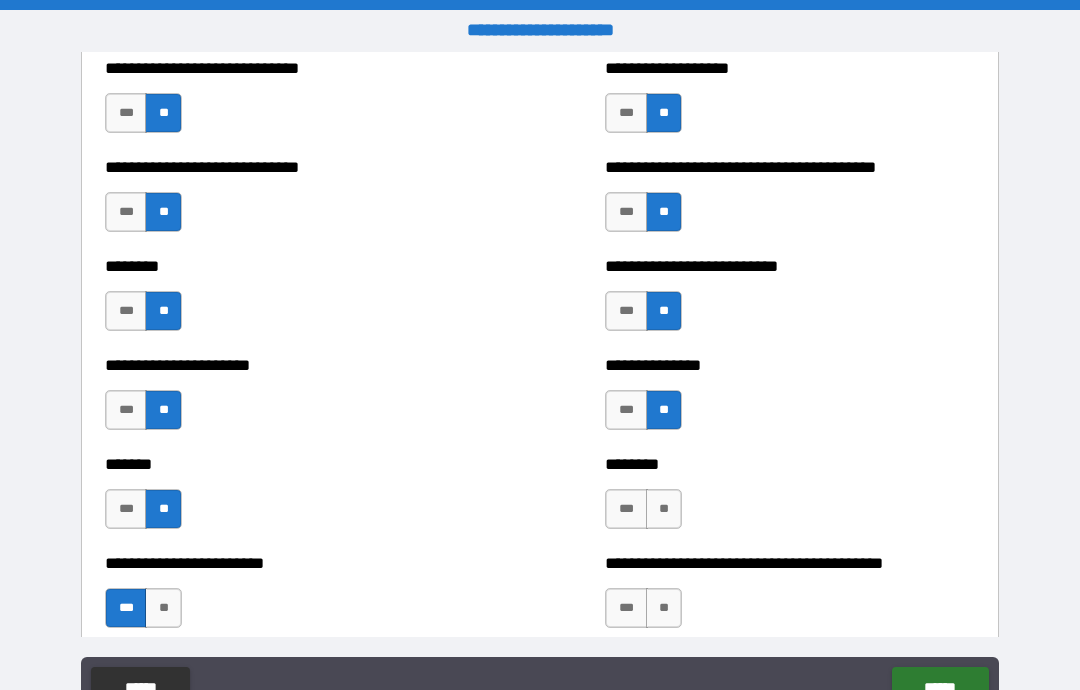 scroll, scrollTop: 3184, scrollLeft: 0, axis: vertical 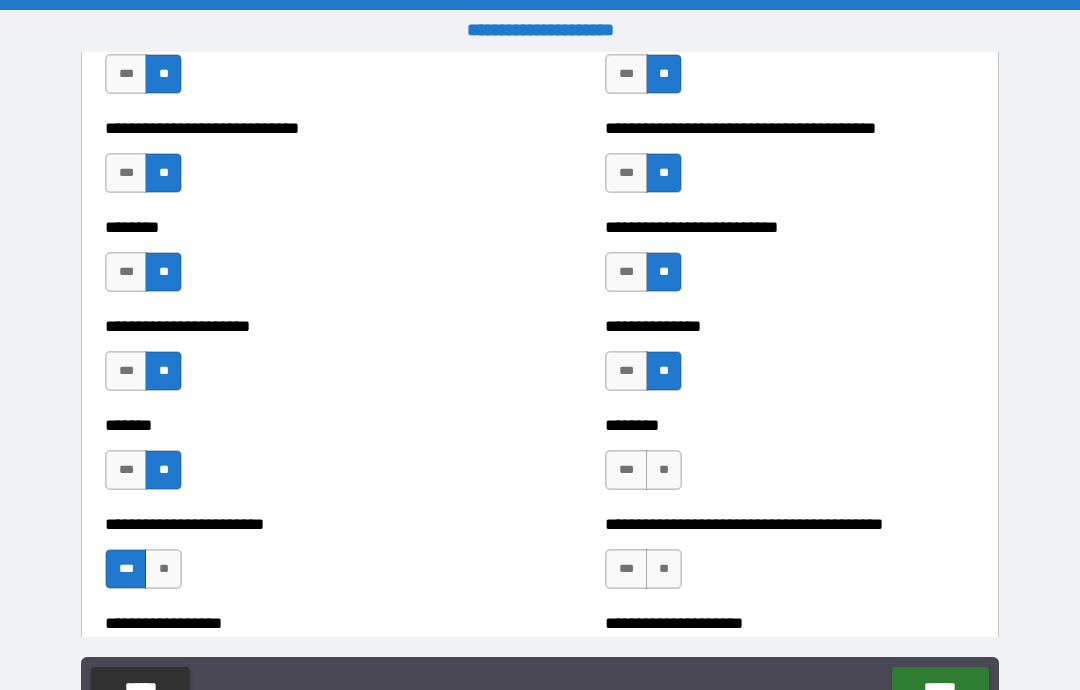 click on "**" at bounding box center [664, 470] 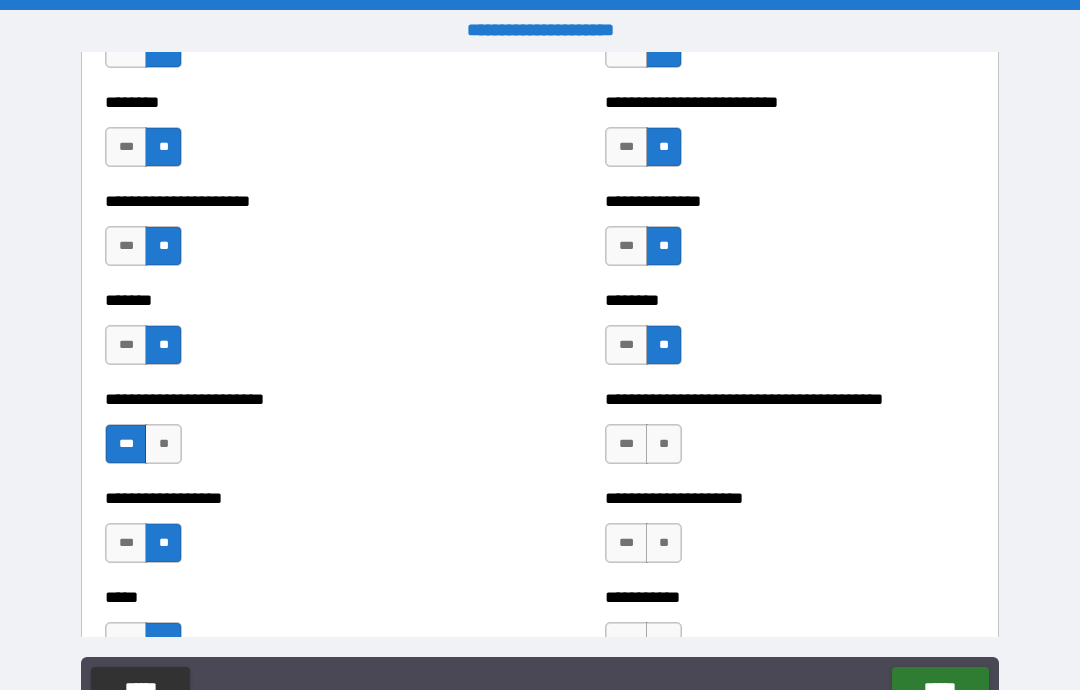 scroll, scrollTop: 3315, scrollLeft: 0, axis: vertical 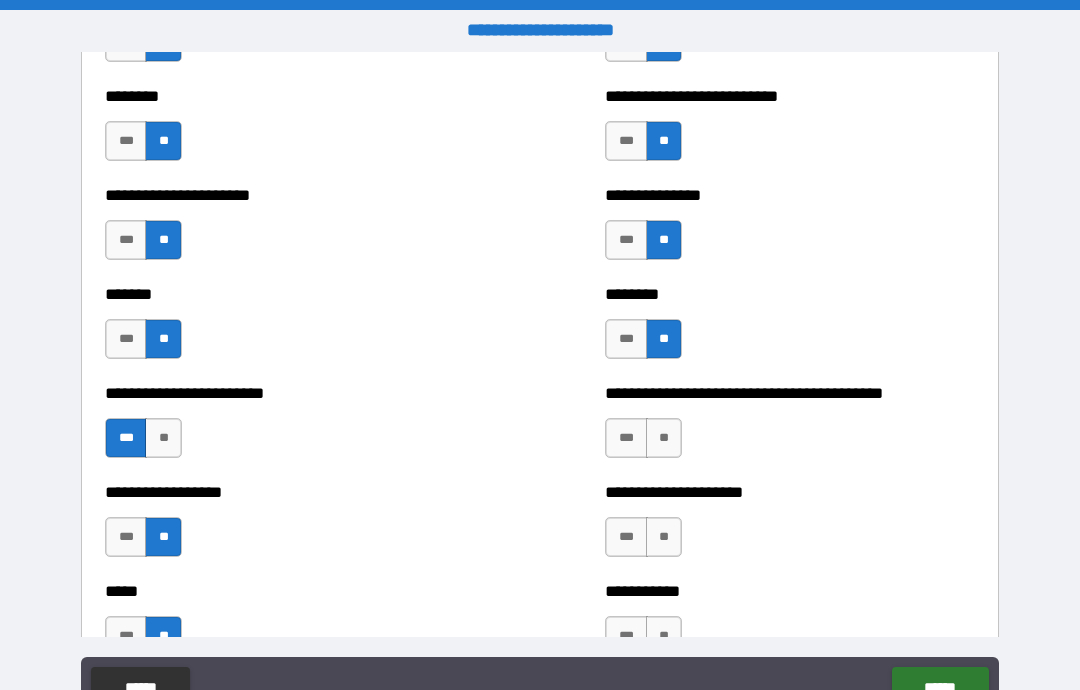 click on "**" at bounding box center (664, 438) 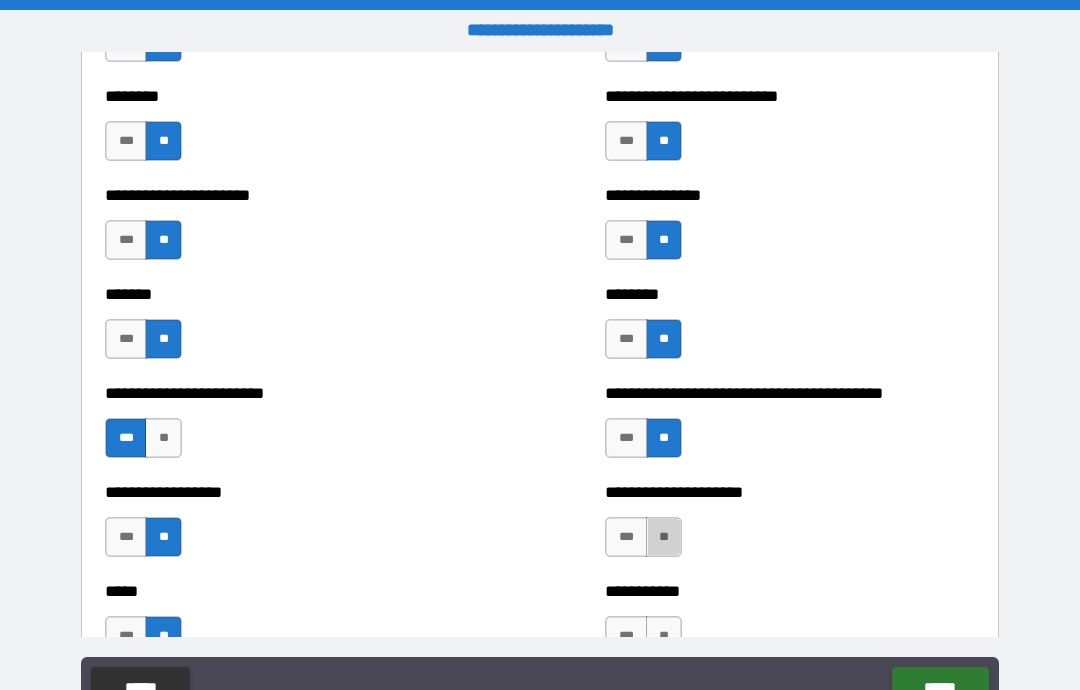 click on "**" at bounding box center [664, 537] 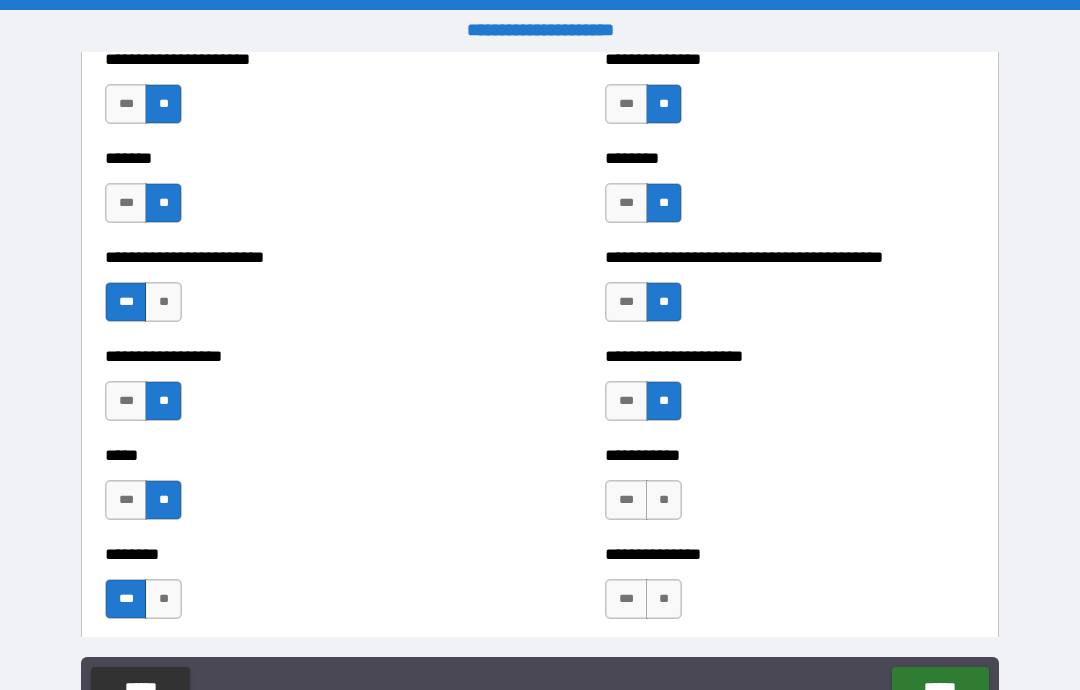 scroll, scrollTop: 3467, scrollLeft: 0, axis: vertical 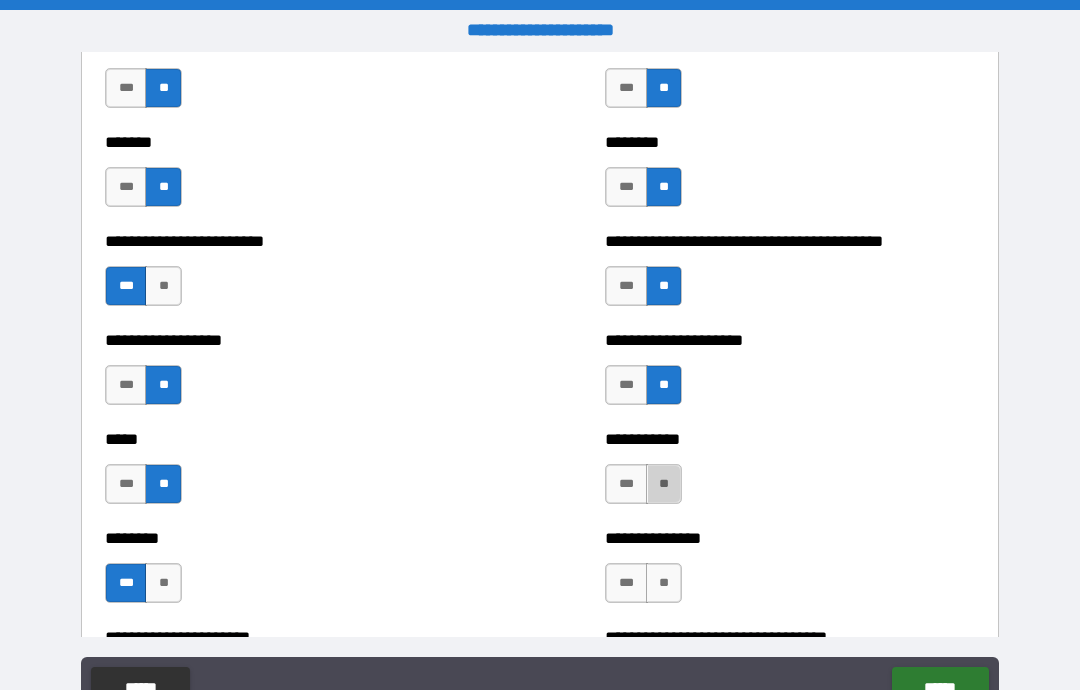 click on "**" at bounding box center [664, 484] 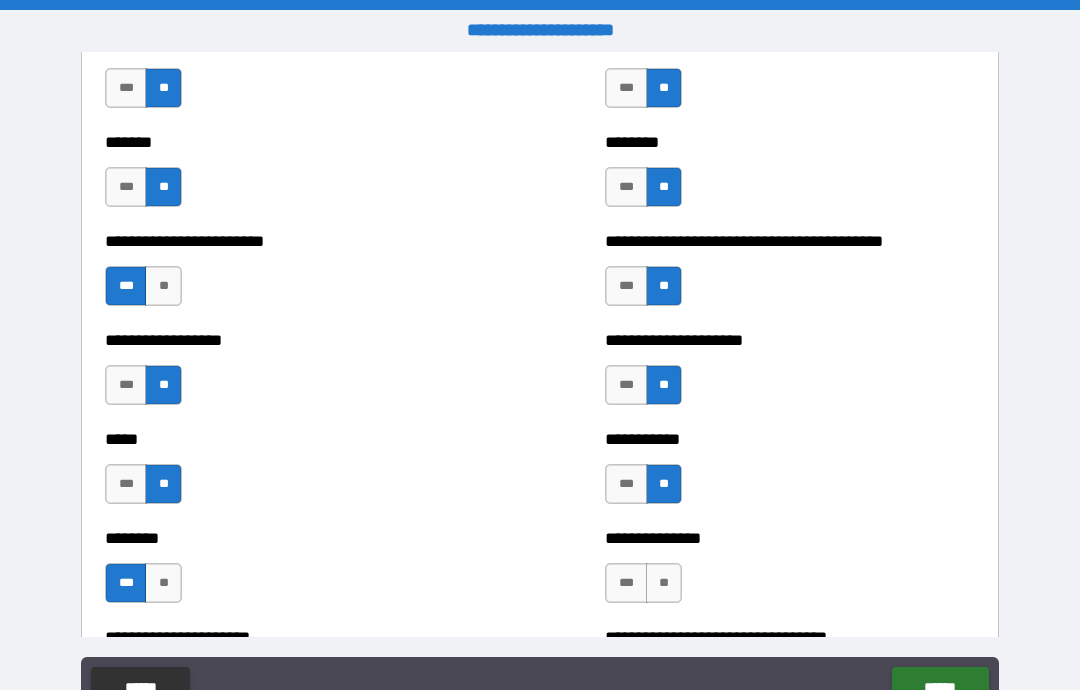 click on "**" at bounding box center [664, 583] 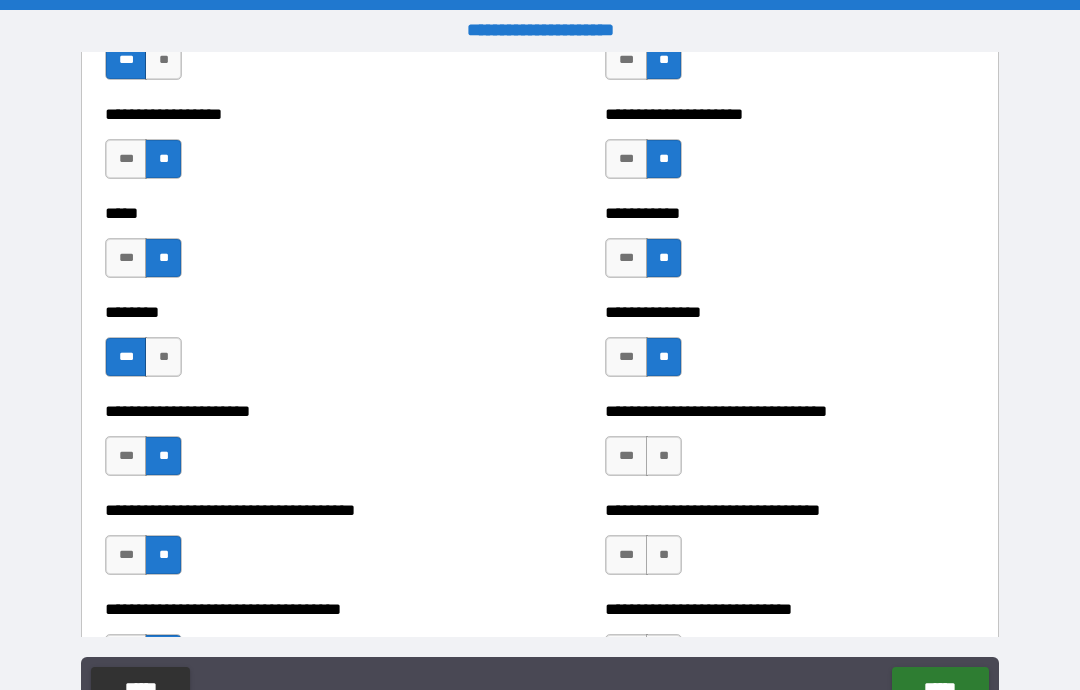 scroll, scrollTop: 3695, scrollLeft: 0, axis: vertical 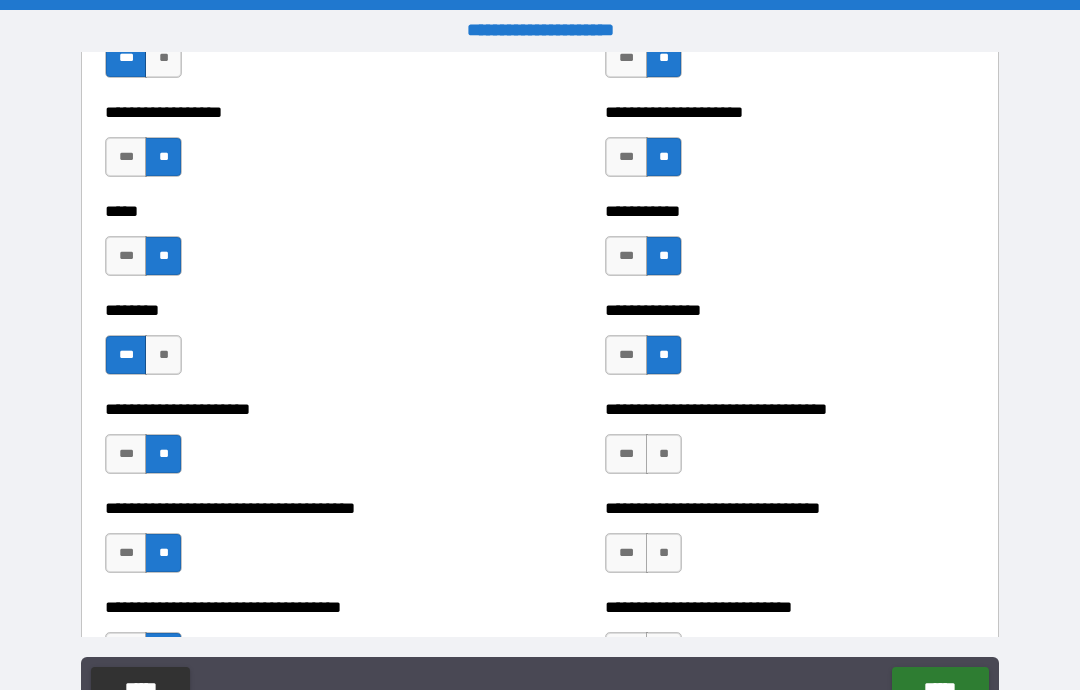 click on "**" at bounding box center [664, 454] 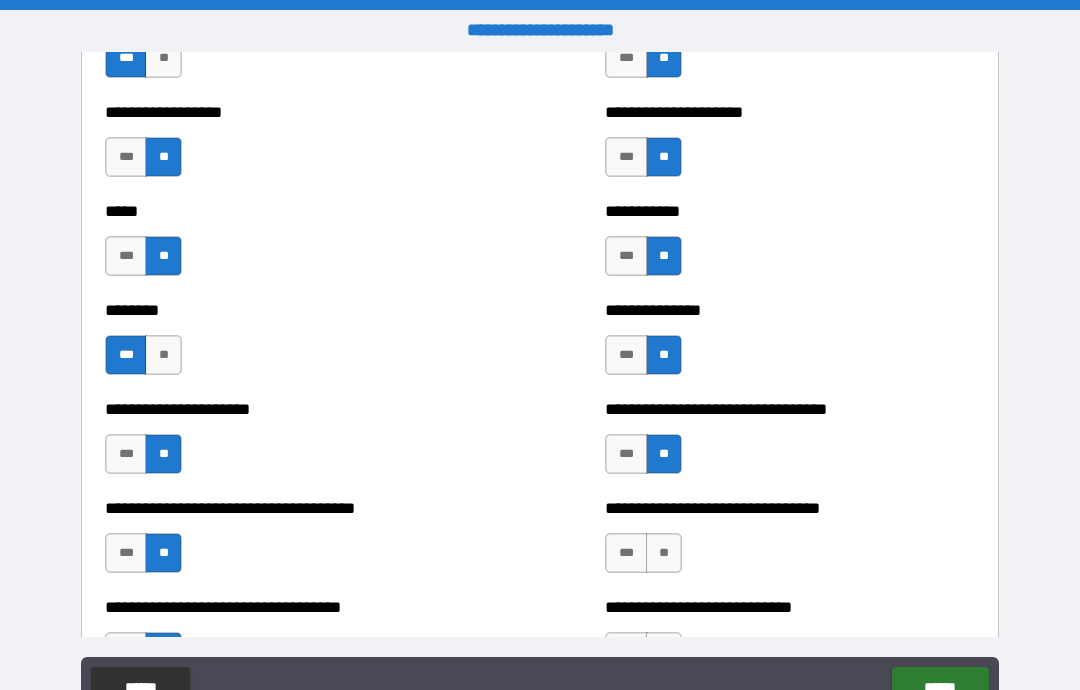 scroll, scrollTop: 3757, scrollLeft: 0, axis: vertical 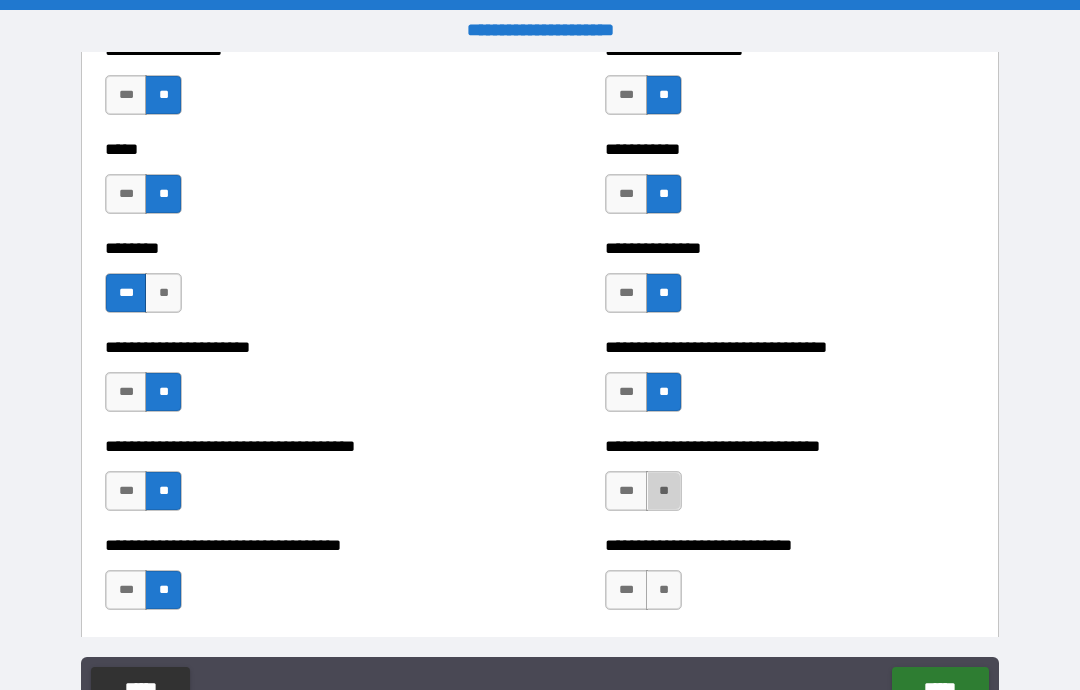 click on "**" at bounding box center [664, 491] 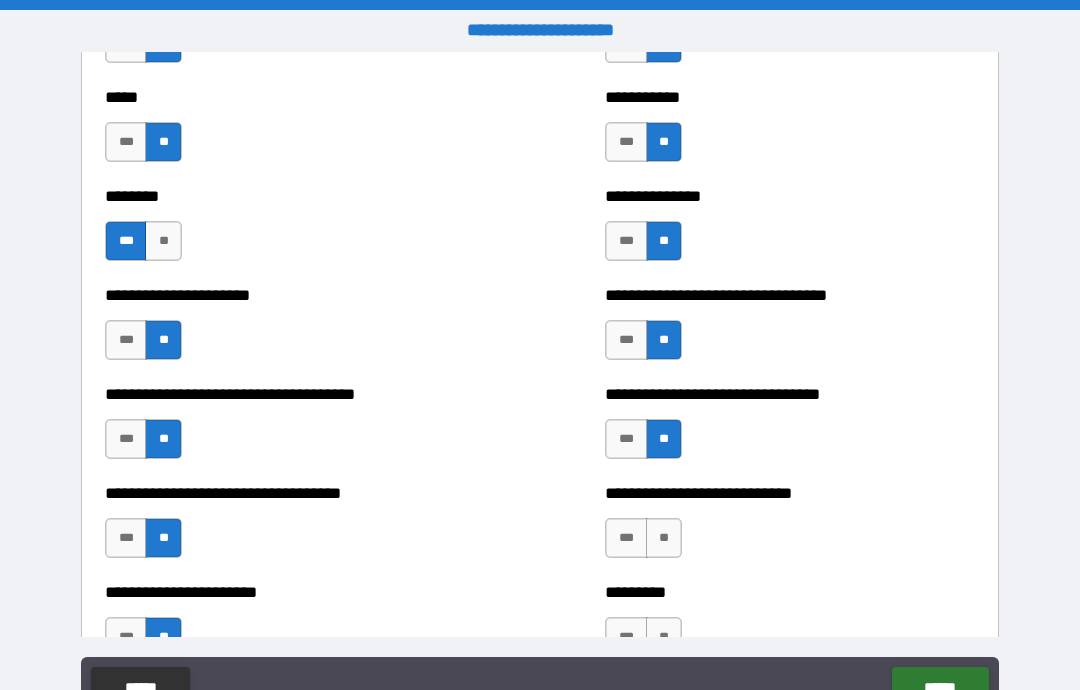 scroll, scrollTop: 3824, scrollLeft: 0, axis: vertical 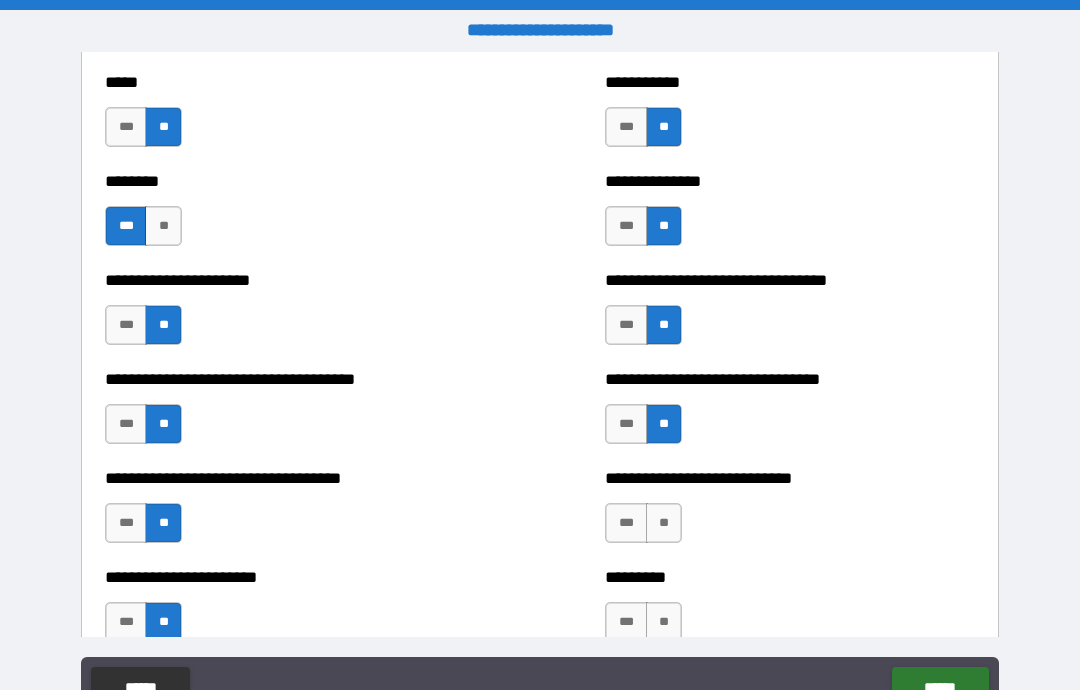 click on "**" at bounding box center (664, 523) 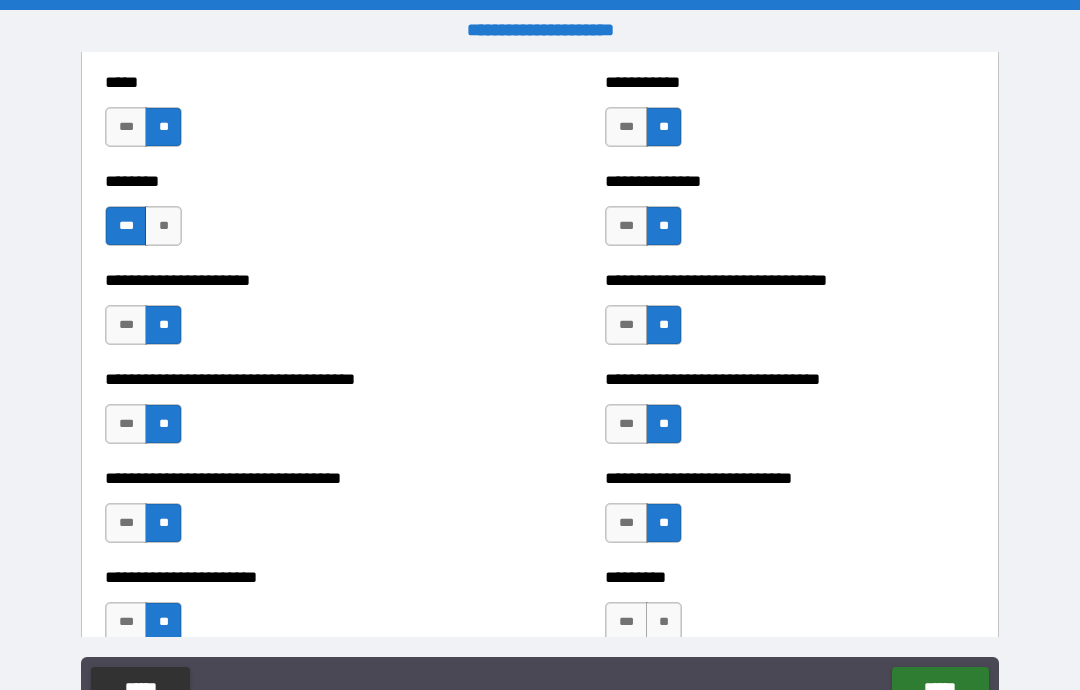 click on "**" at bounding box center [664, 622] 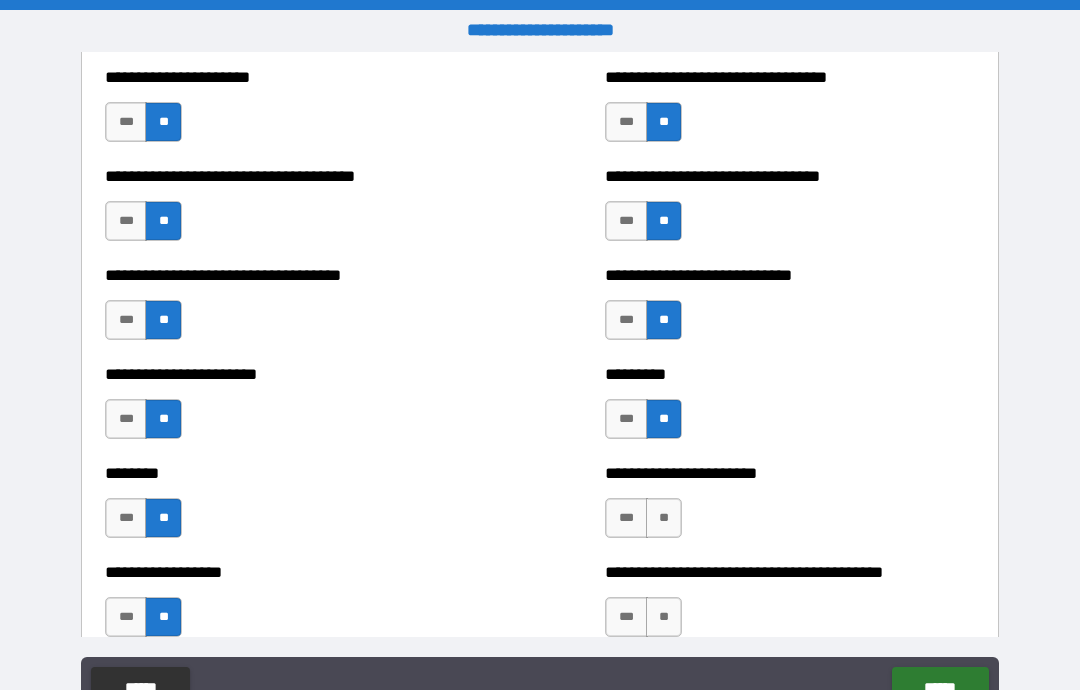 scroll, scrollTop: 4035, scrollLeft: 0, axis: vertical 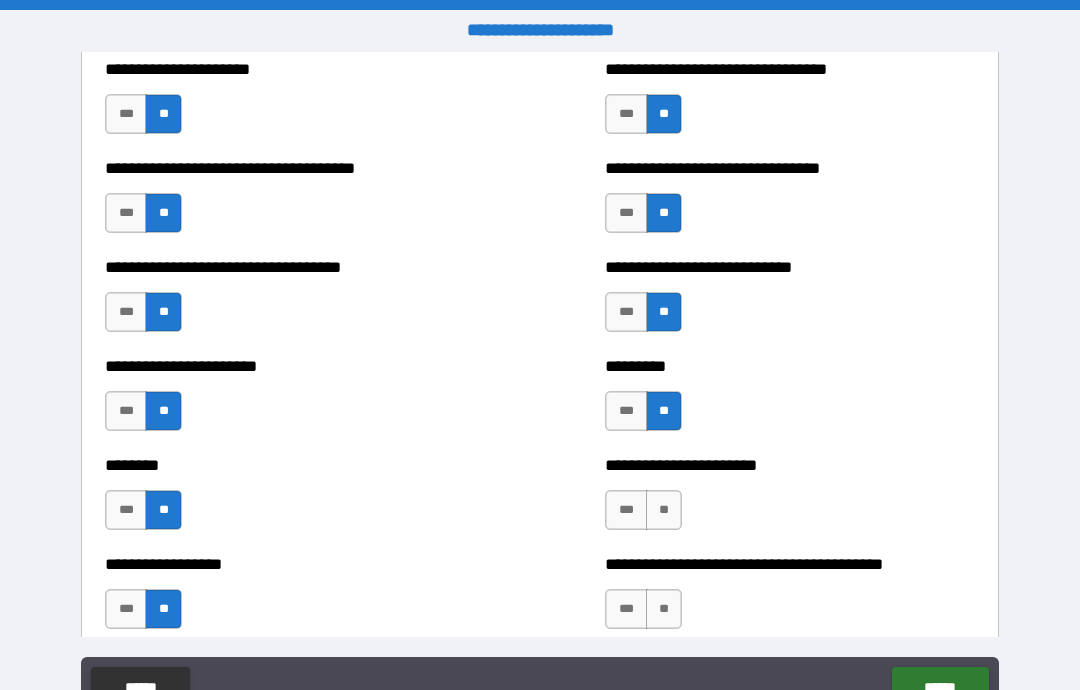 click on "**" at bounding box center [664, 510] 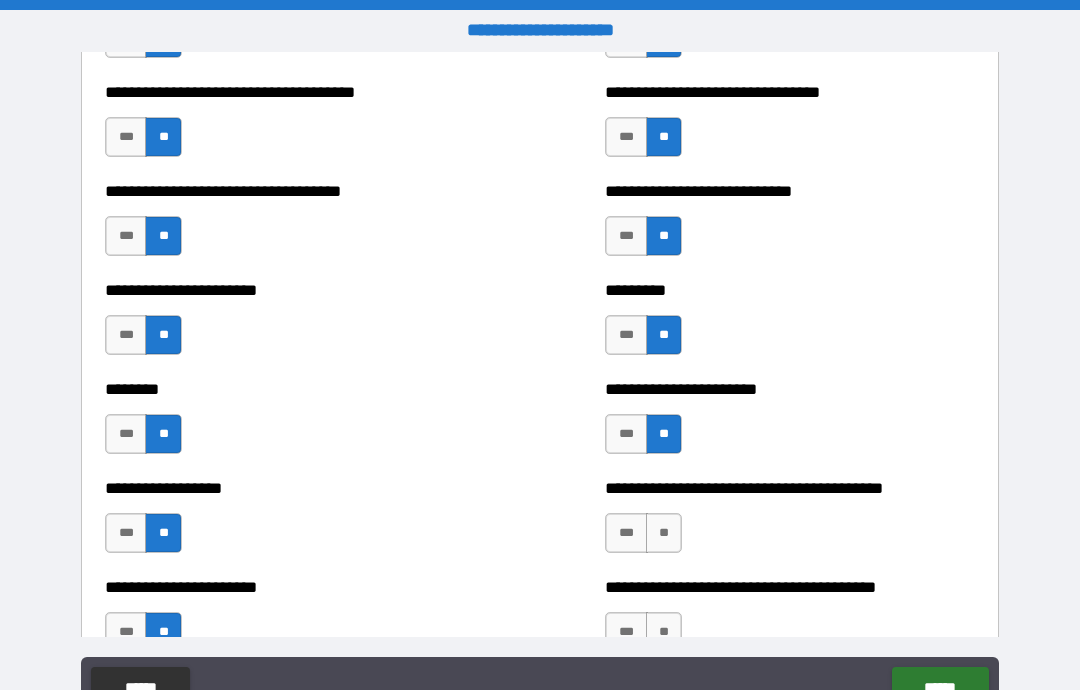 scroll, scrollTop: 4145, scrollLeft: 0, axis: vertical 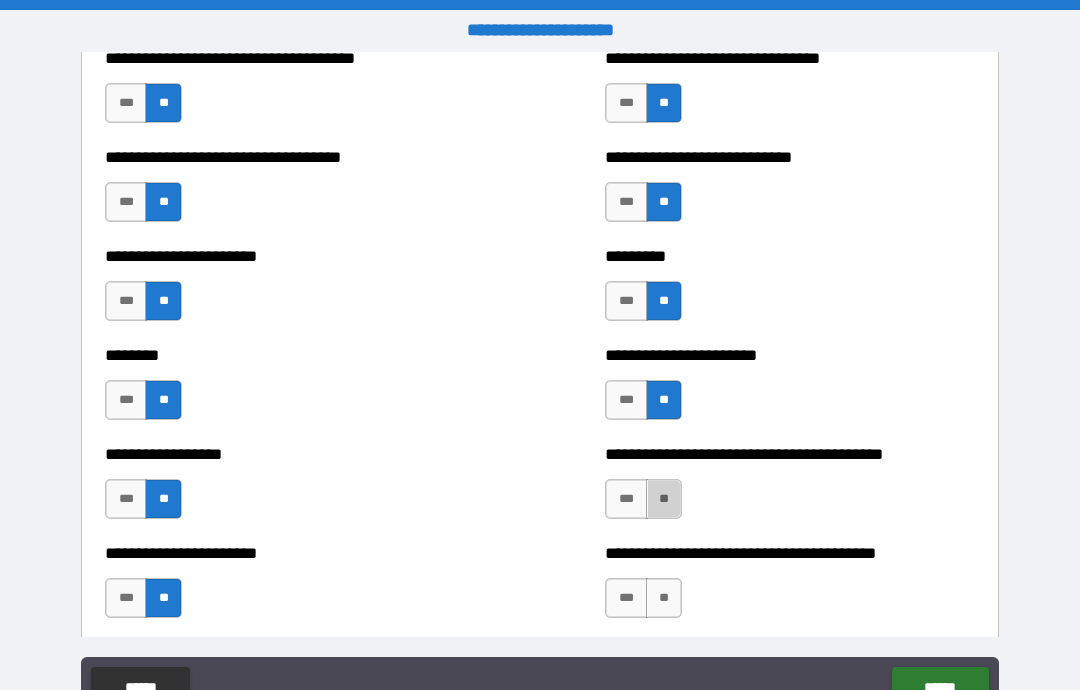 click on "**" at bounding box center [664, 499] 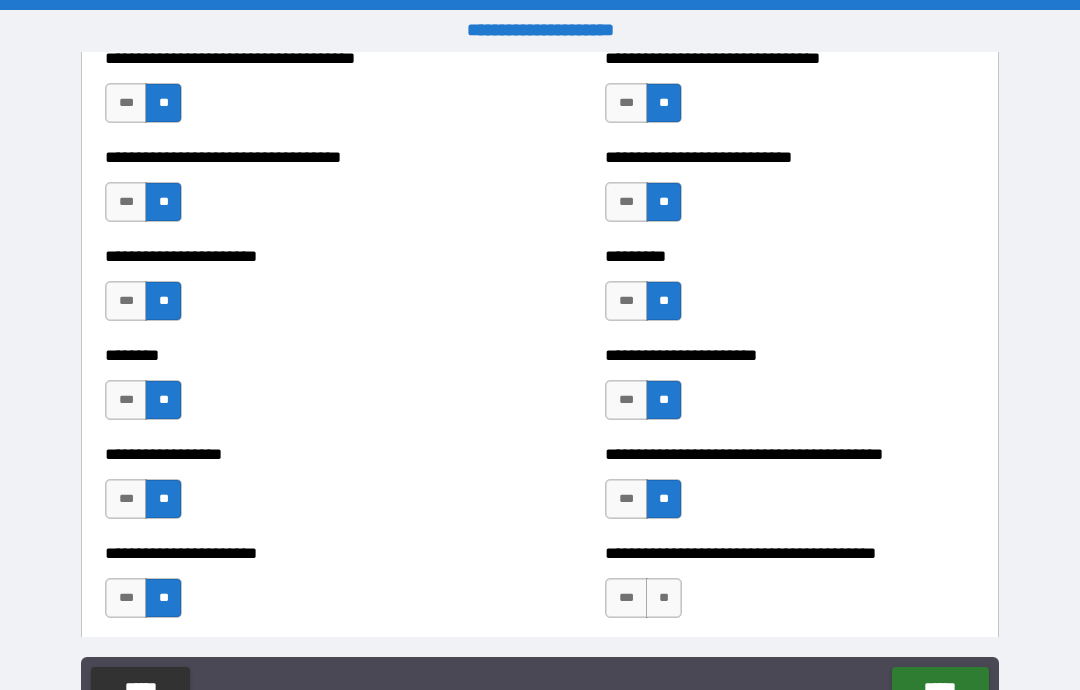 click on "**" at bounding box center (664, 598) 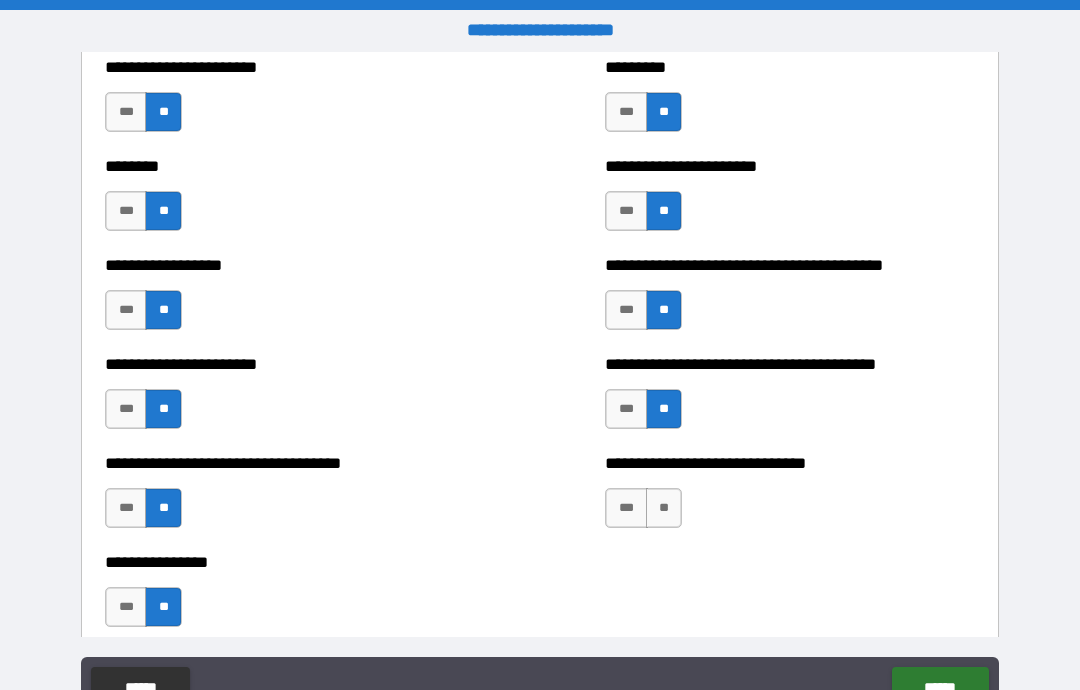 scroll, scrollTop: 4344, scrollLeft: 0, axis: vertical 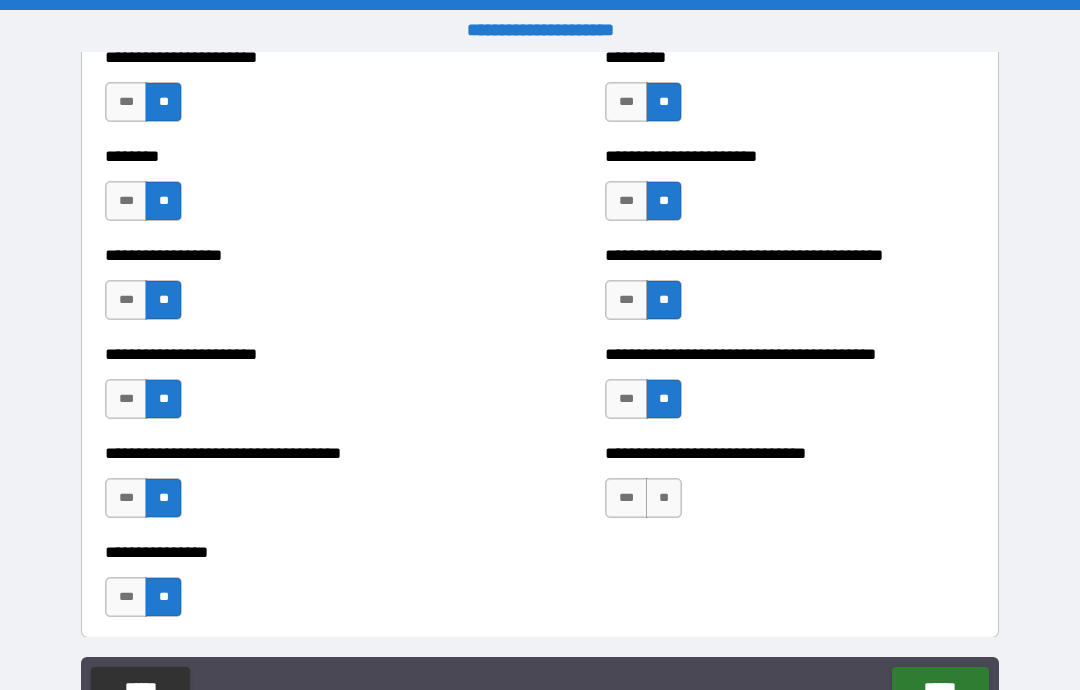 click on "**" at bounding box center [664, 498] 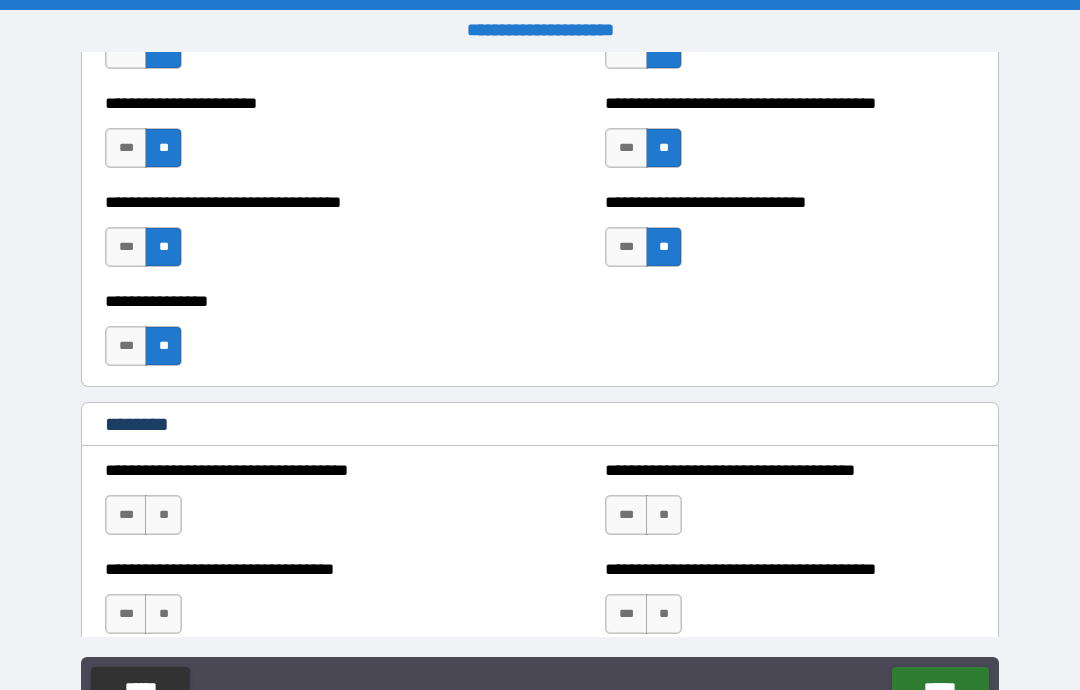 scroll, scrollTop: 4596, scrollLeft: 0, axis: vertical 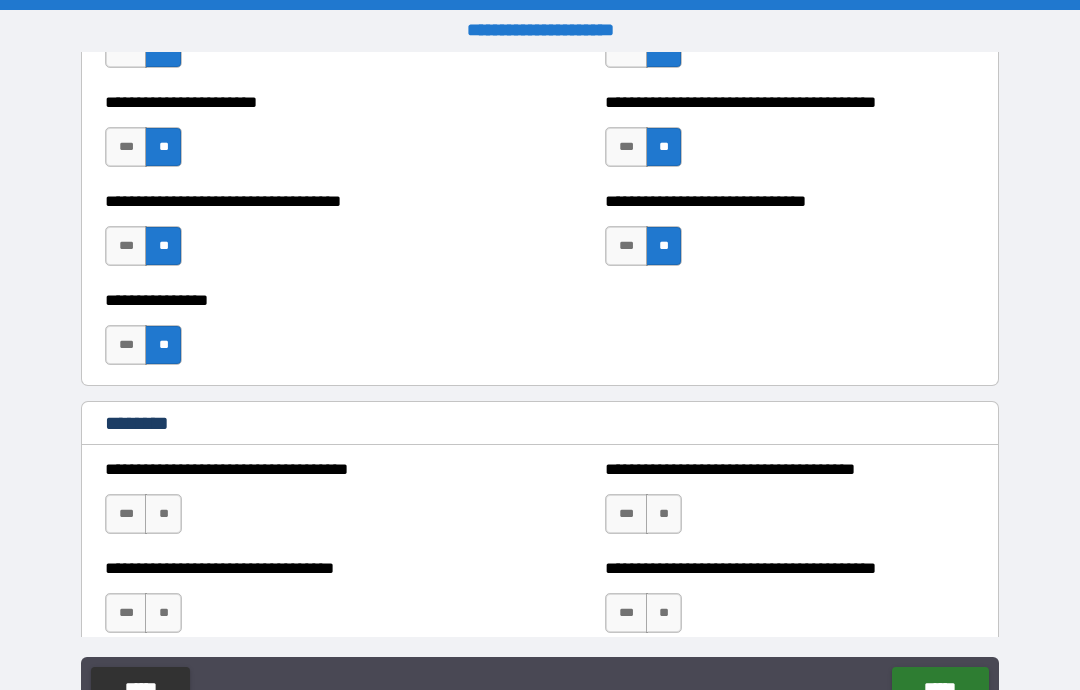 click on "**" at bounding box center (163, 514) 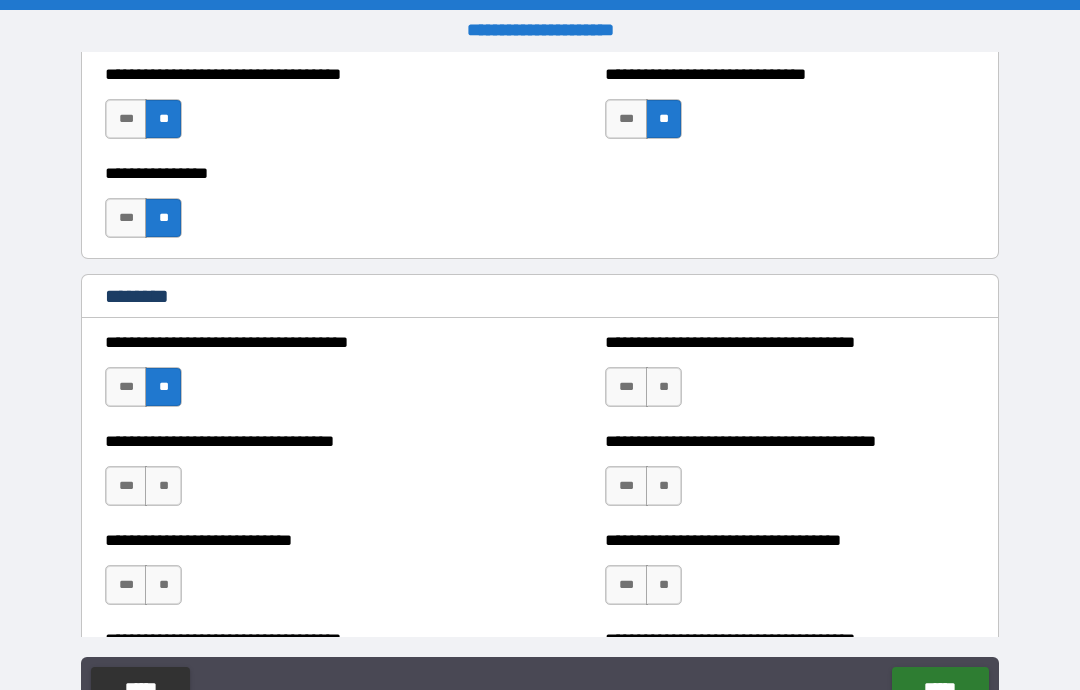 scroll, scrollTop: 4729, scrollLeft: 0, axis: vertical 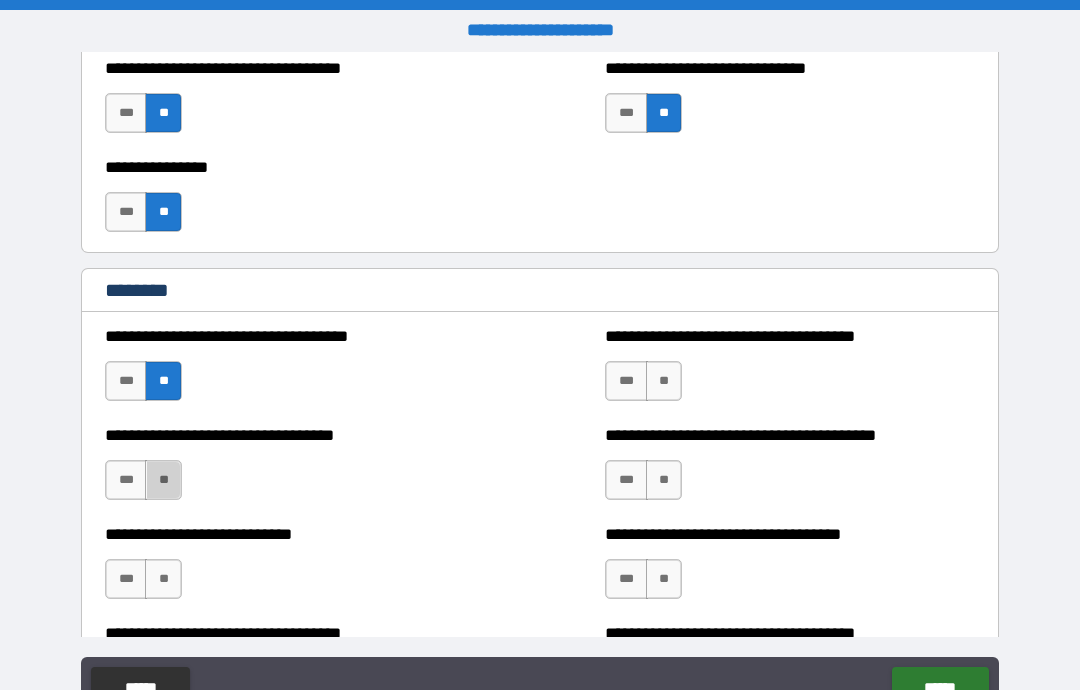 click on "**" at bounding box center [163, 480] 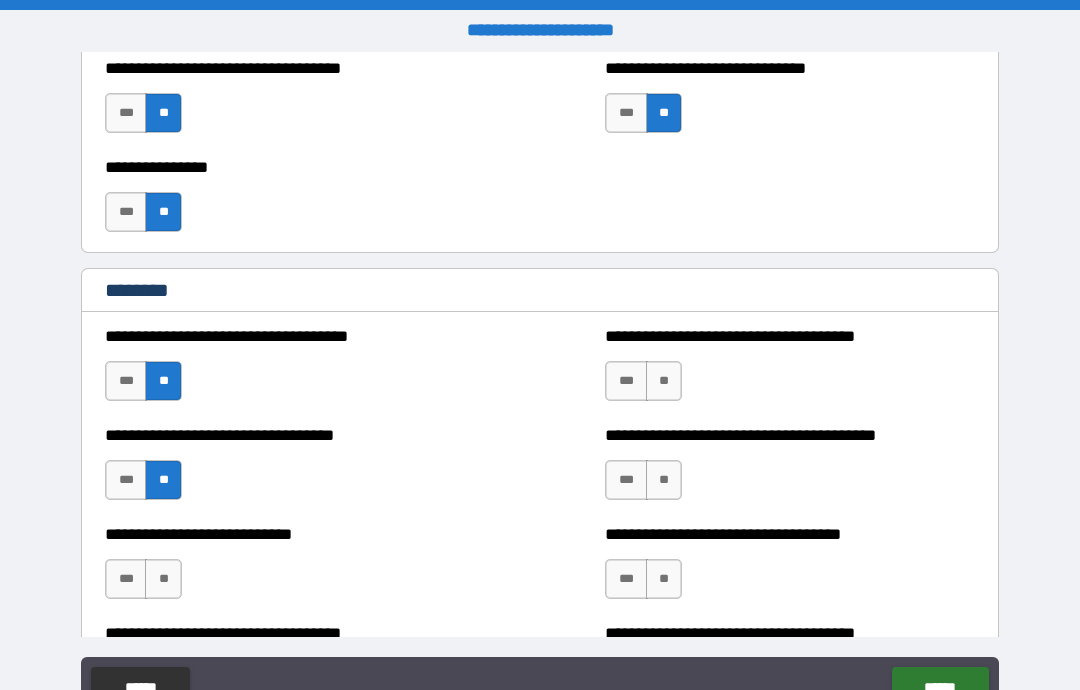 click on "**" at bounding box center [163, 579] 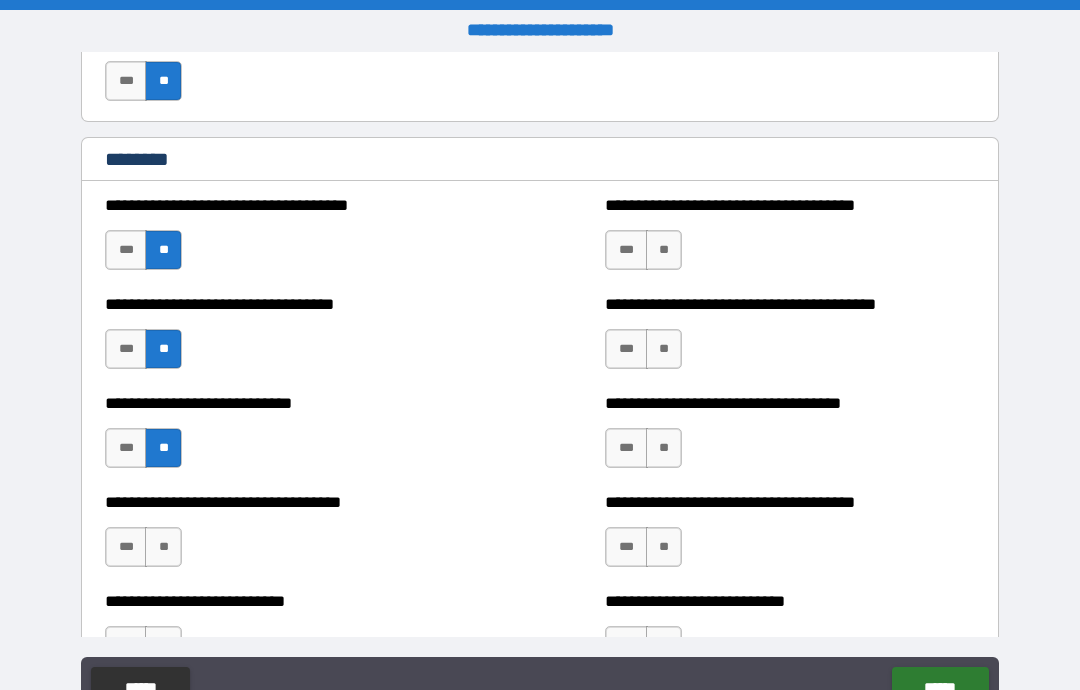 scroll, scrollTop: 4871, scrollLeft: 0, axis: vertical 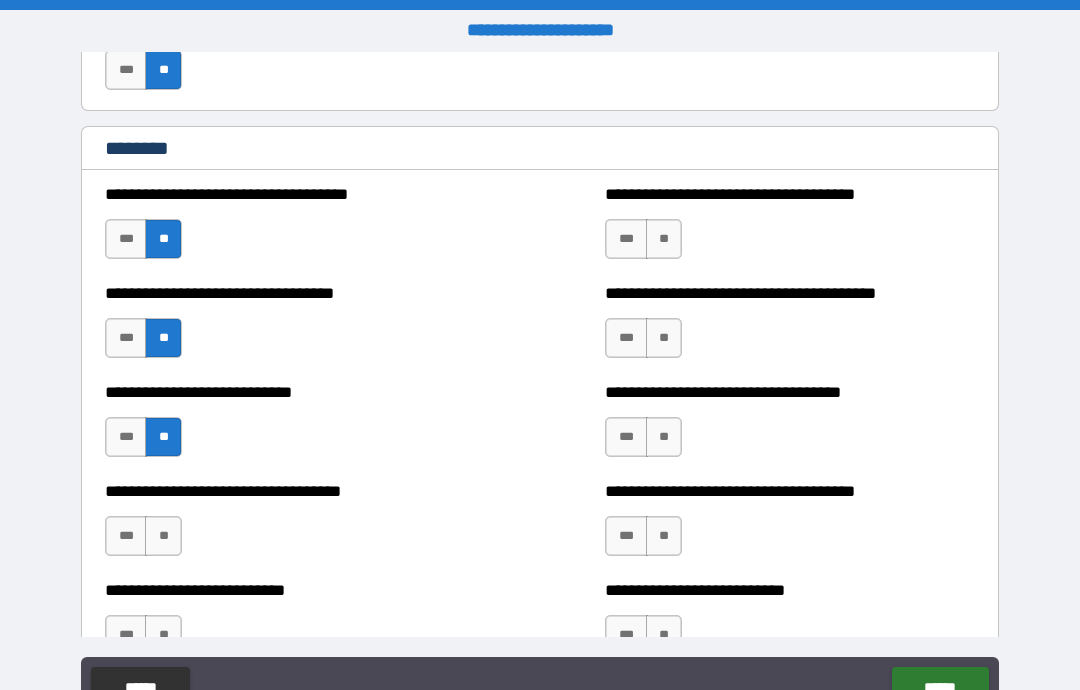 click on "**" at bounding box center (163, 536) 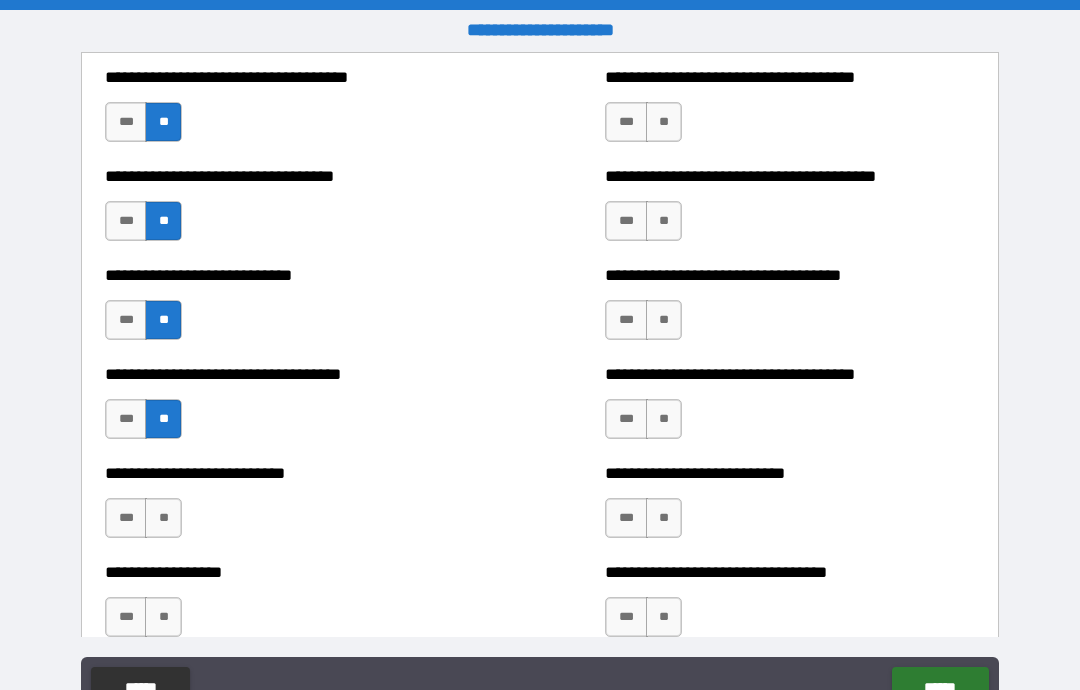 scroll, scrollTop: 4987, scrollLeft: 0, axis: vertical 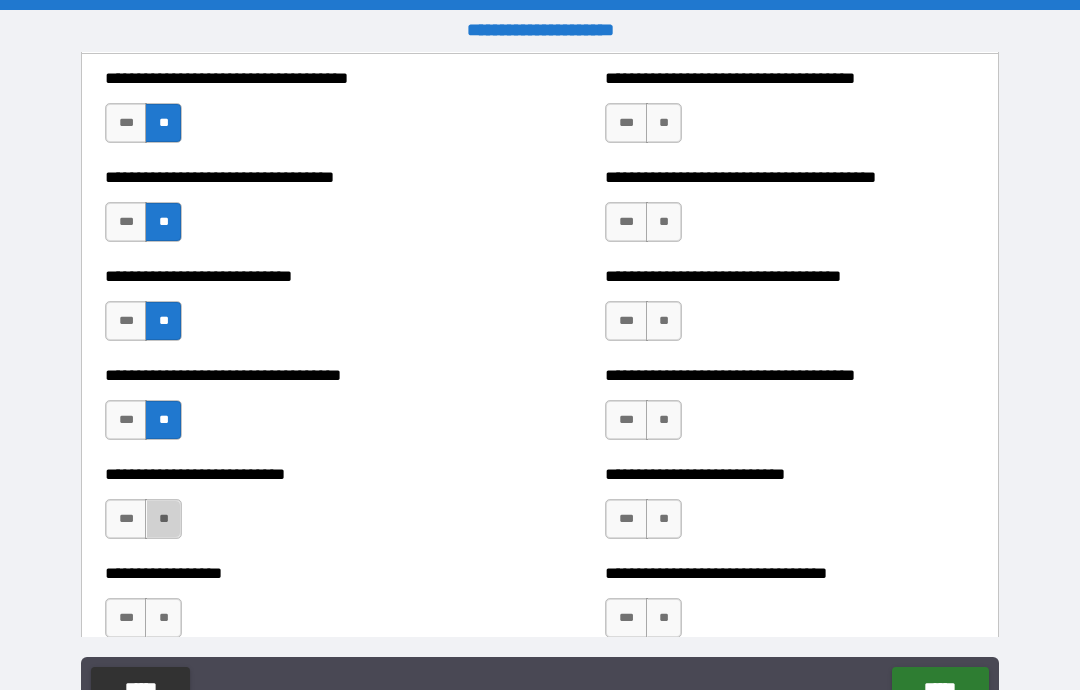 click on "**" at bounding box center [163, 519] 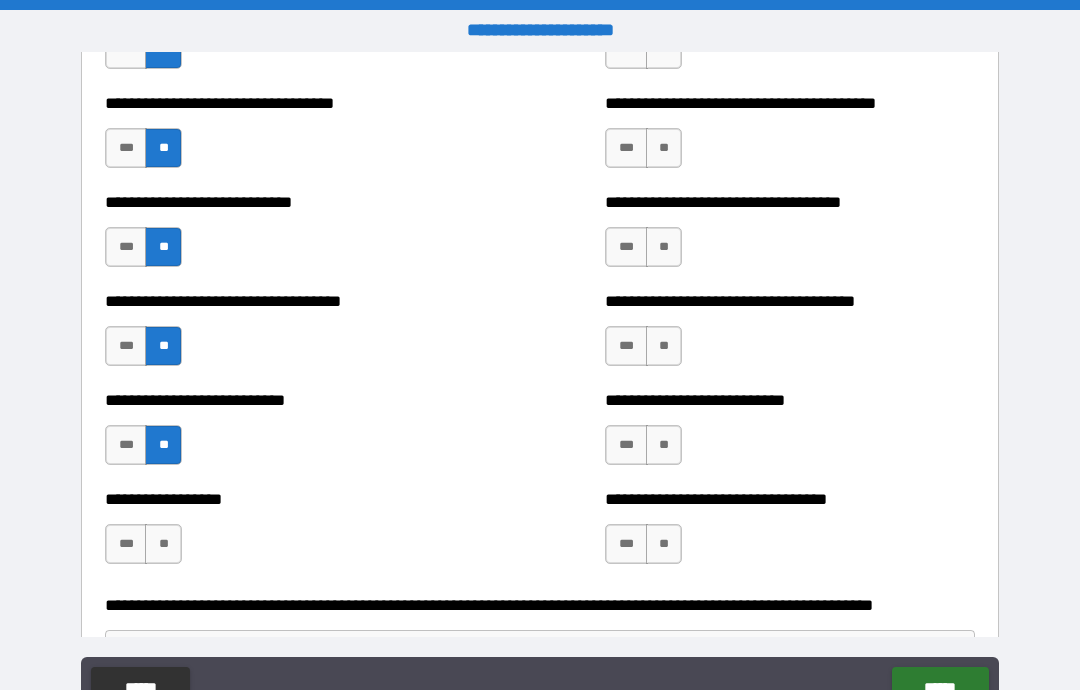 scroll, scrollTop: 5074, scrollLeft: 0, axis: vertical 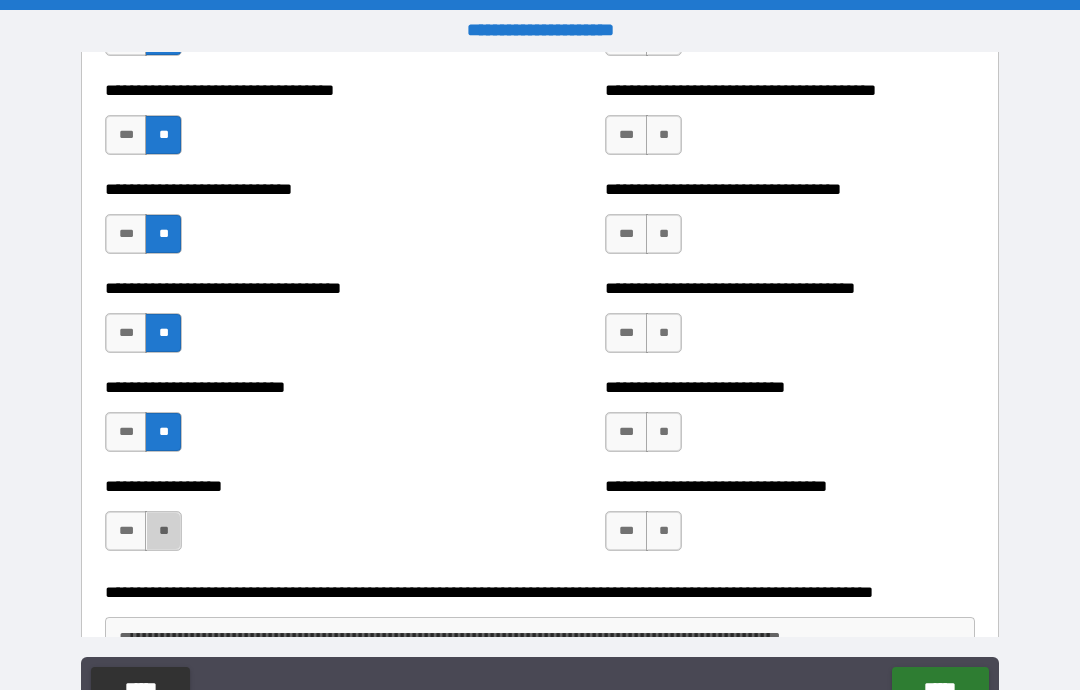 click on "**" at bounding box center [163, 531] 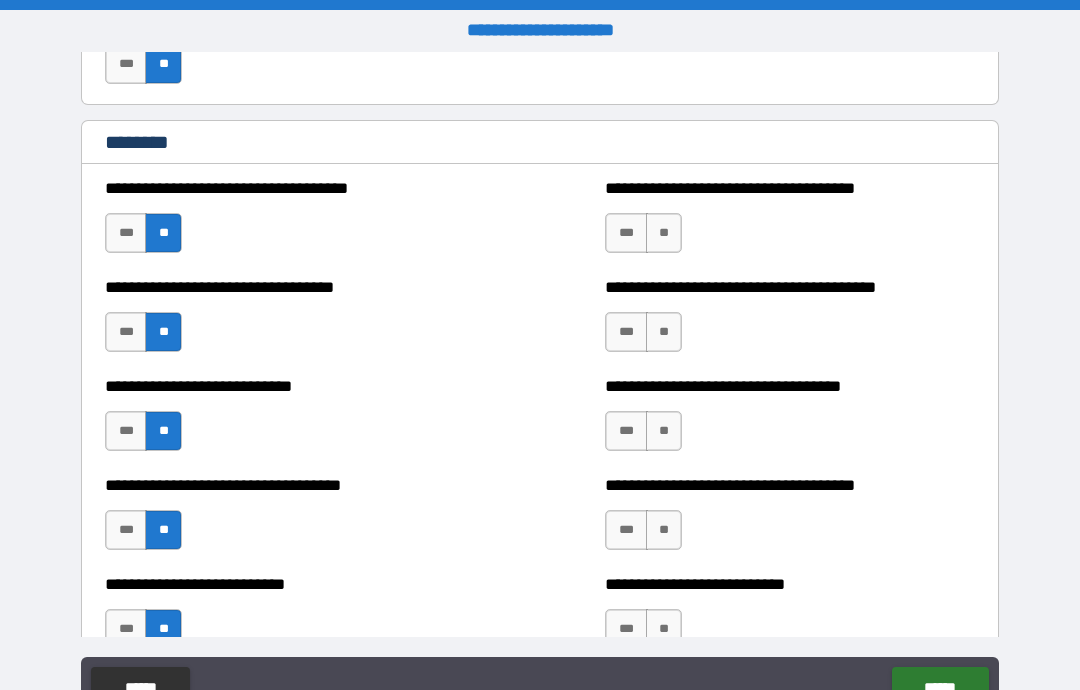 scroll, scrollTop: 4875, scrollLeft: 0, axis: vertical 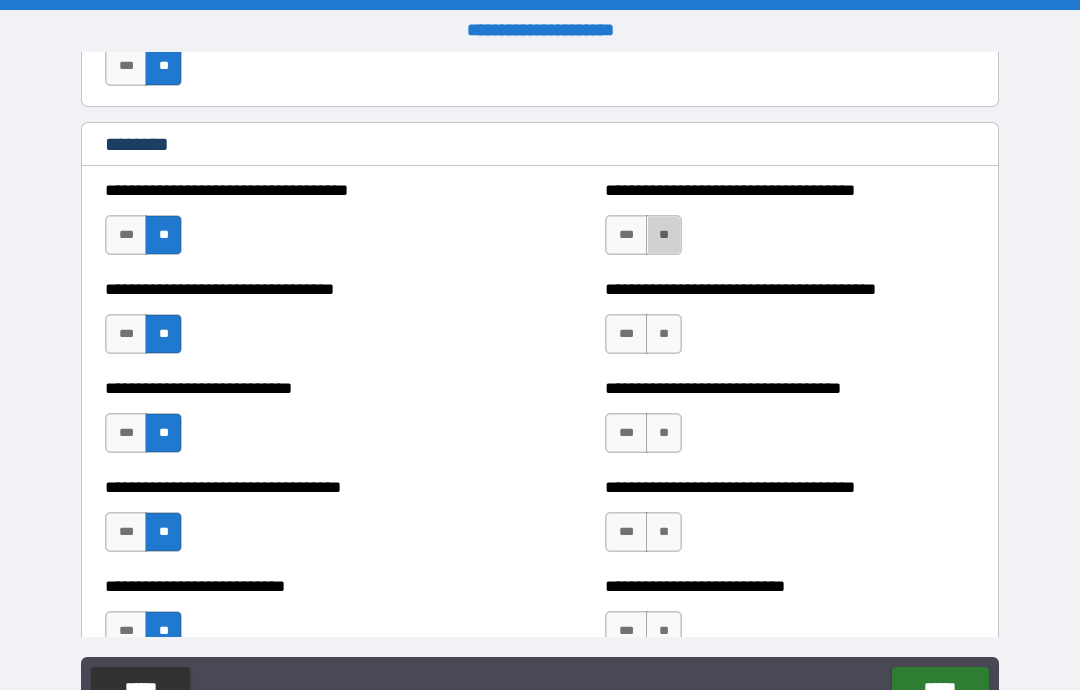 click on "**" at bounding box center [664, 235] 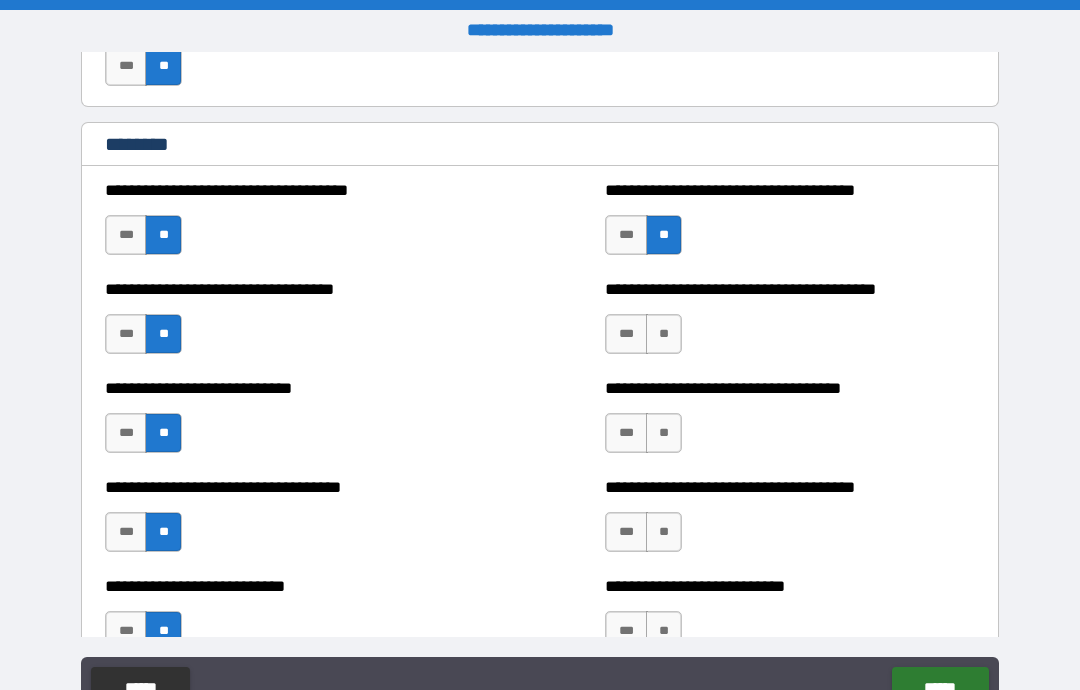 click on "***" at bounding box center [626, 334] 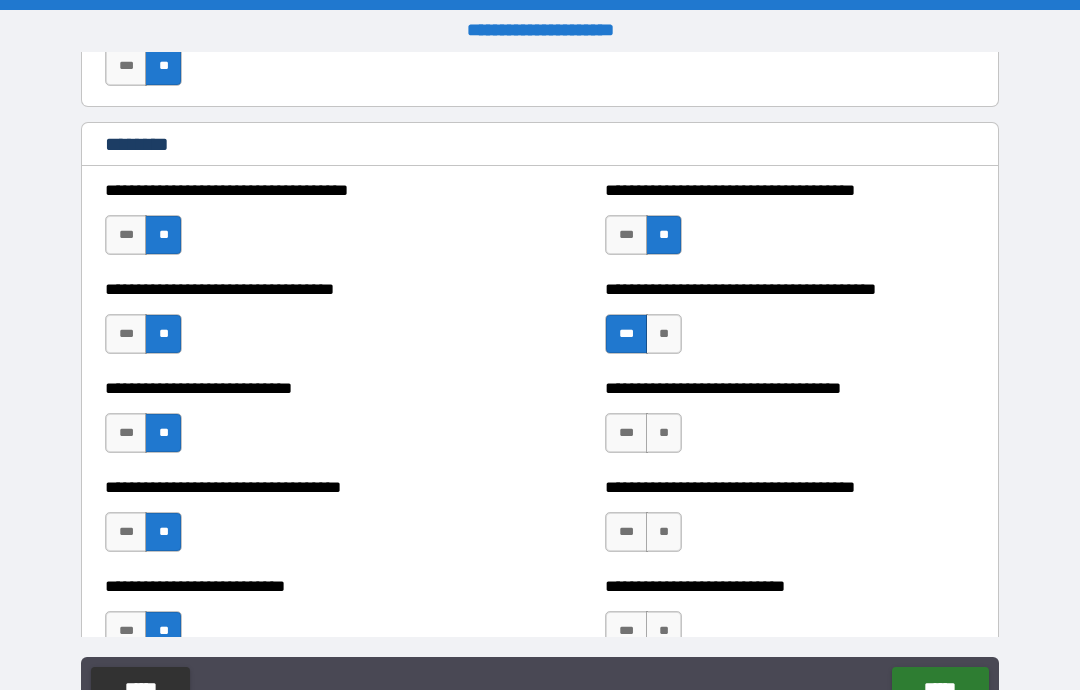click on "**" at bounding box center [664, 433] 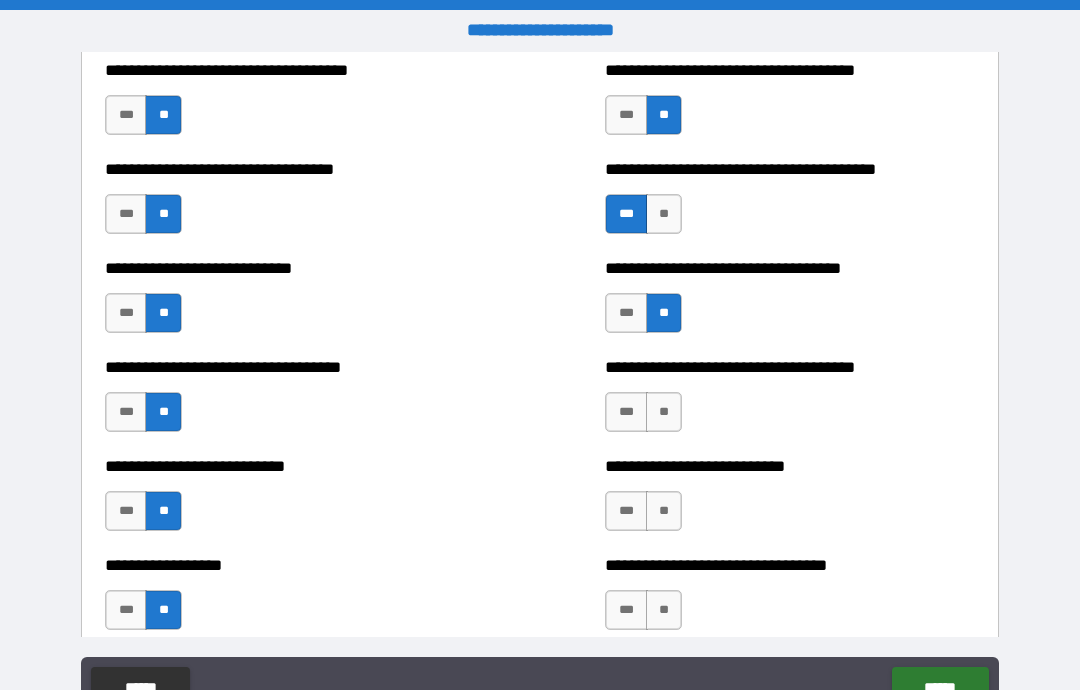 scroll, scrollTop: 5002, scrollLeft: 0, axis: vertical 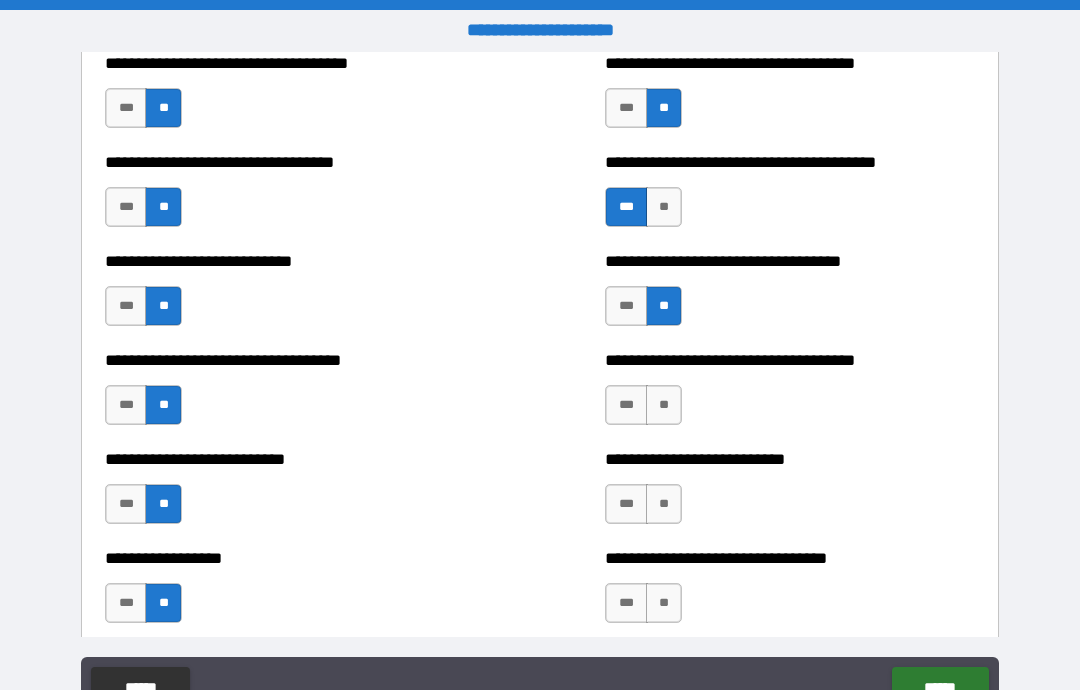 click on "**" at bounding box center (664, 405) 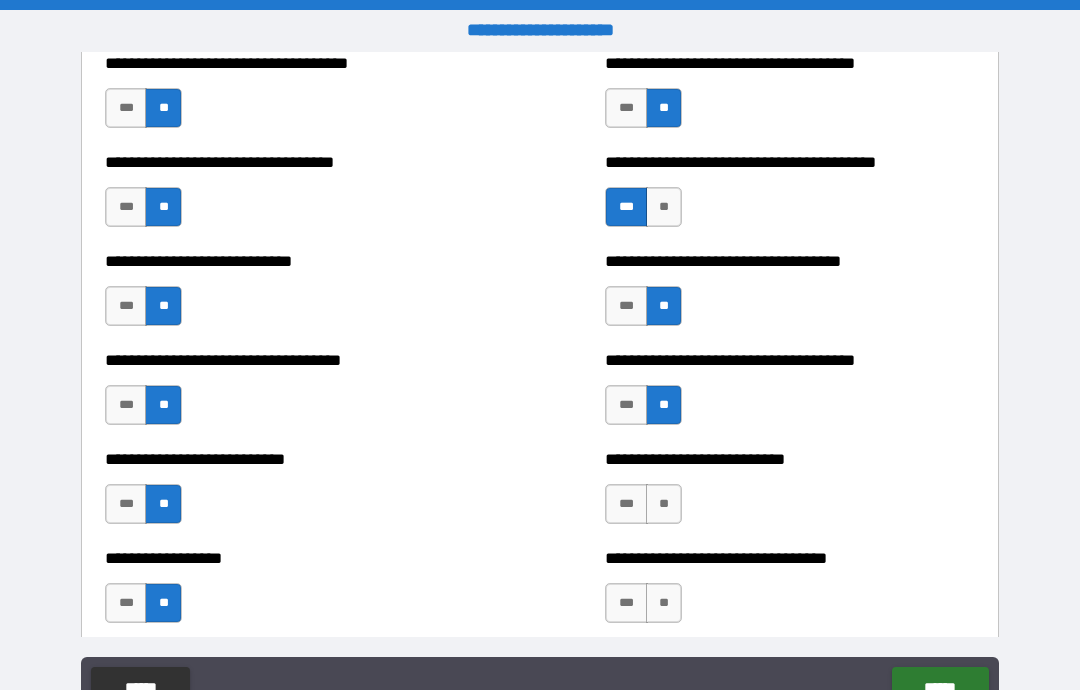 click on "**" at bounding box center (664, 504) 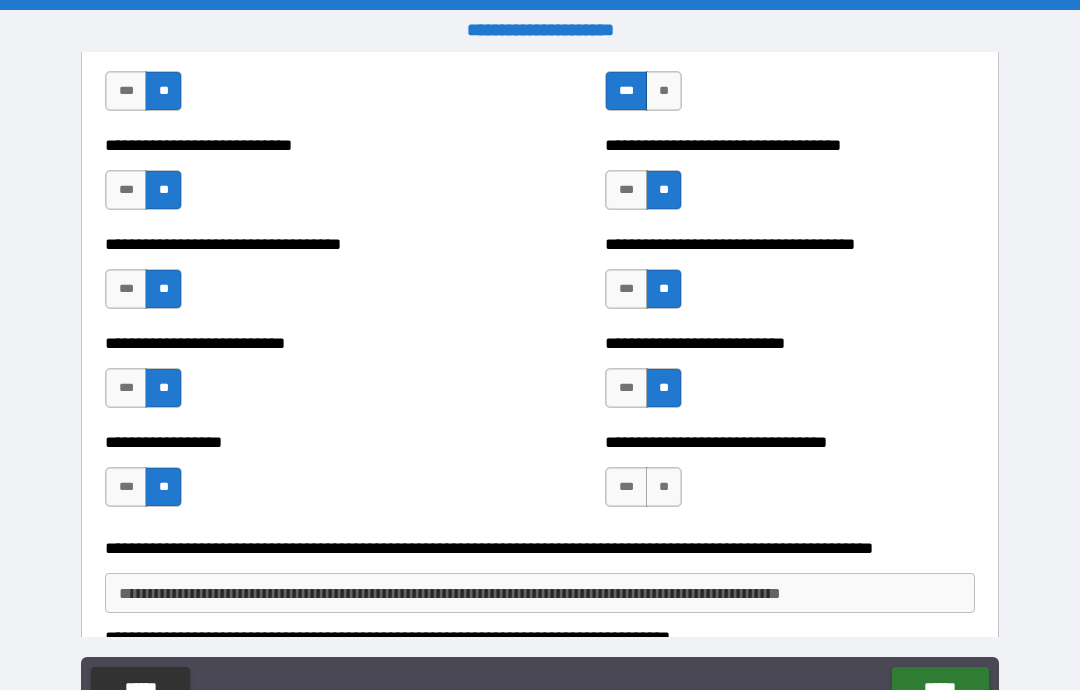 scroll, scrollTop: 5144, scrollLeft: 0, axis: vertical 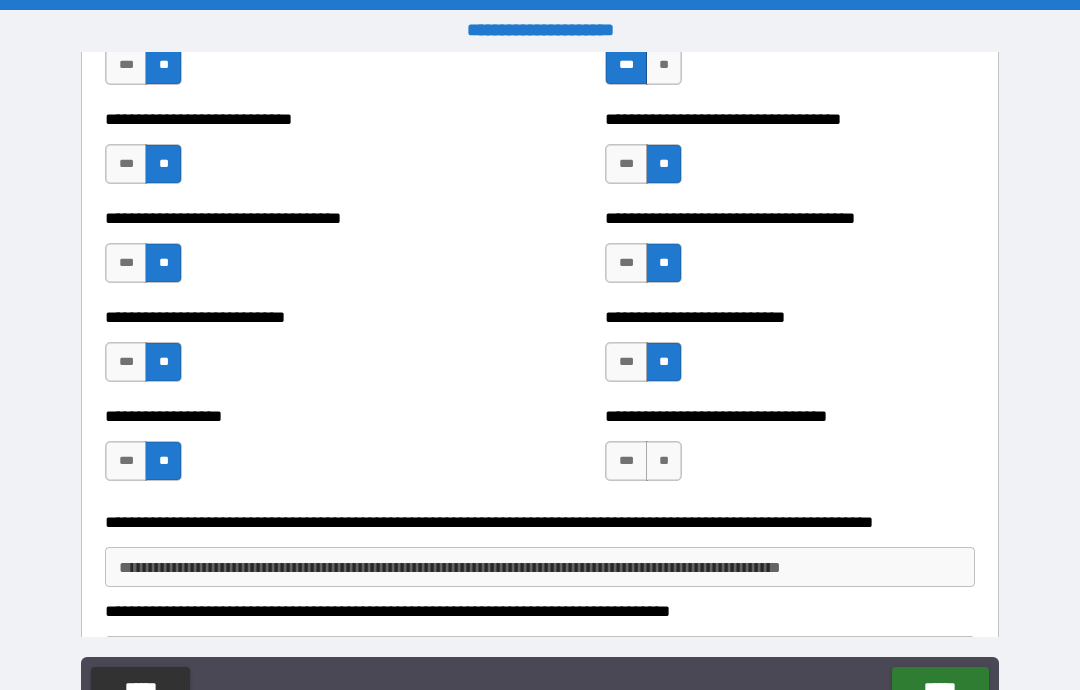 click on "**" at bounding box center [664, 461] 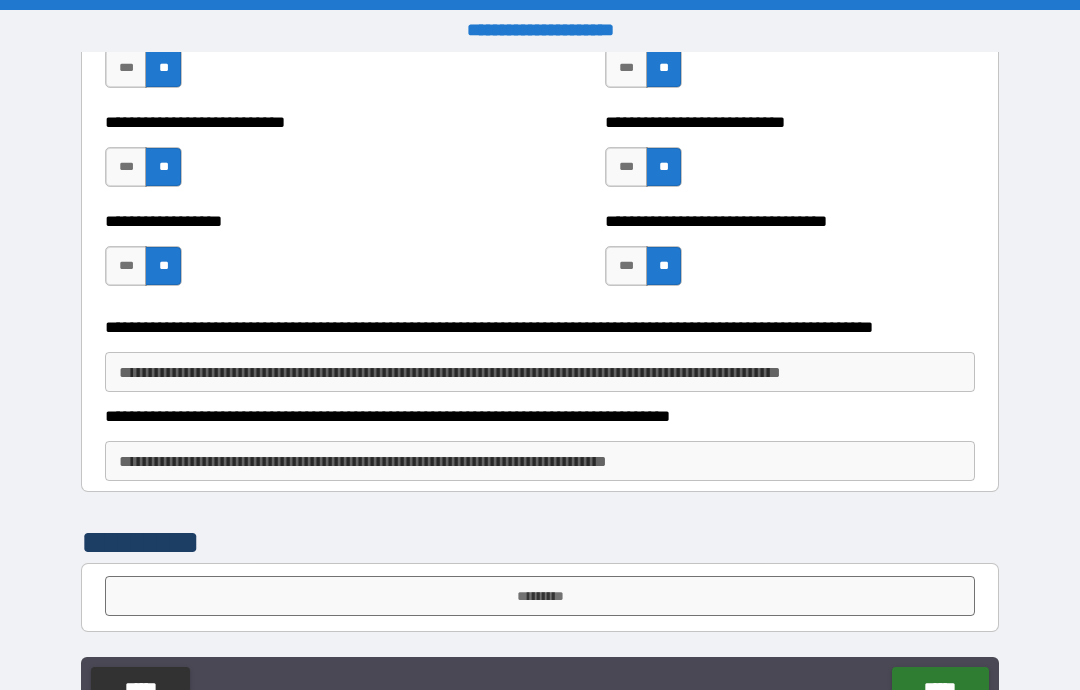 scroll, scrollTop: 5339, scrollLeft: 0, axis: vertical 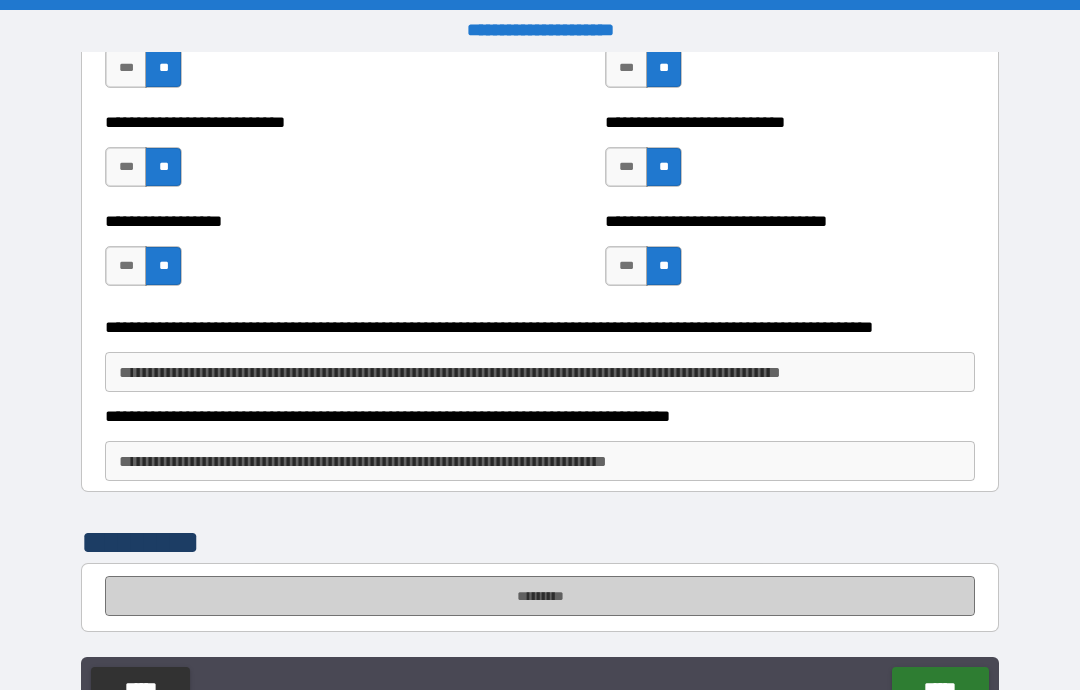 click on "*********" at bounding box center (540, 596) 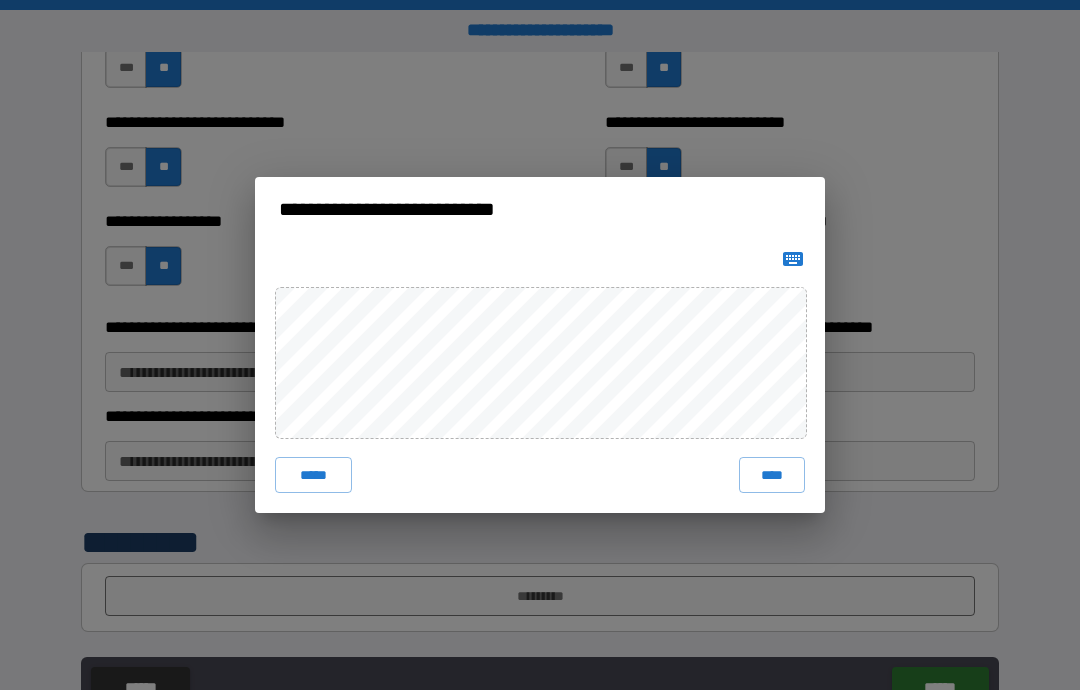click on "***** ****" at bounding box center [540, 377] 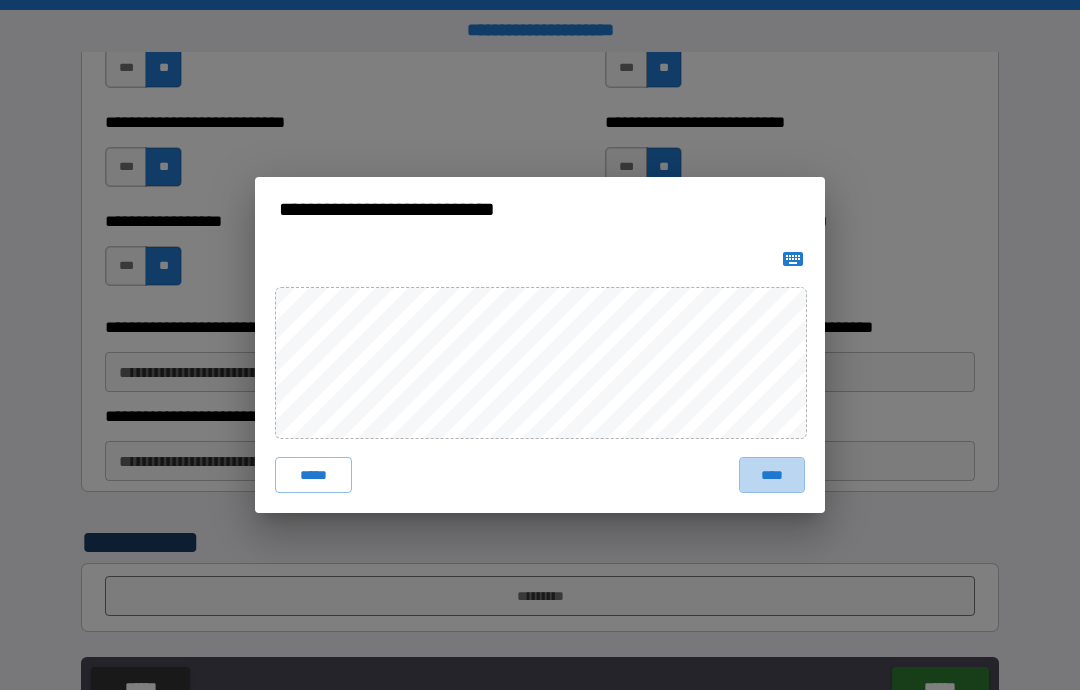 click on "****" at bounding box center [772, 475] 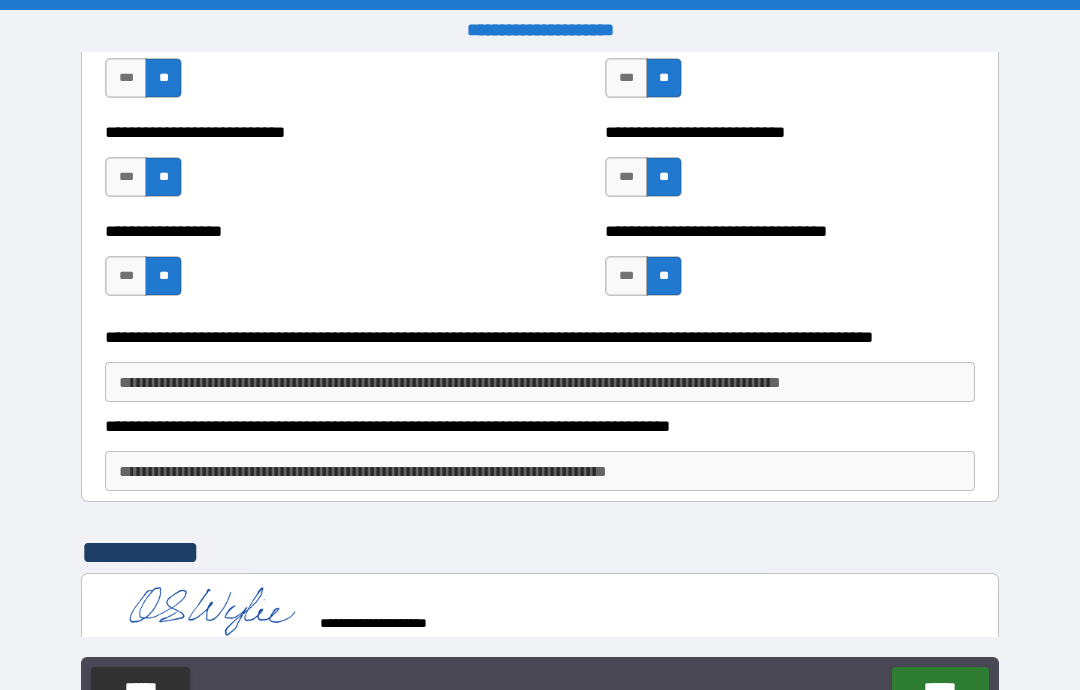 click on "******" at bounding box center (940, 687) 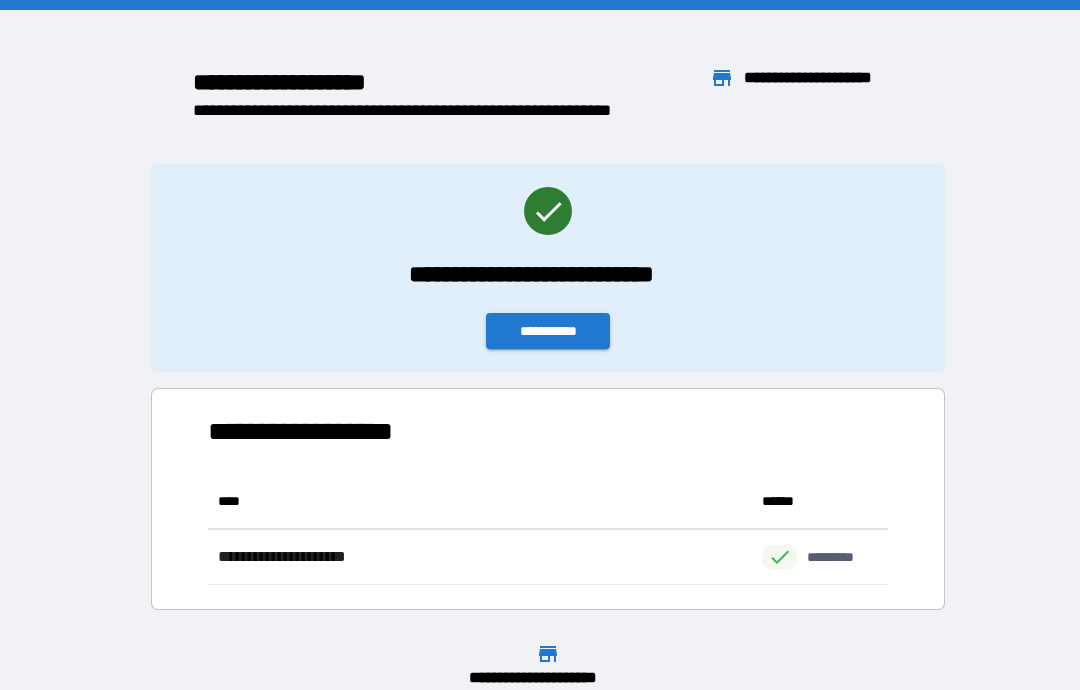 scroll, scrollTop: 1, scrollLeft: 1, axis: both 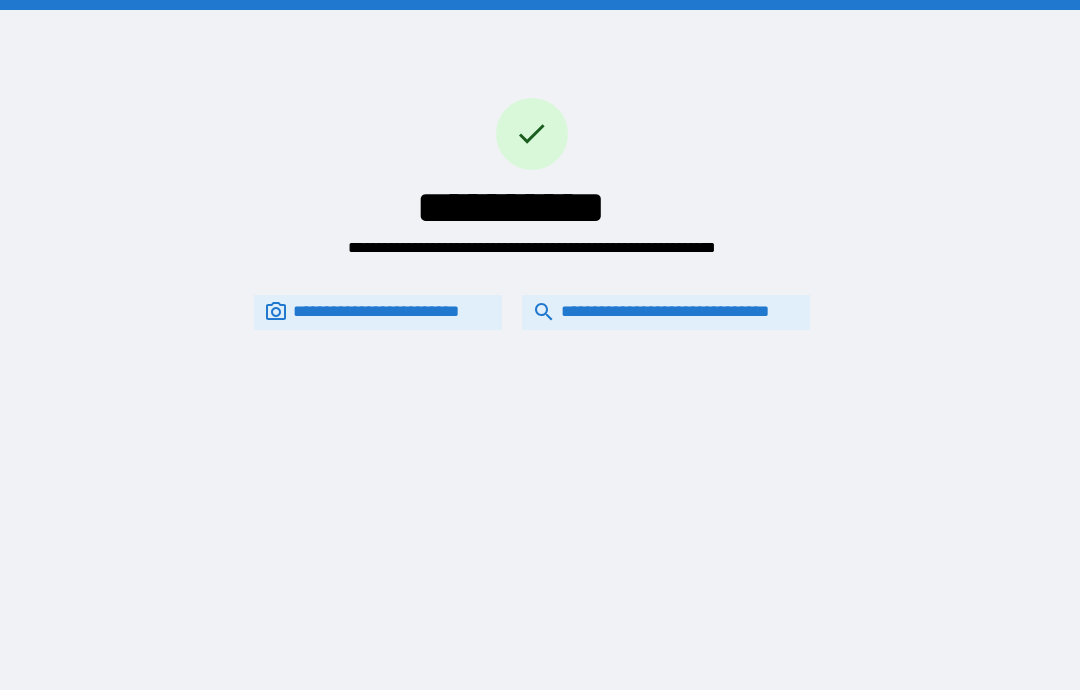click on "**********" at bounding box center (666, 312) 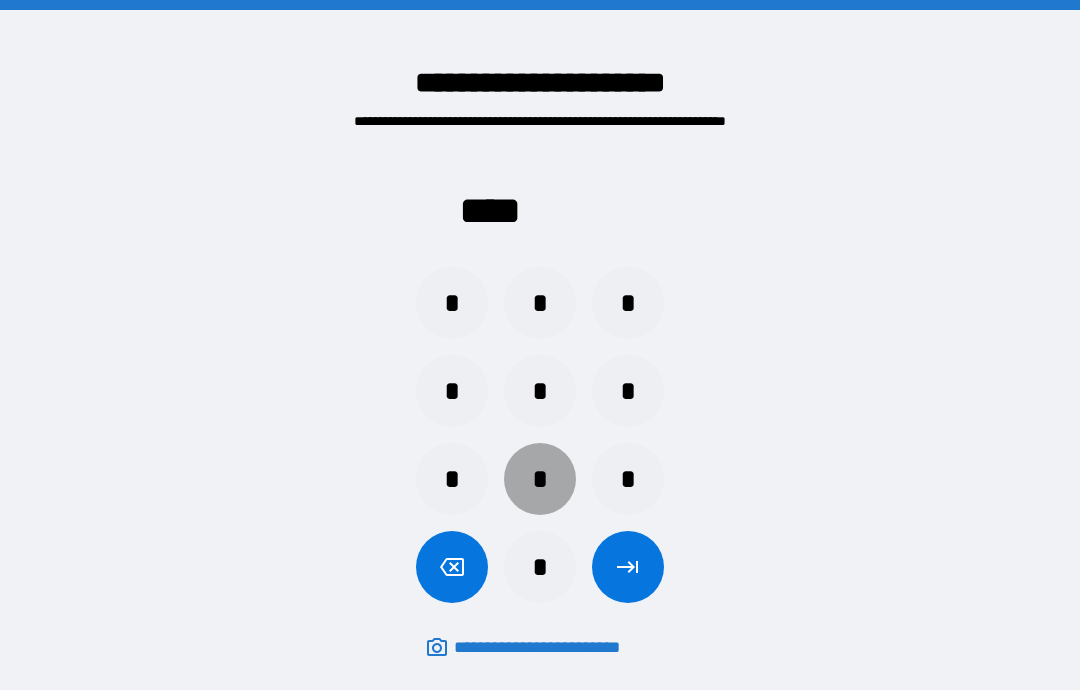 click on "*" at bounding box center (540, 479) 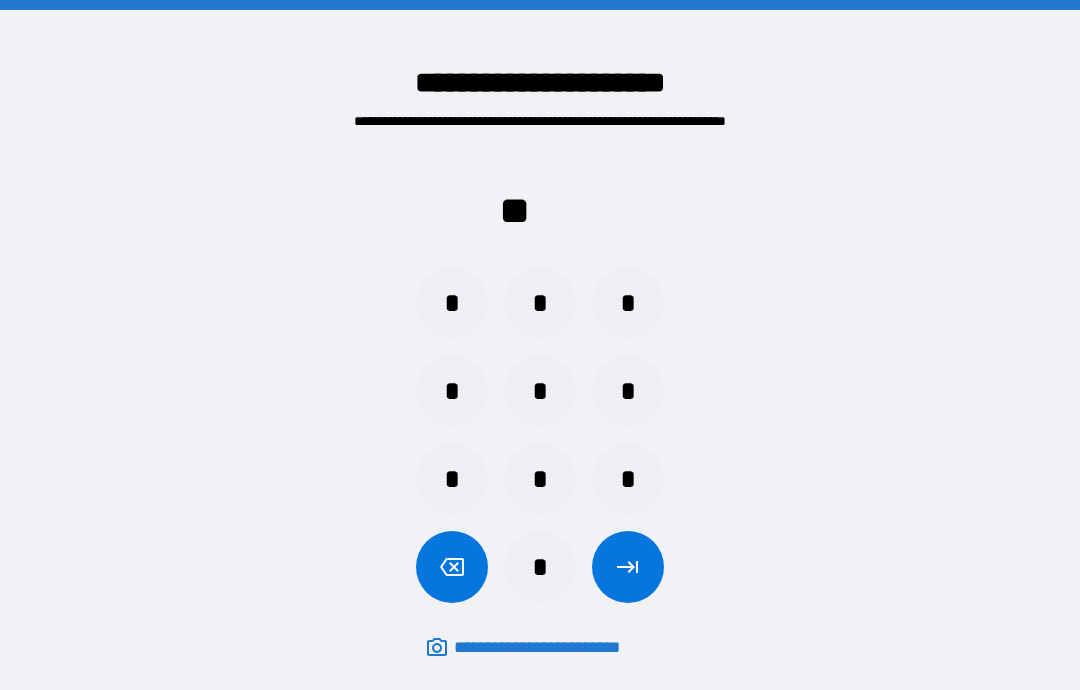 click on "*" at bounding box center (452, 479) 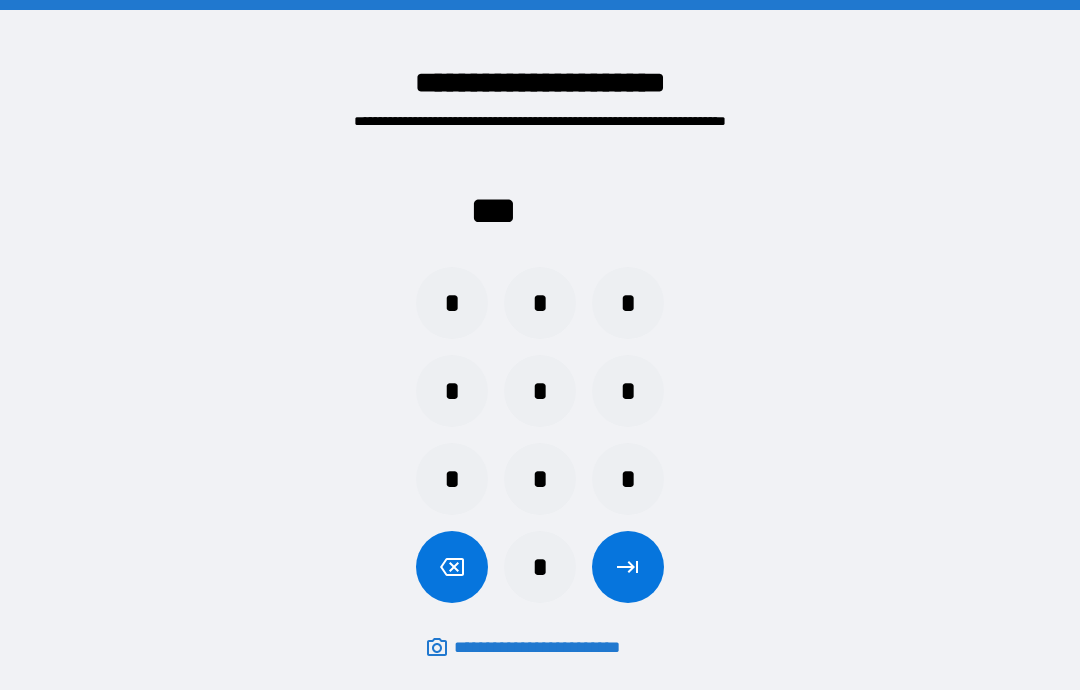 click on "*" at bounding box center (540, 391) 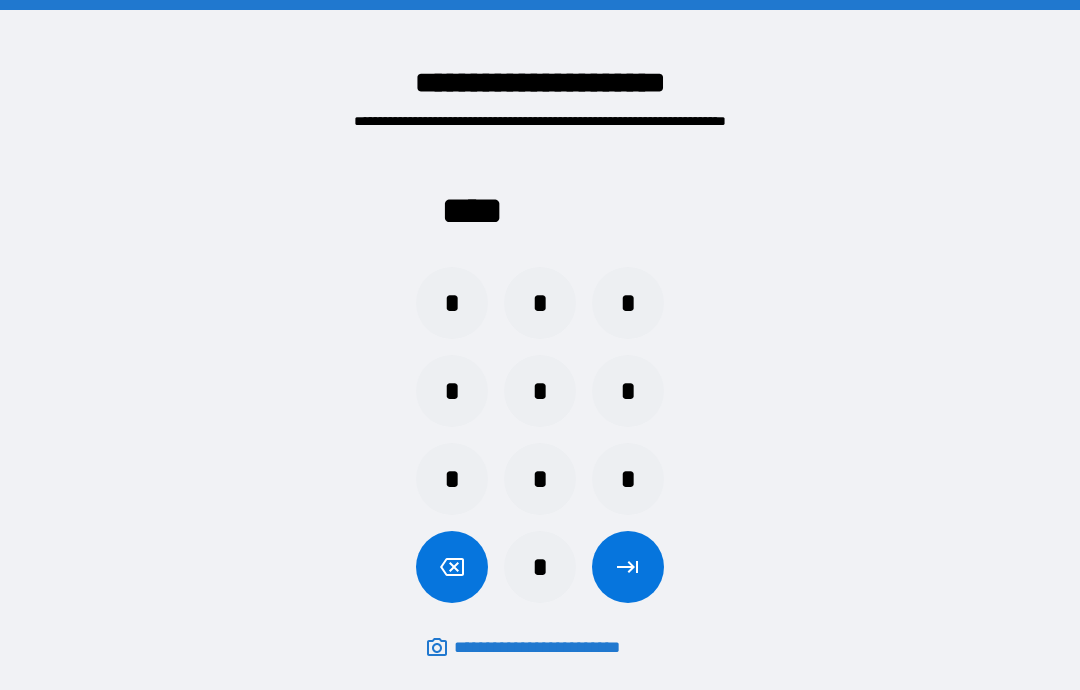 click at bounding box center (628, 567) 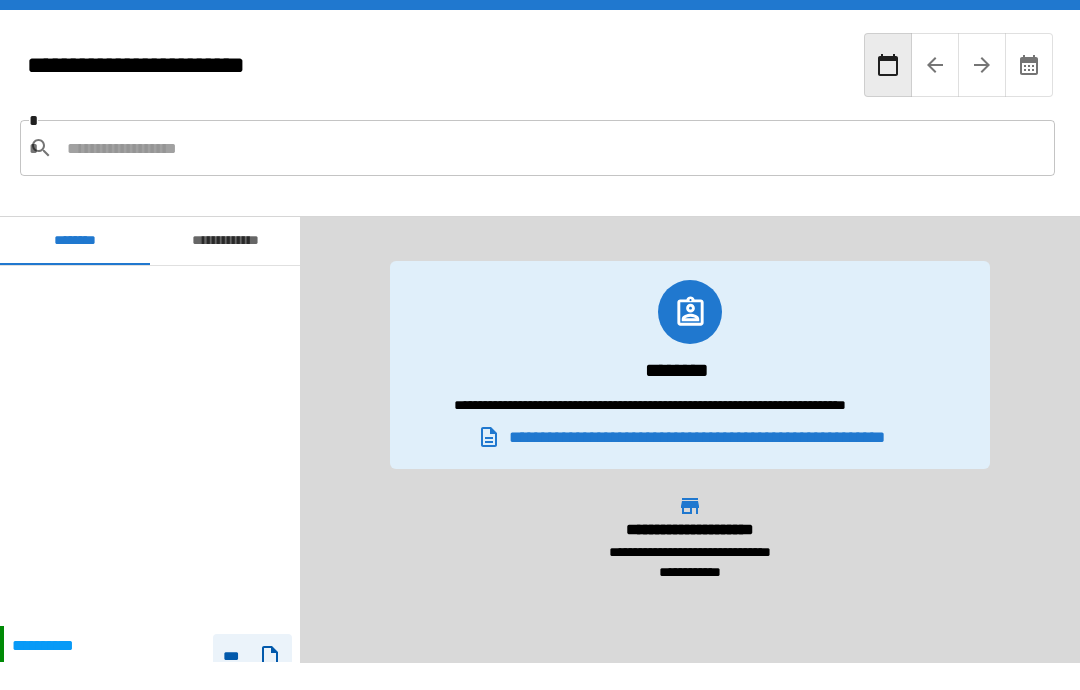 scroll, scrollTop: 360, scrollLeft: 0, axis: vertical 